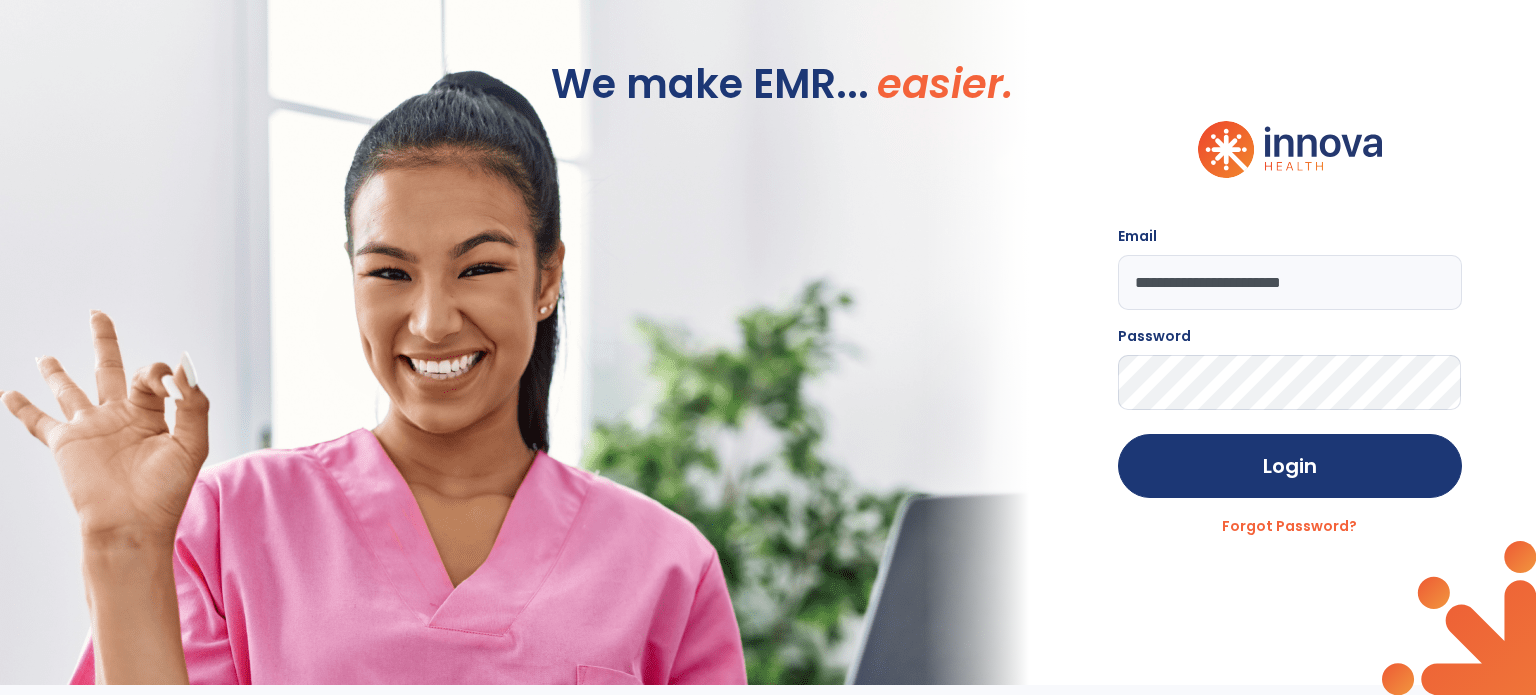 scroll, scrollTop: 0, scrollLeft: 0, axis: both 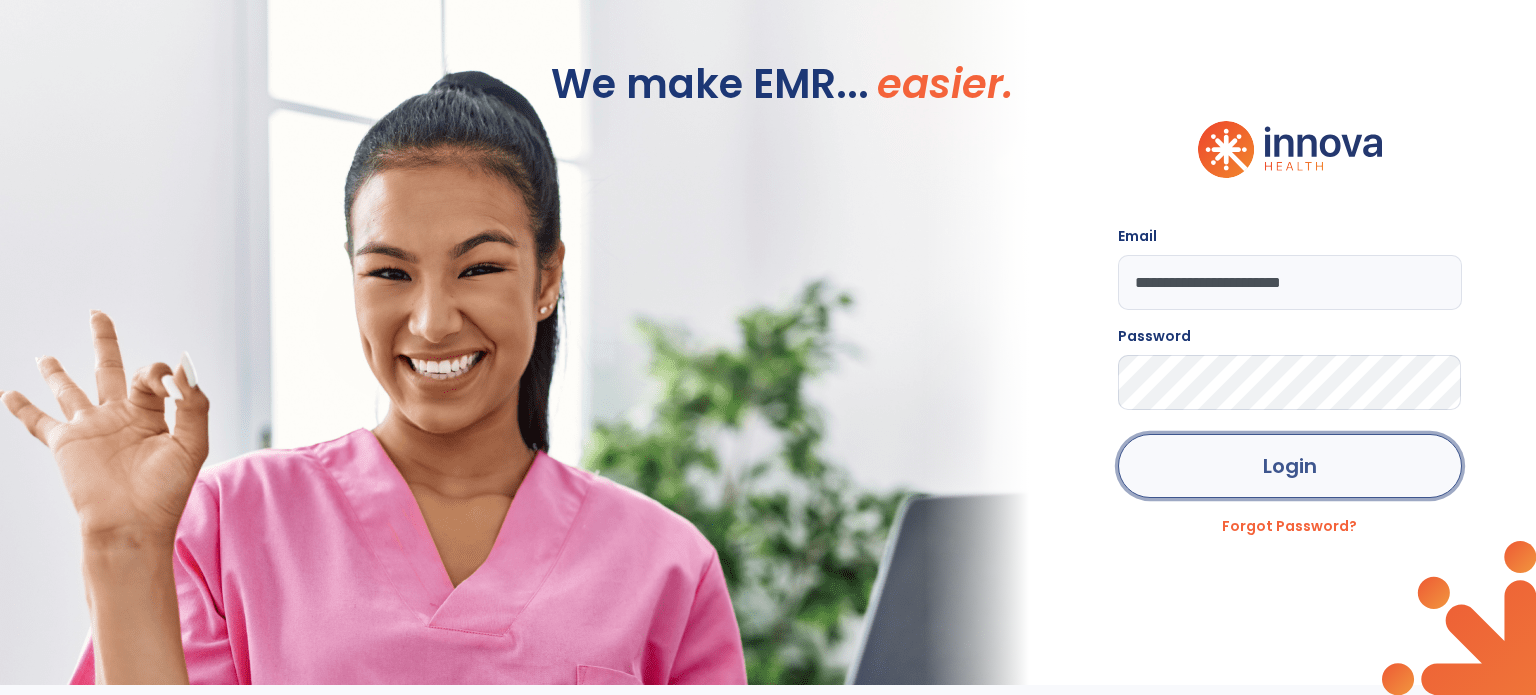 drag, startPoint x: 1218, startPoint y: 452, endPoint x: 1224, endPoint y: 461, distance: 10.816654 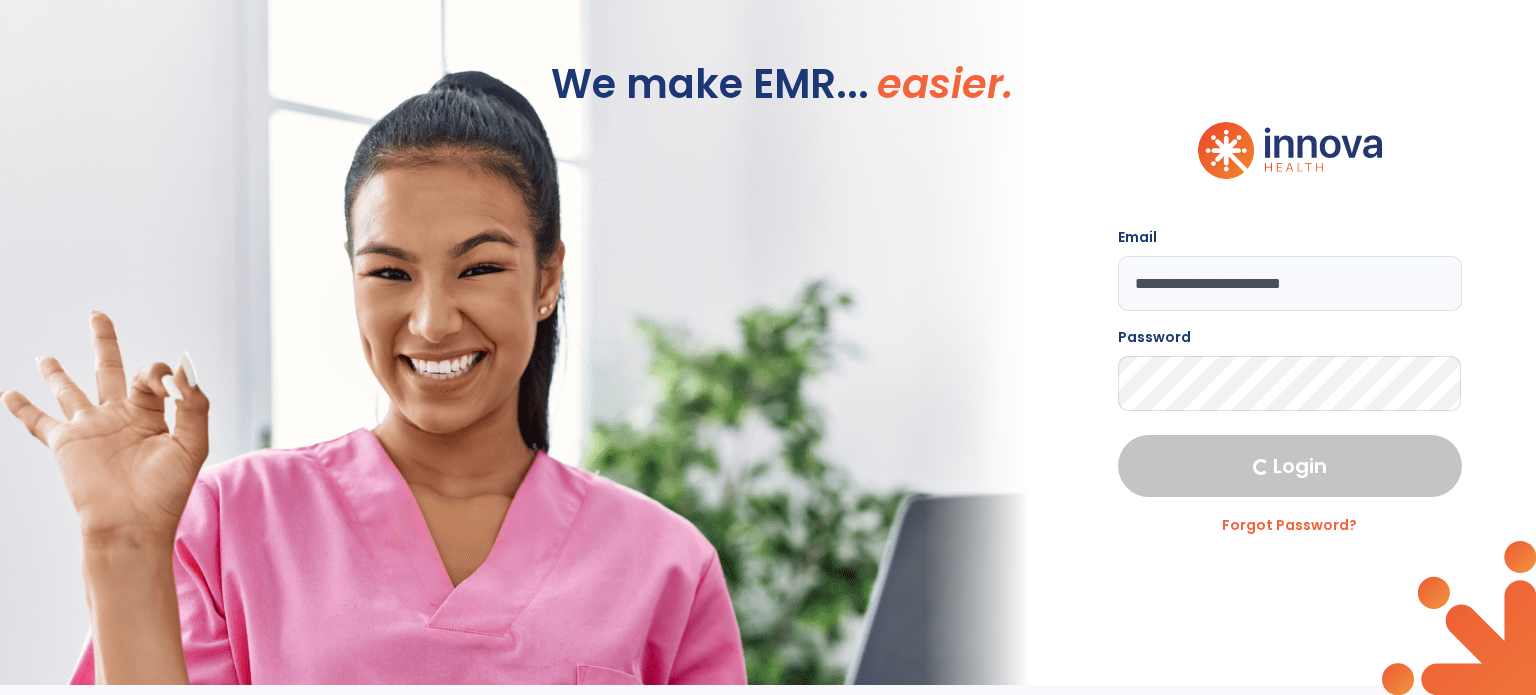 select on "***" 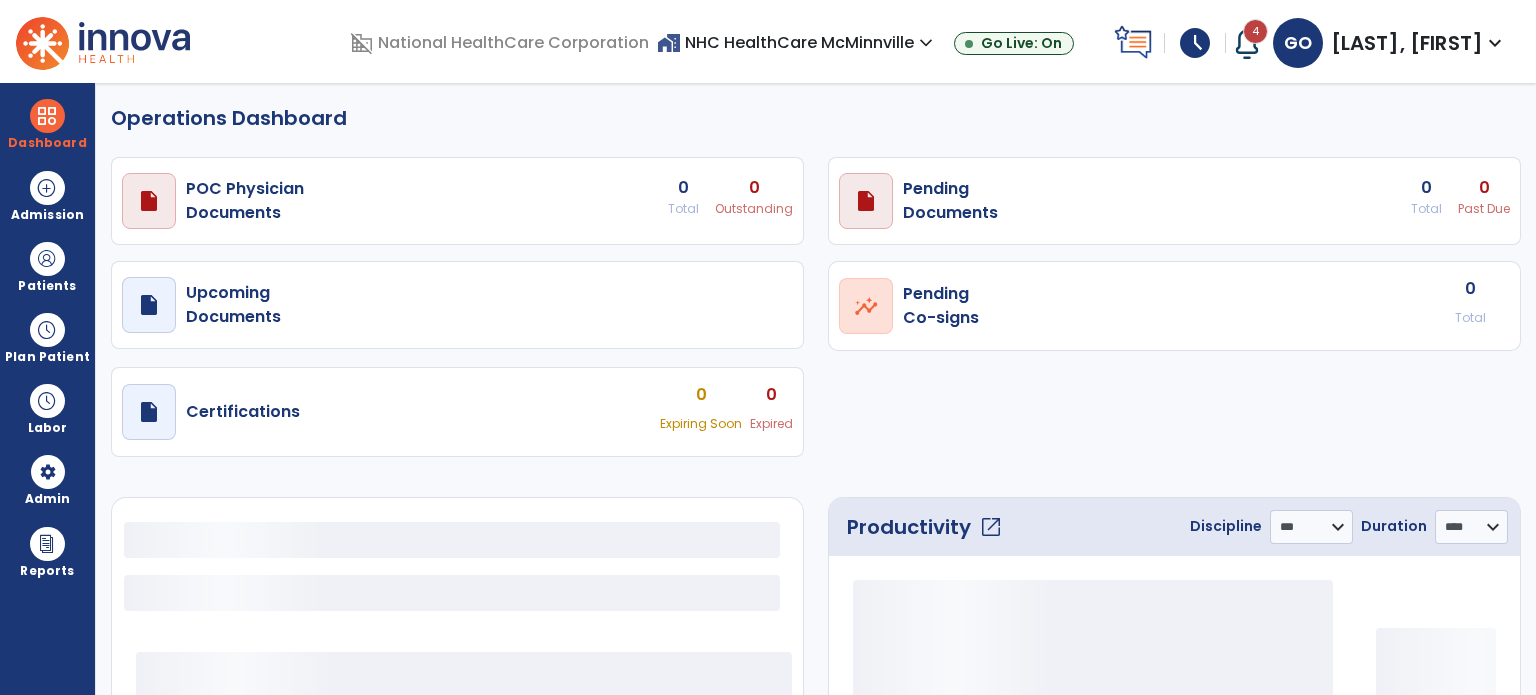 select on "***" 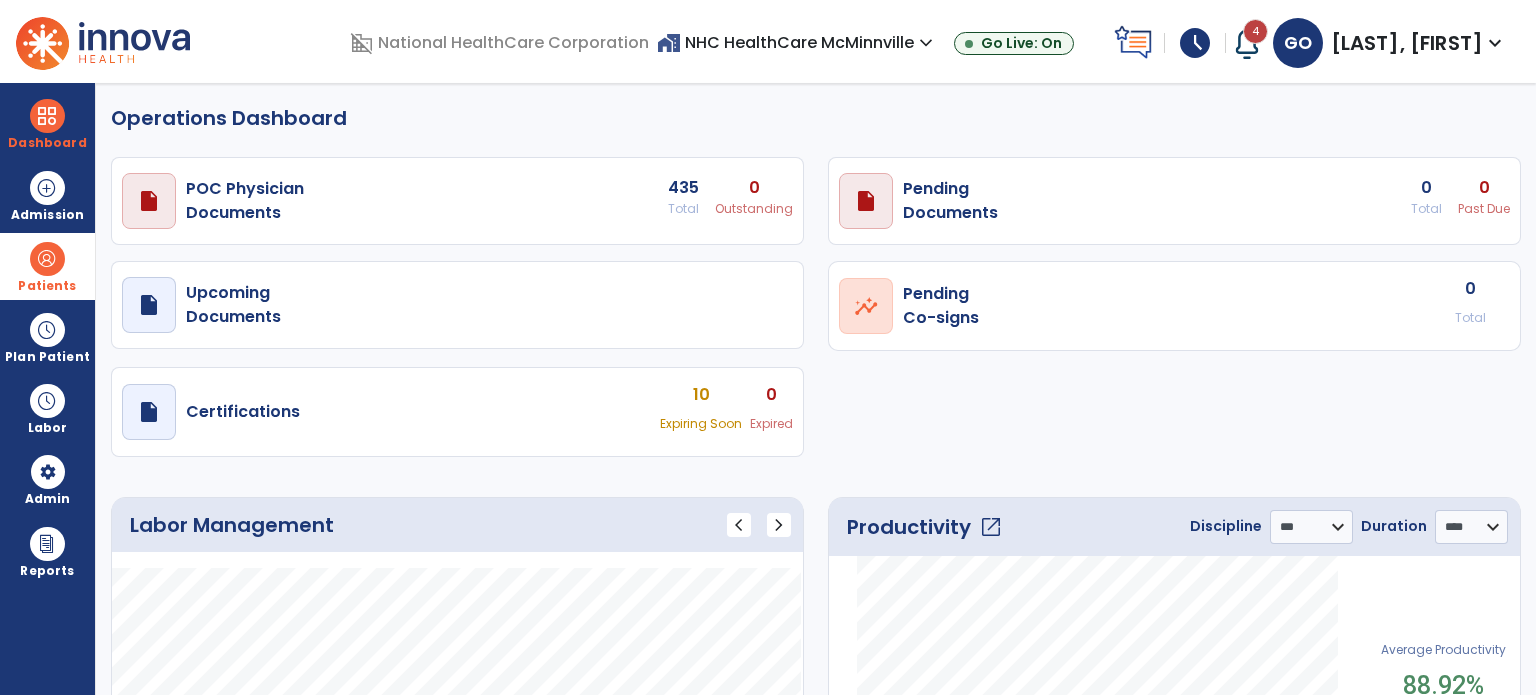 click on "Patients" at bounding box center (47, 286) 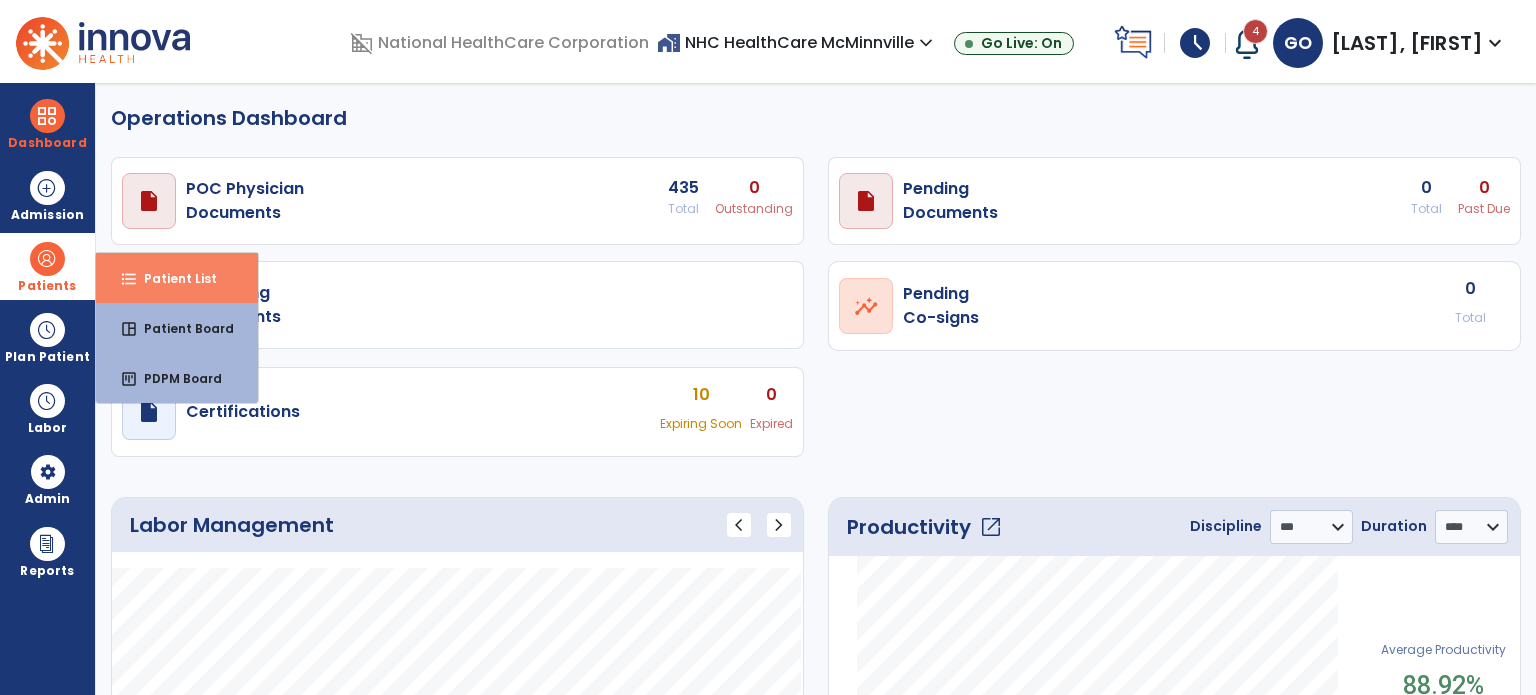 click on "Patient List" at bounding box center (172, 278) 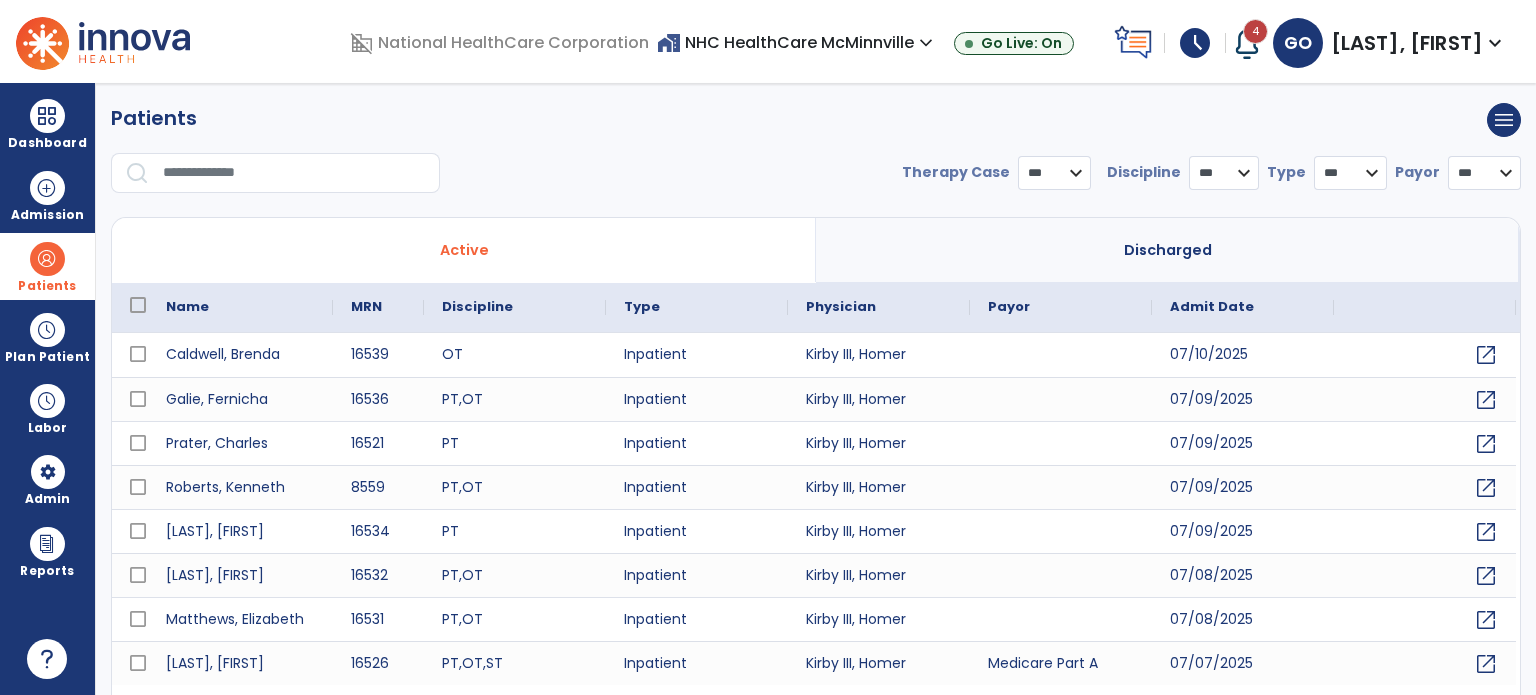 select on "***" 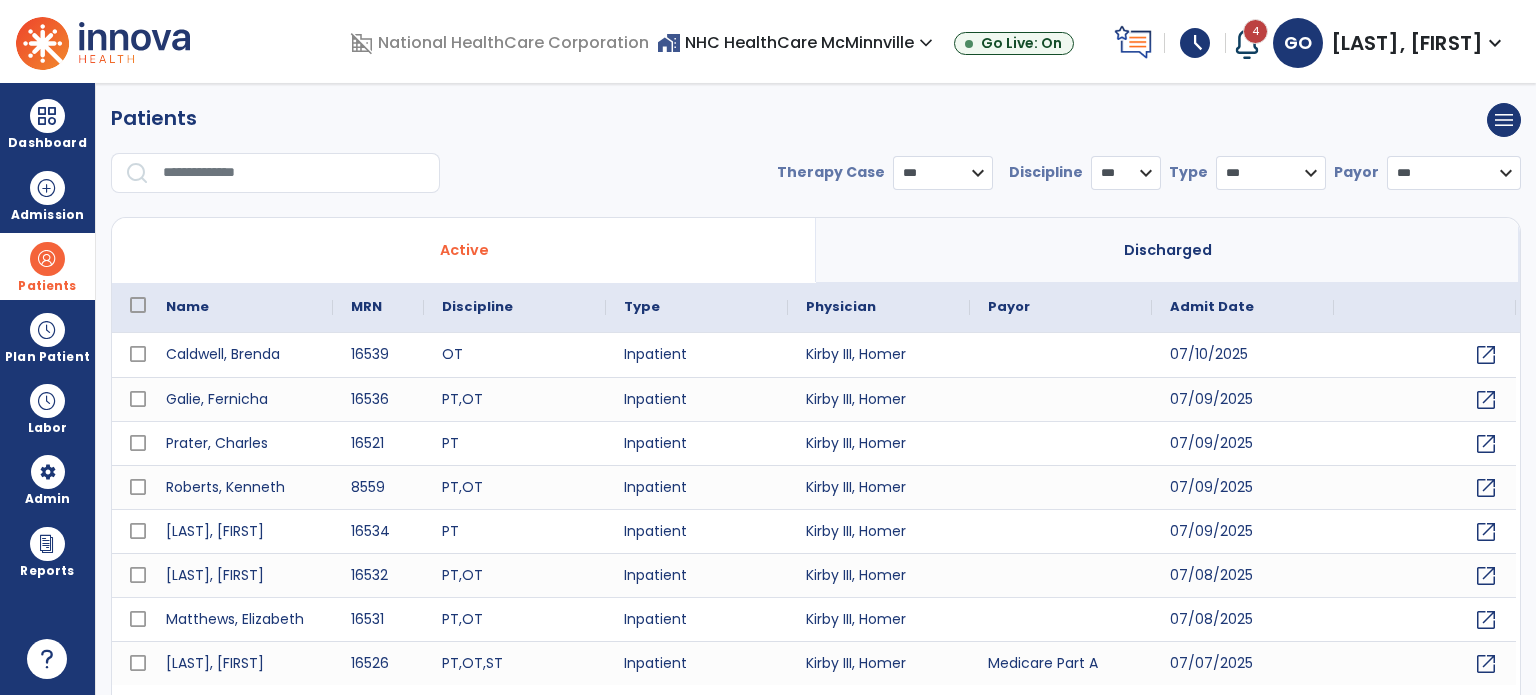 click on "Discharged" at bounding box center (1168, 250) 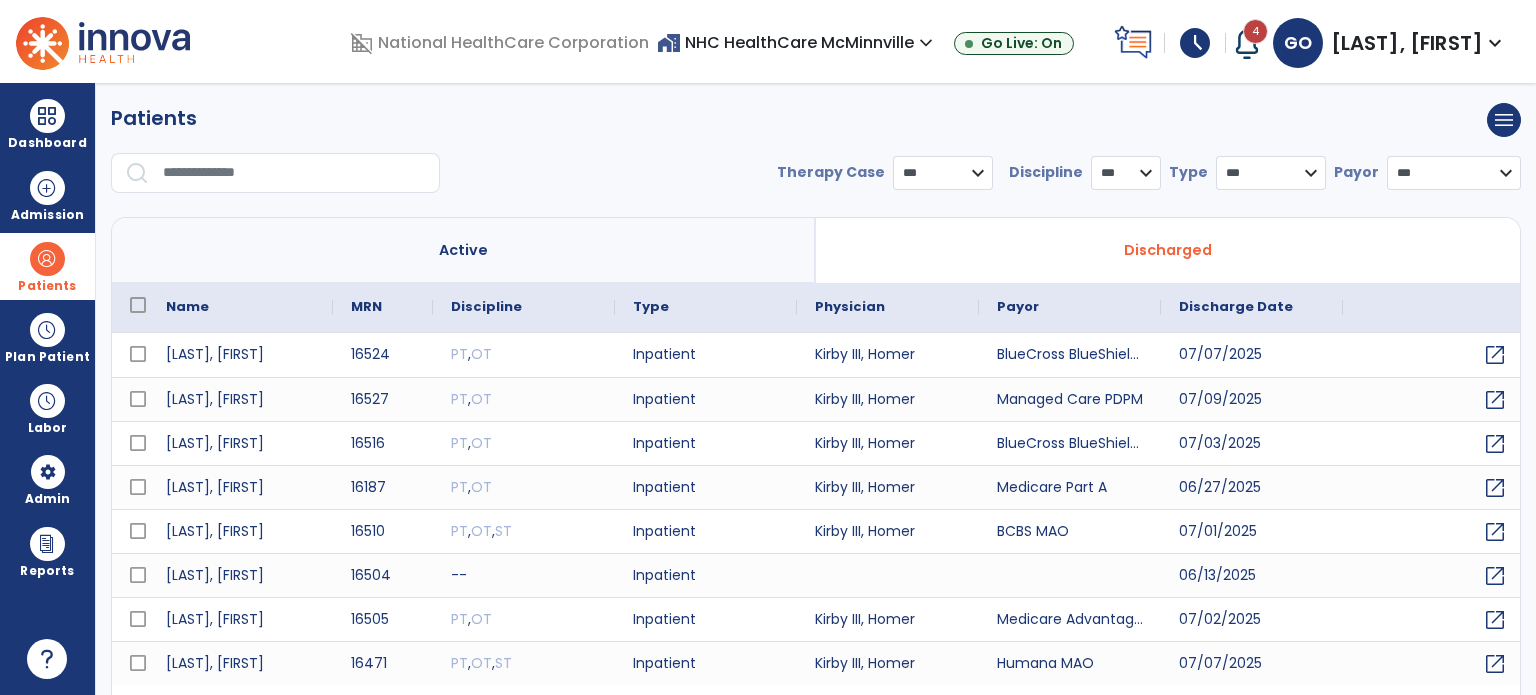 click at bounding box center [294, 173] 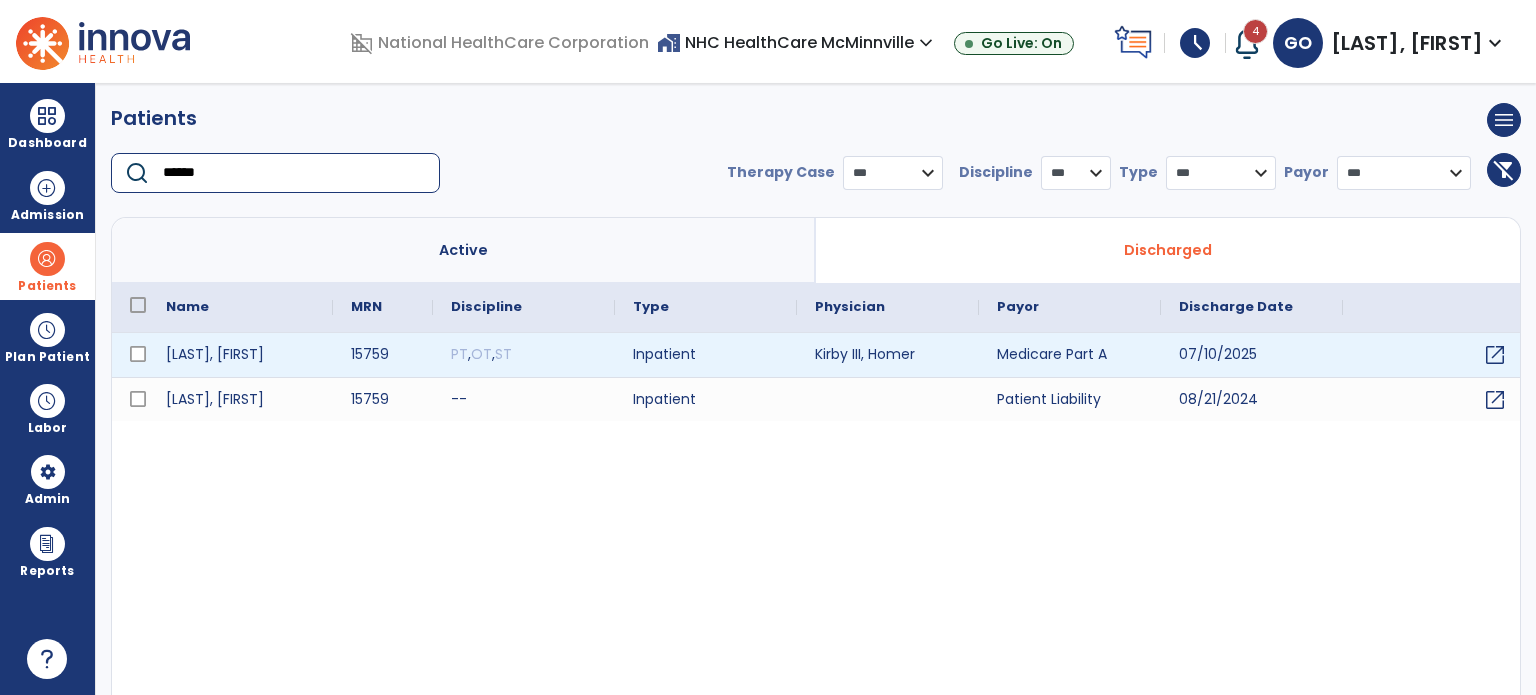 type on "******" 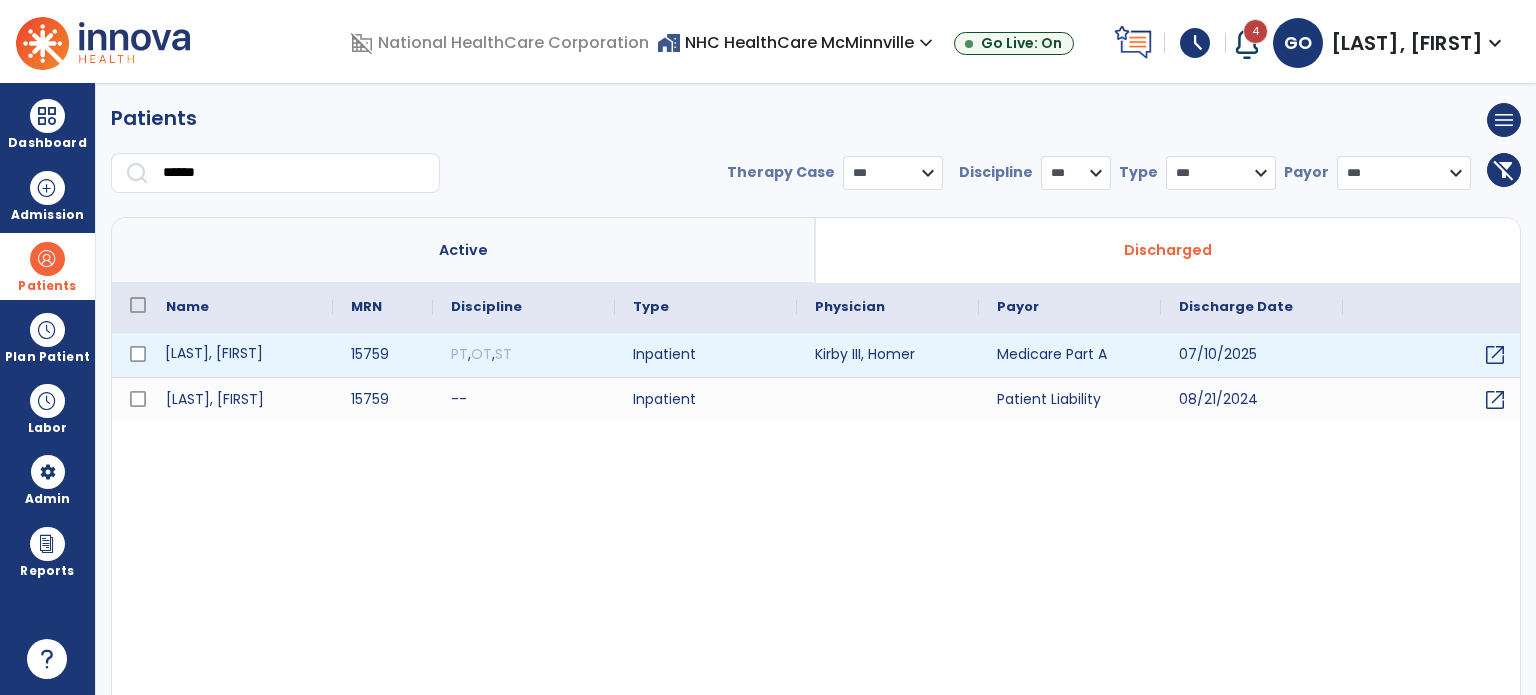 click on "[LAST], [FIRST]" at bounding box center (240, 355) 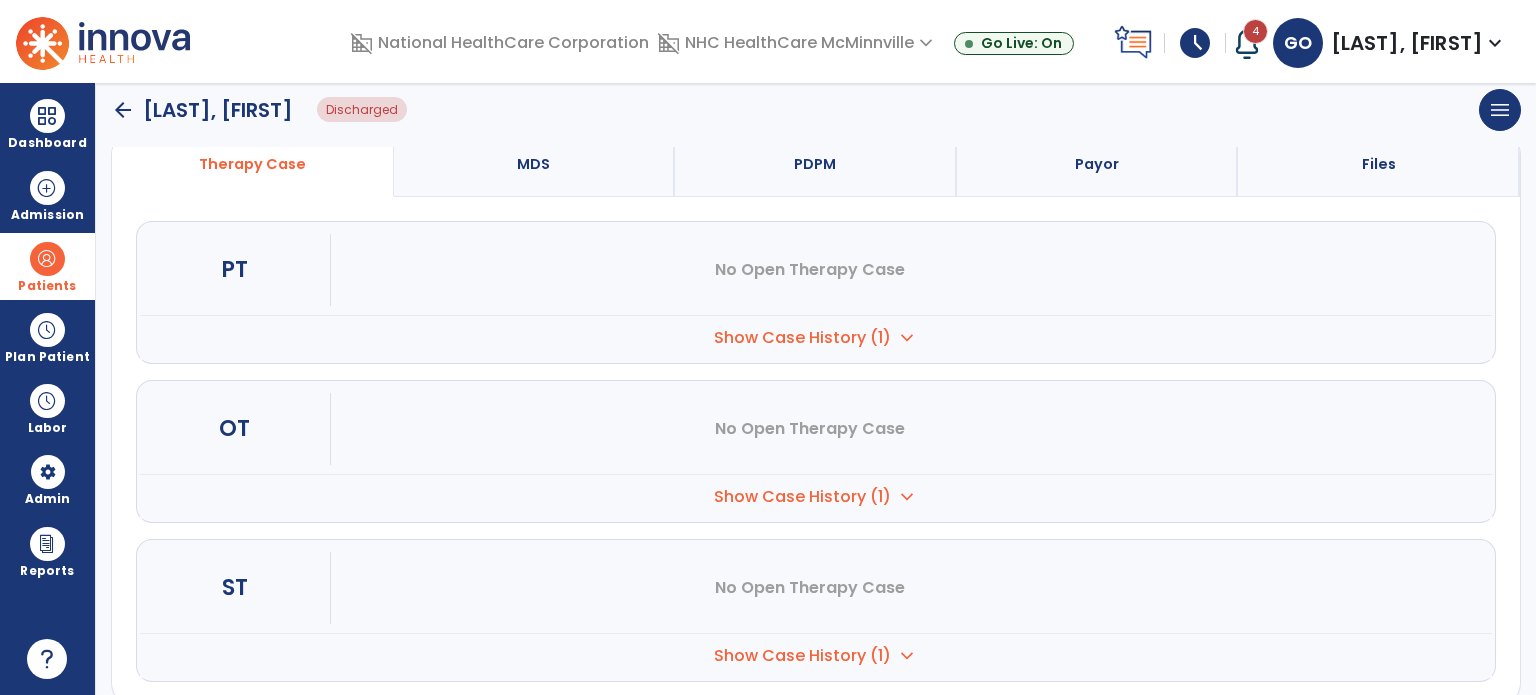 scroll, scrollTop: 241, scrollLeft: 0, axis: vertical 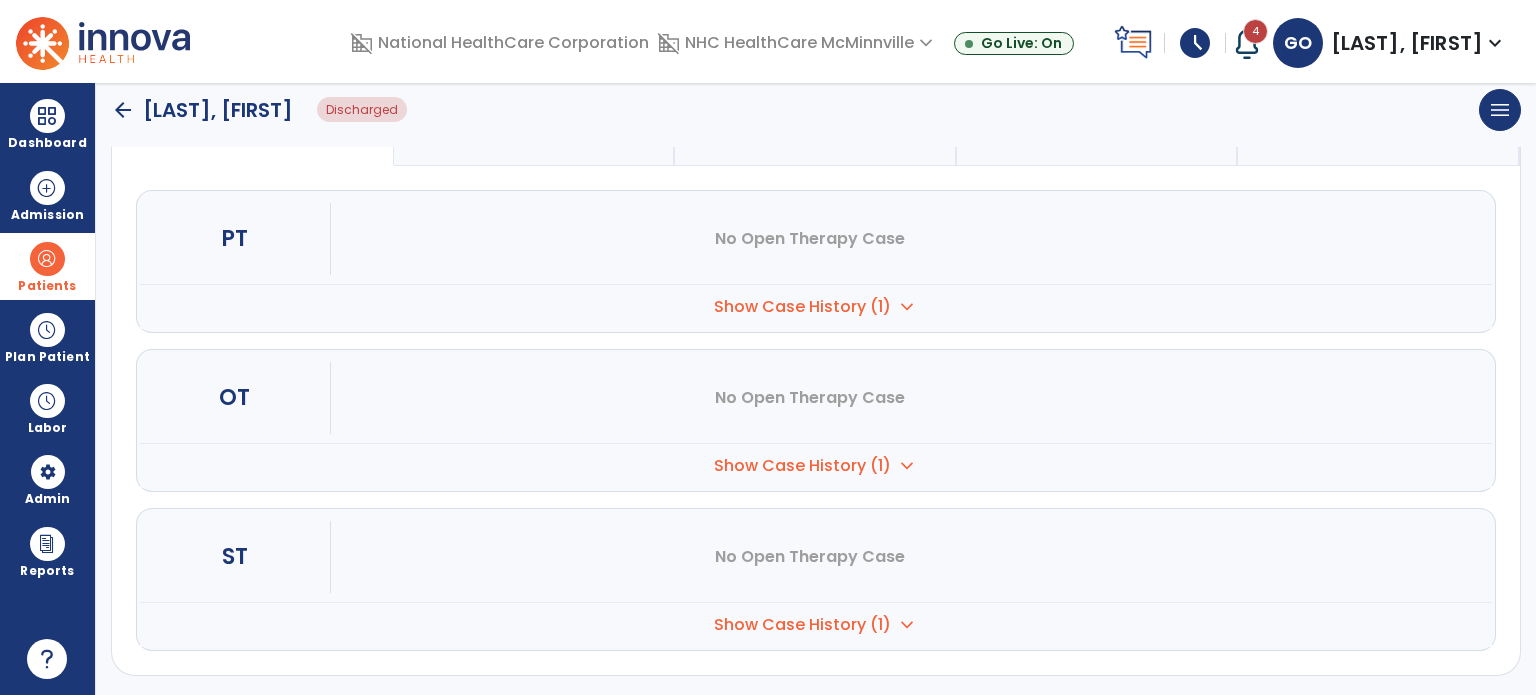 click on "Show Case History (1)" at bounding box center (802, 307) 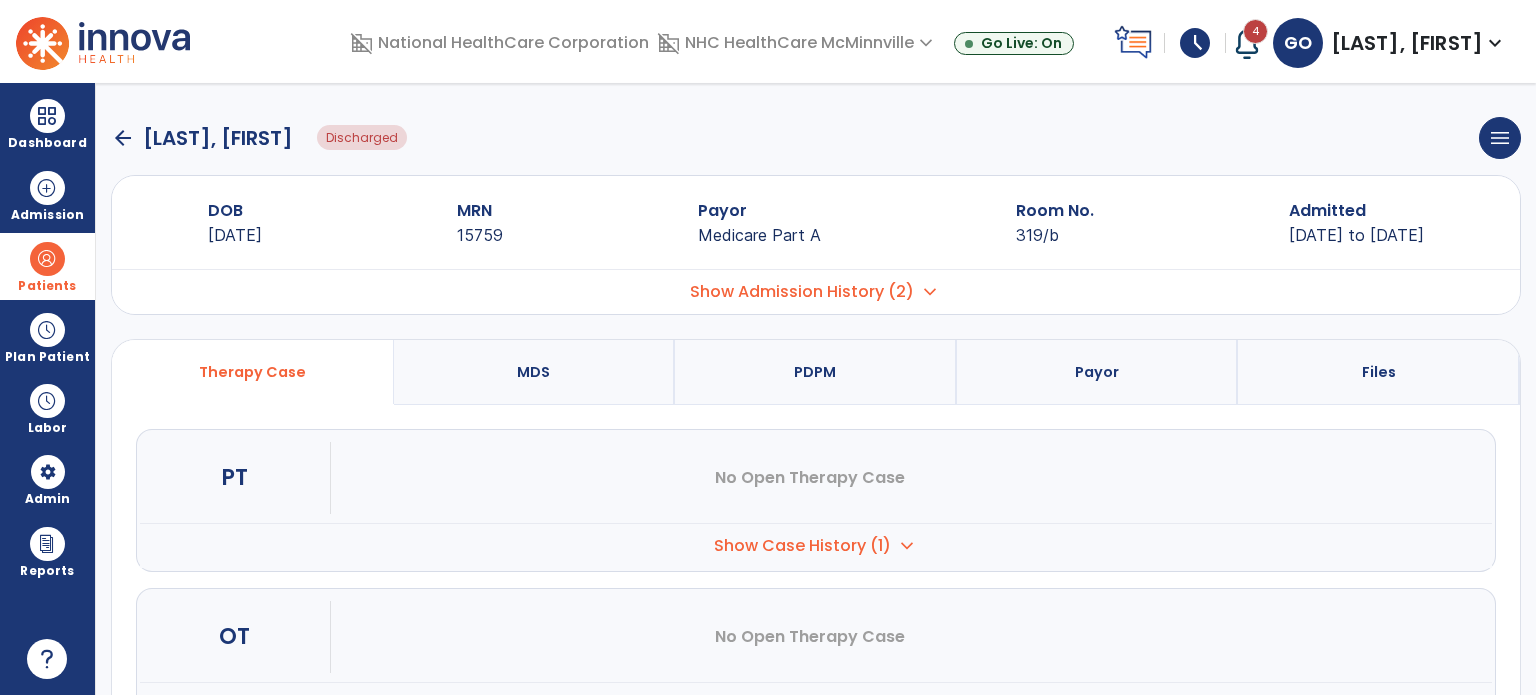 scroll, scrollTop: 0, scrollLeft: 0, axis: both 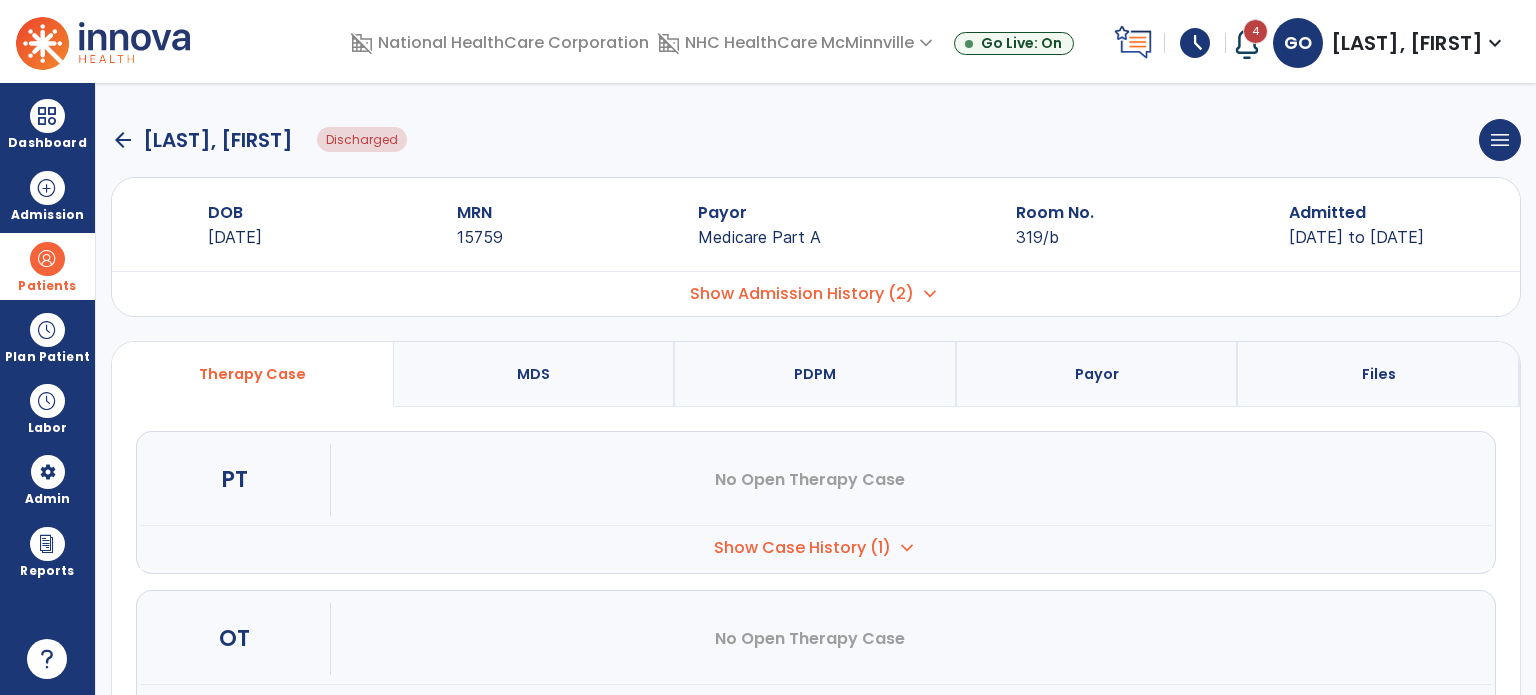 click at bounding box center [1247, 43] 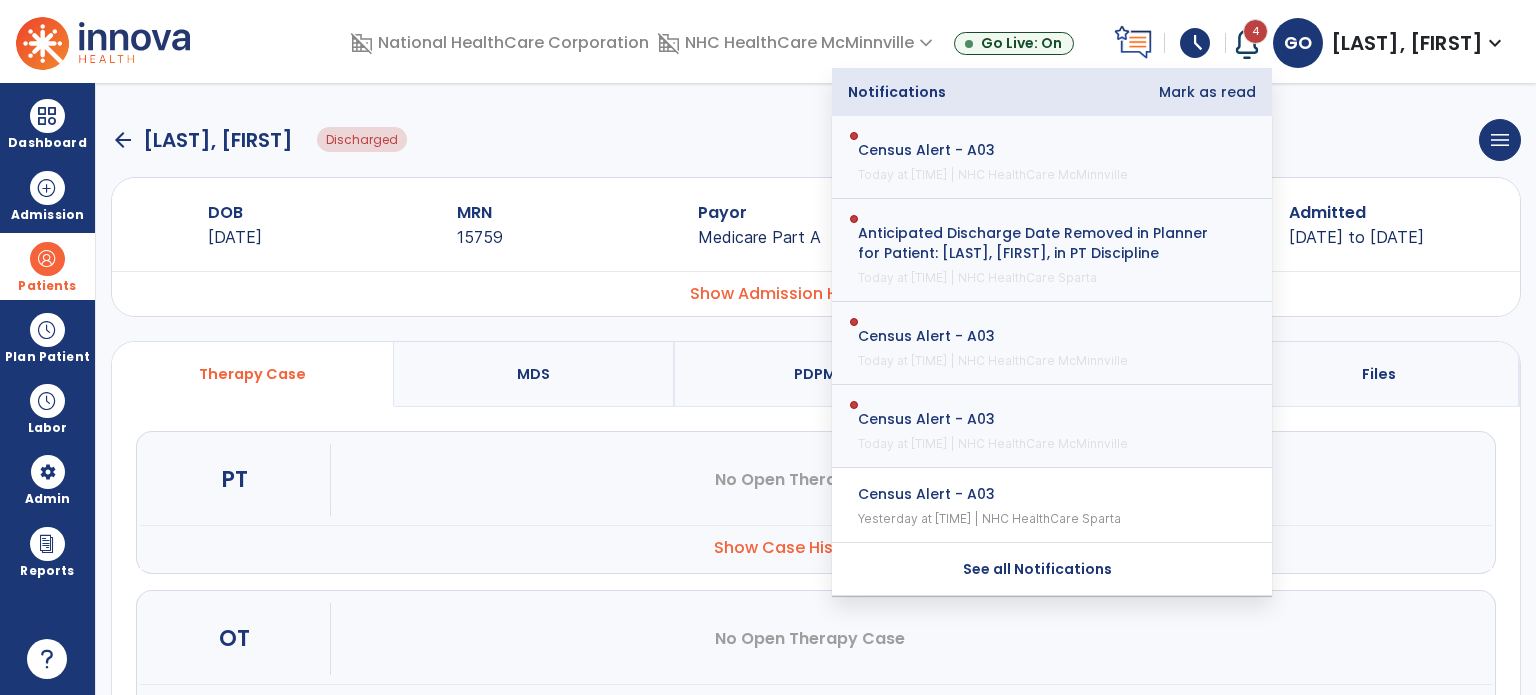 click on "Mark as read" at bounding box center (1207, 92) 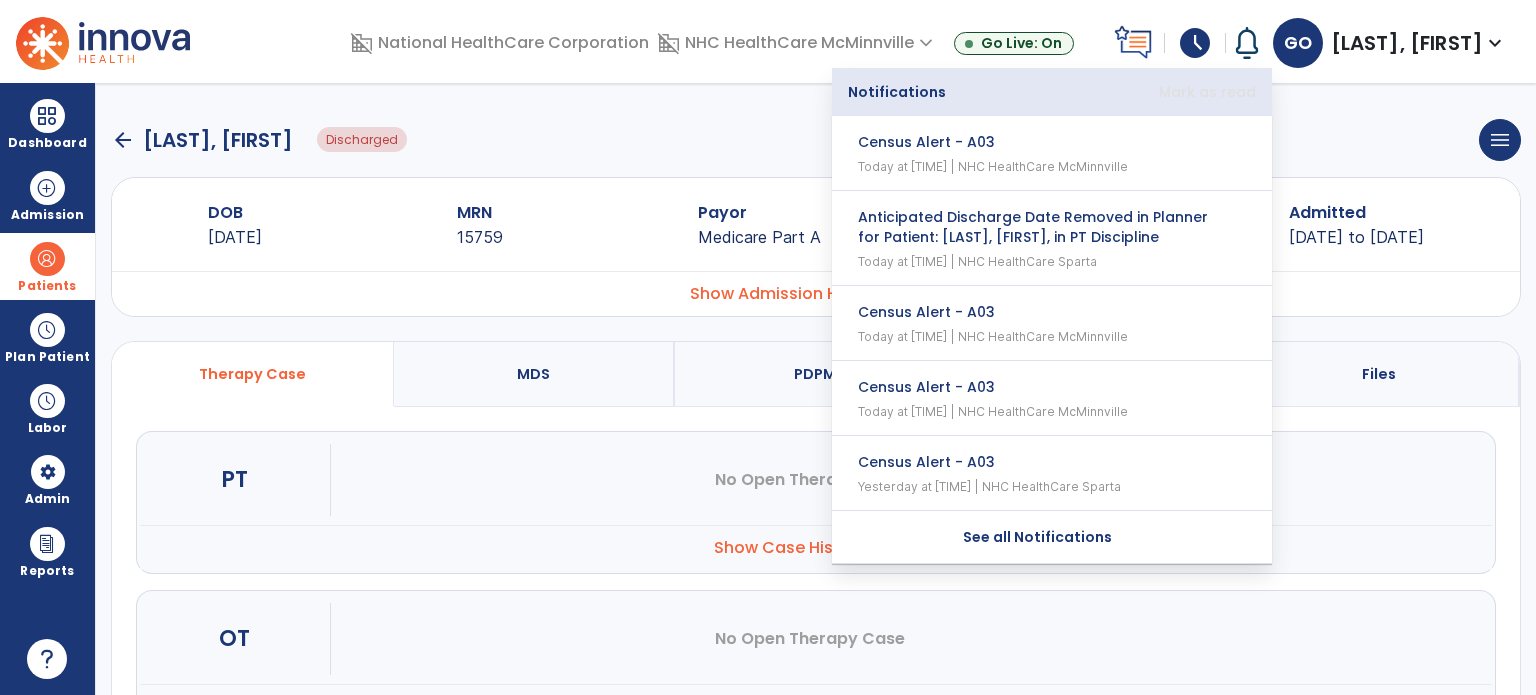 click on "Patients" at bounding box center [47, 286] 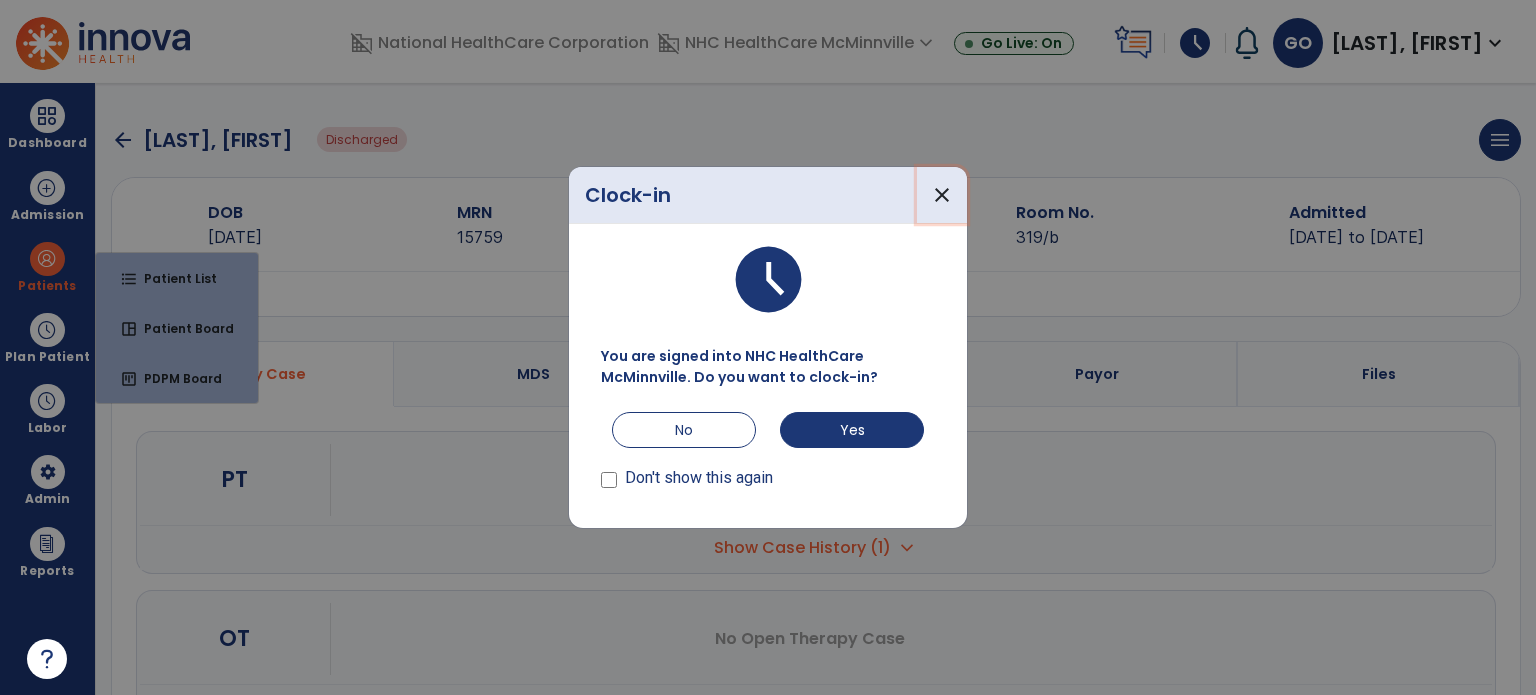 drag, startPoint x: 945, startPoint y: 188, endPoint x: 797, endPoint y: 224, distance: 152.31546 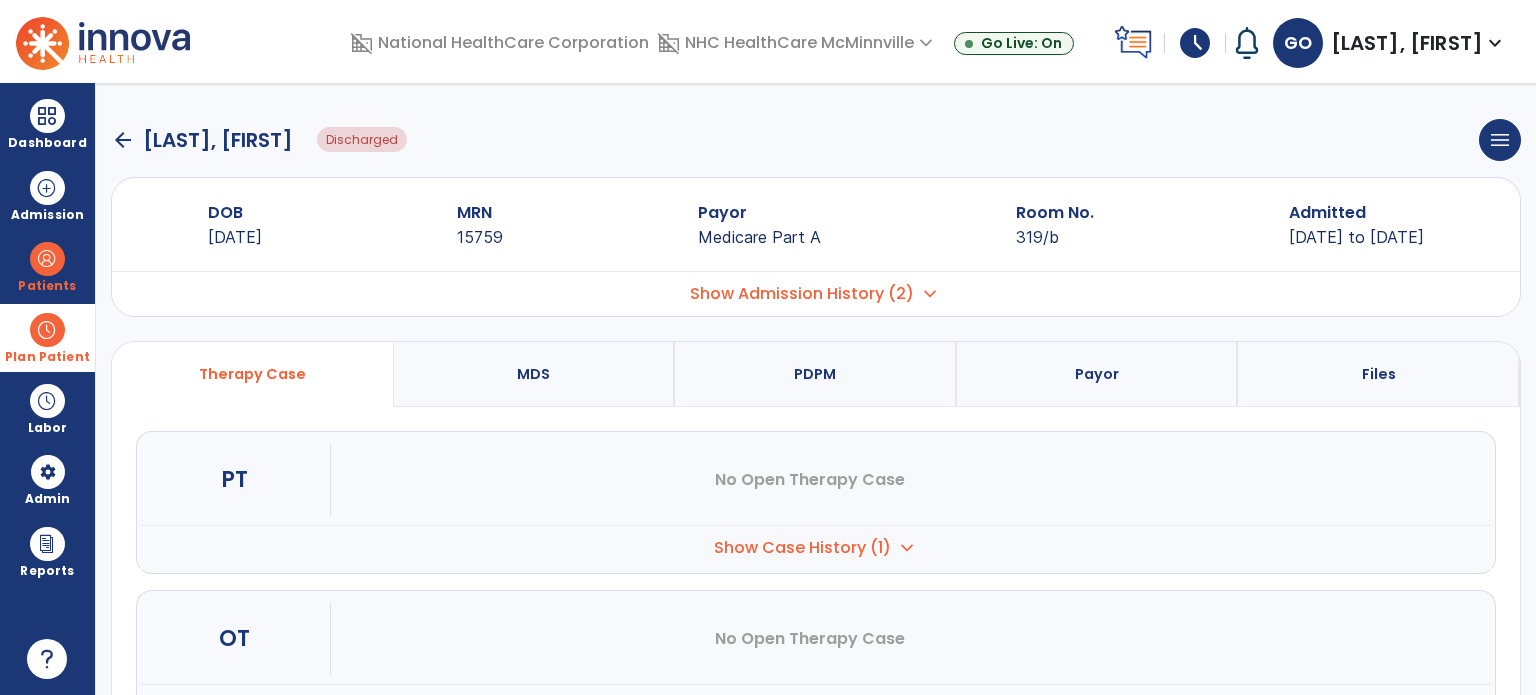 drag, startPoint x: 31, startPoint y: 344, endPoint x: 52, endPoint y: 339, distance: 21.587032 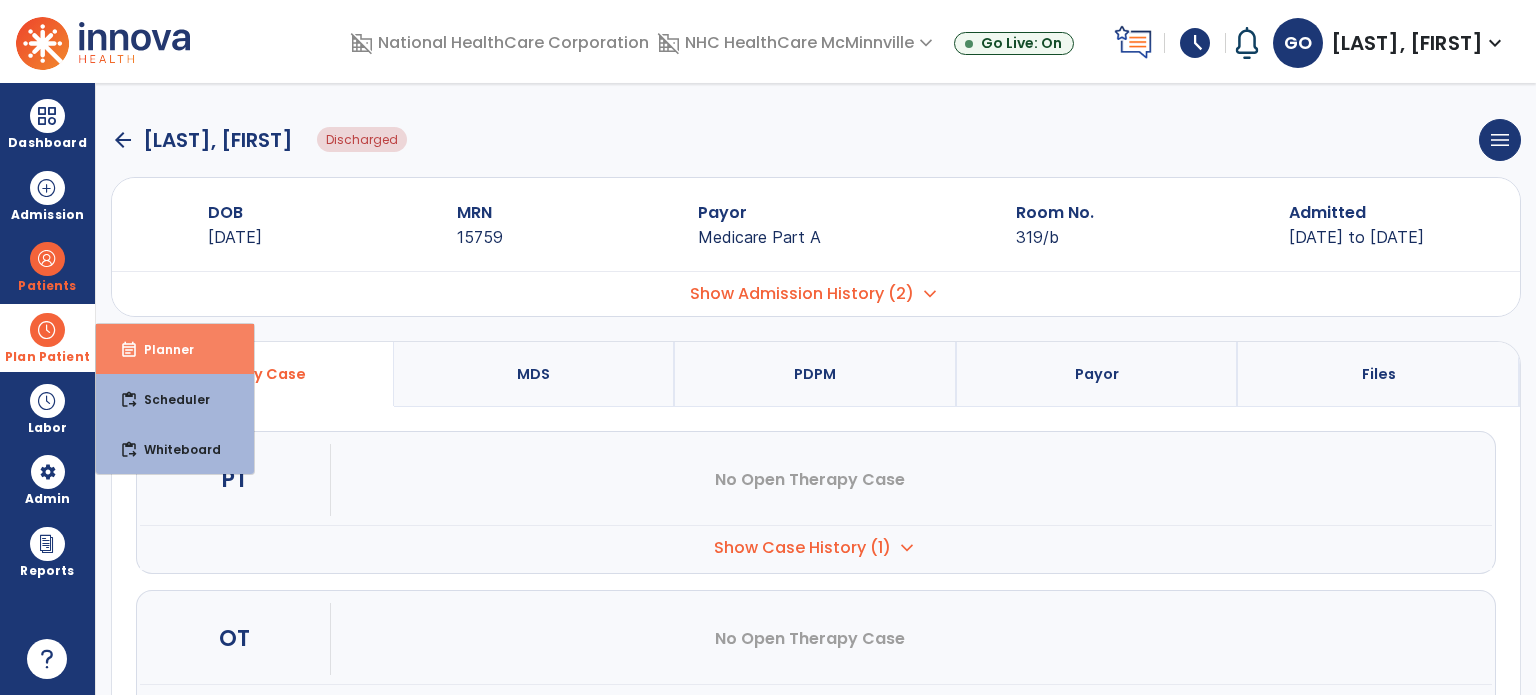 click on "event_note  Planner" at bounding box center (175, 349) 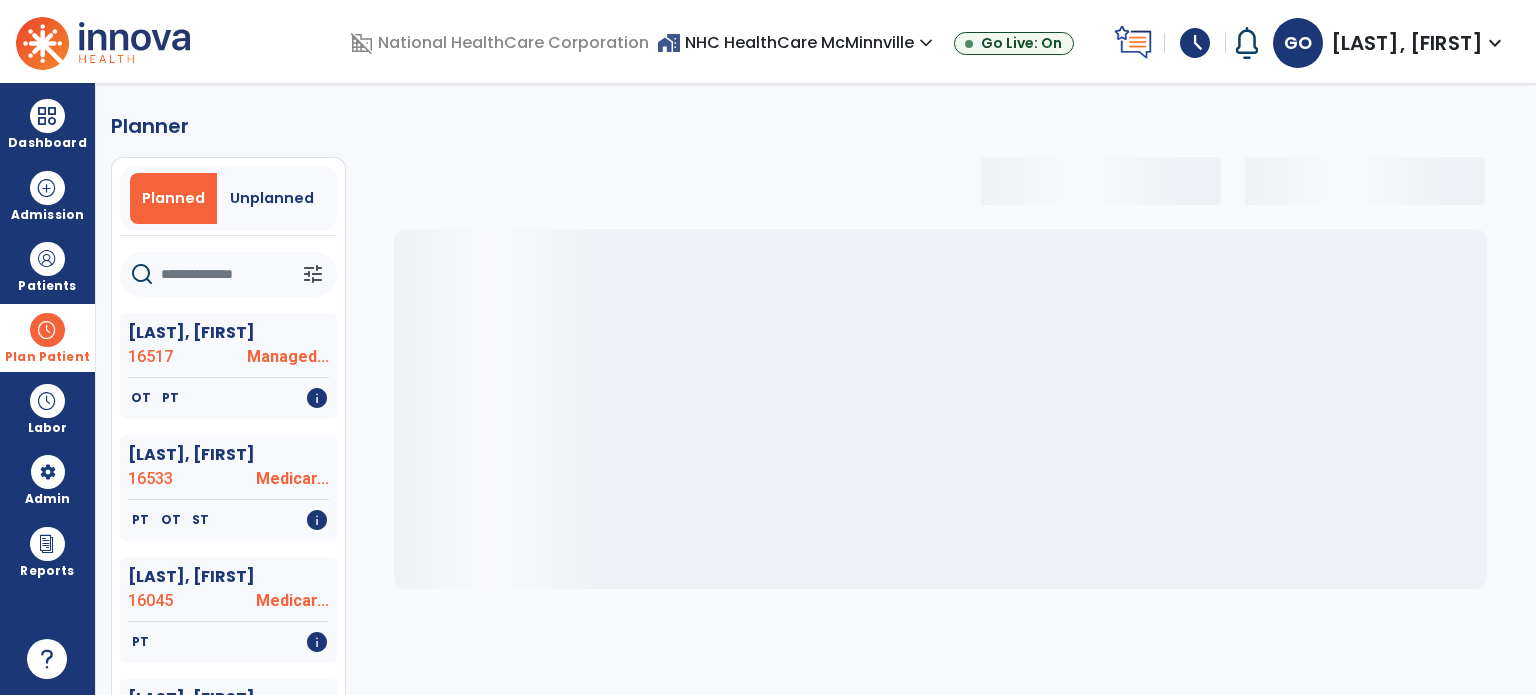 select on "***" 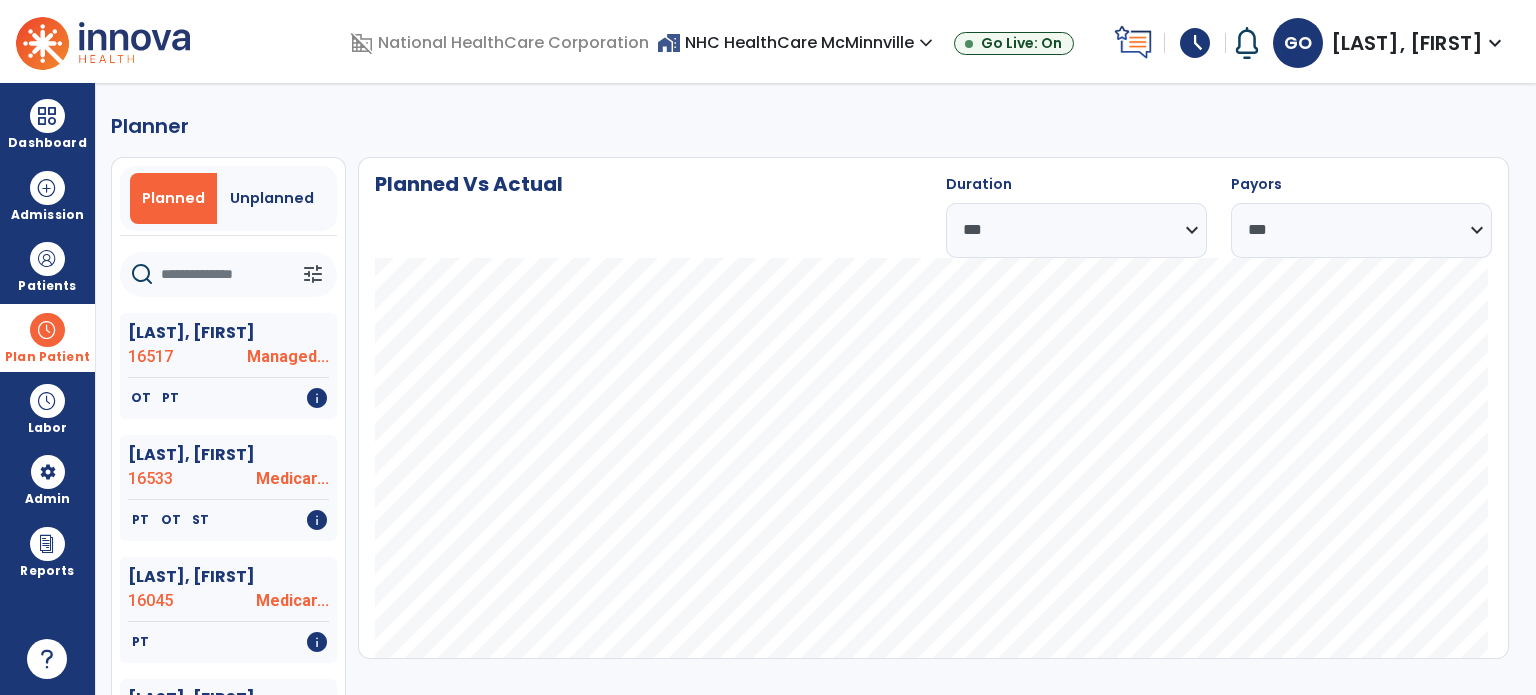 click on "Planned   Unplanned" 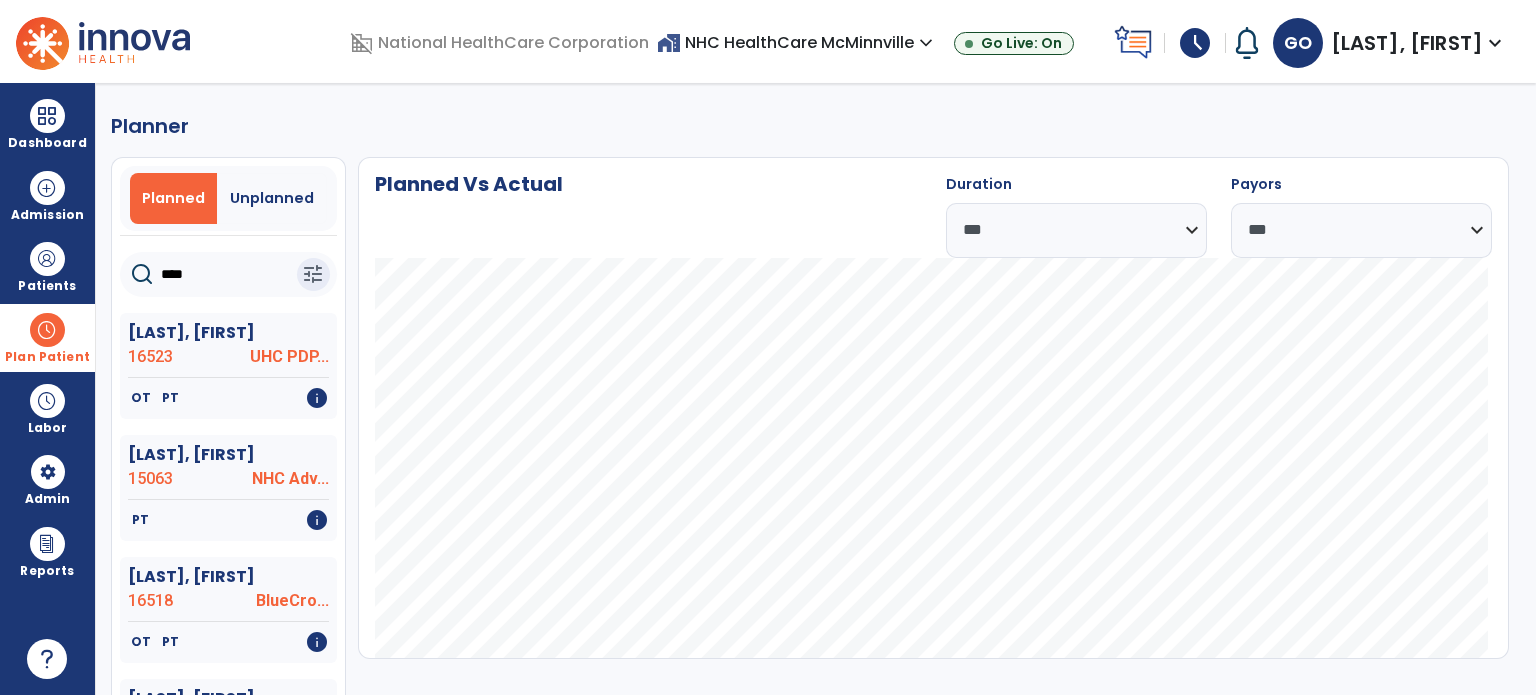 type on "****" 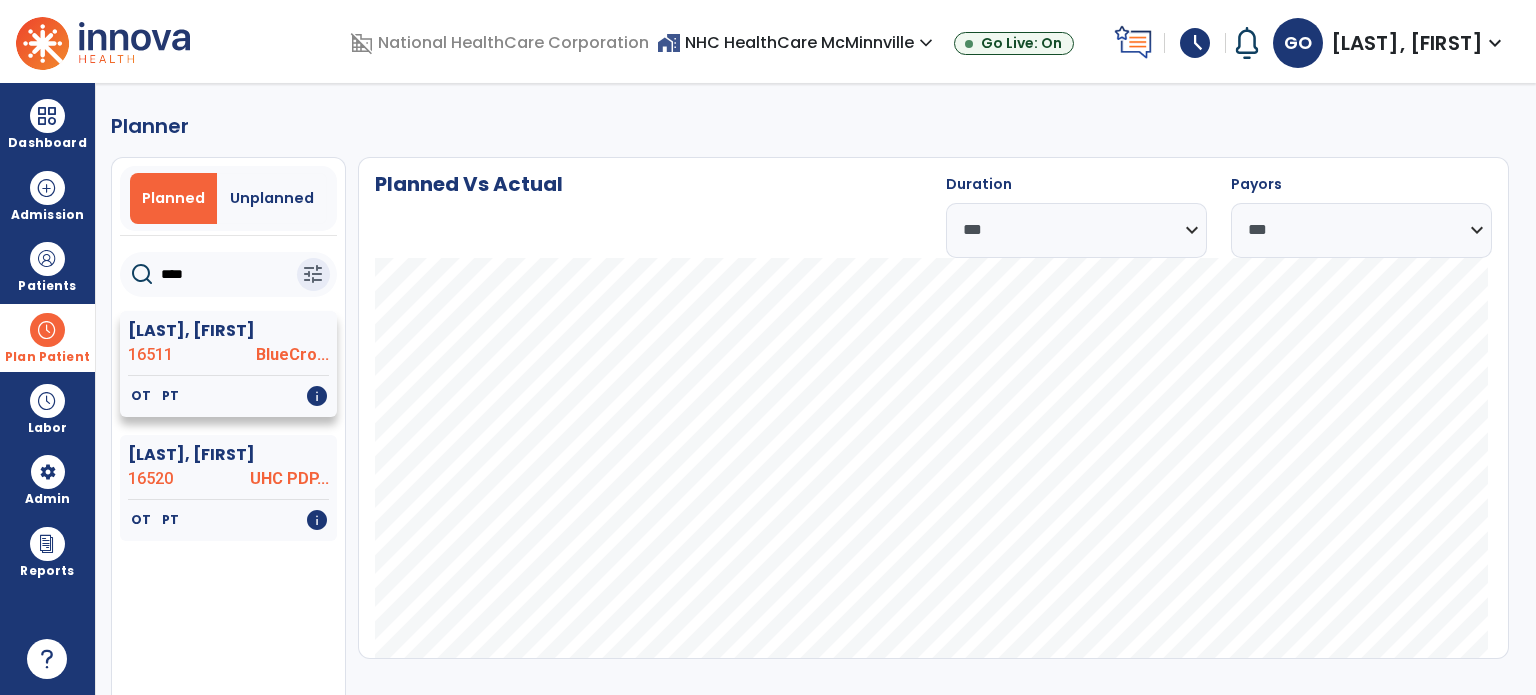 click on "OT   PT   info" 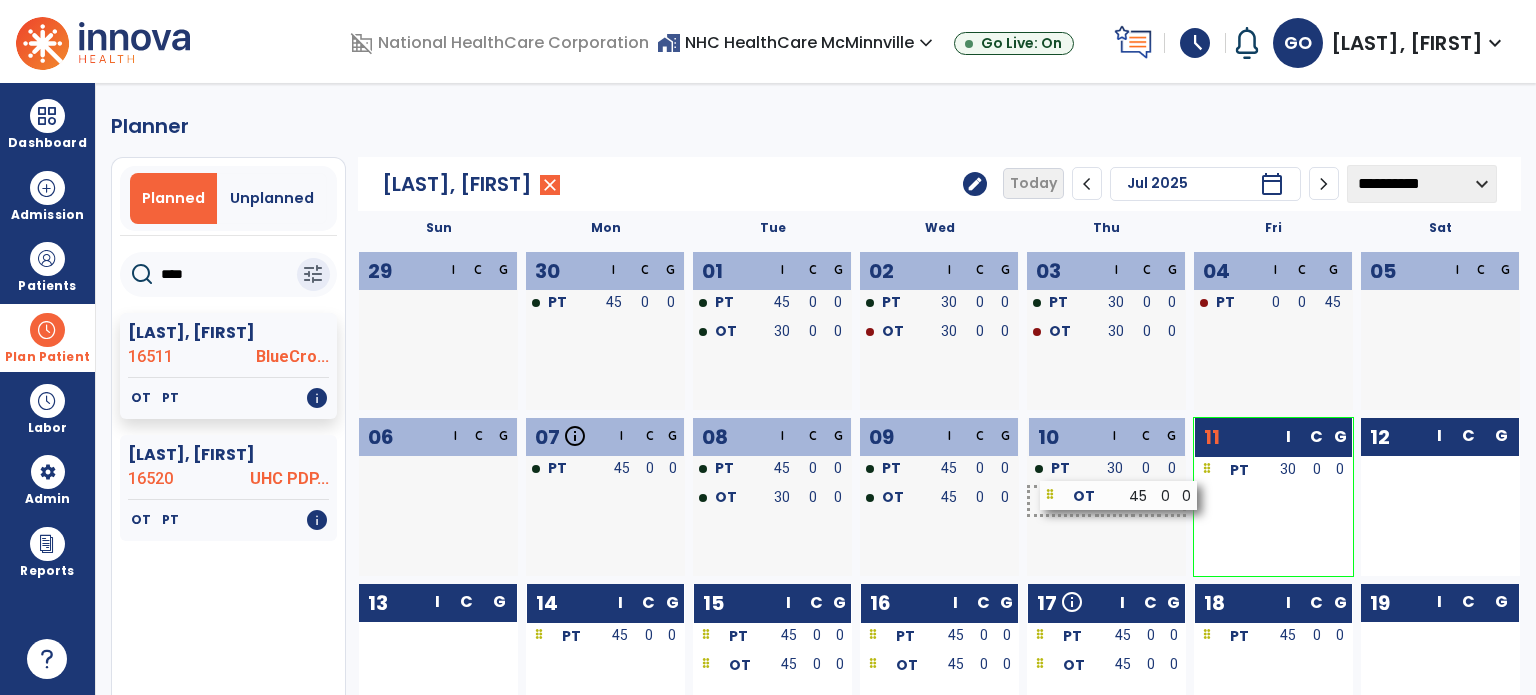 drag, startPoint x: 1276, startPoint y: 498, endPoint x: 1122, endPoint y: 494, distance: 154.05194 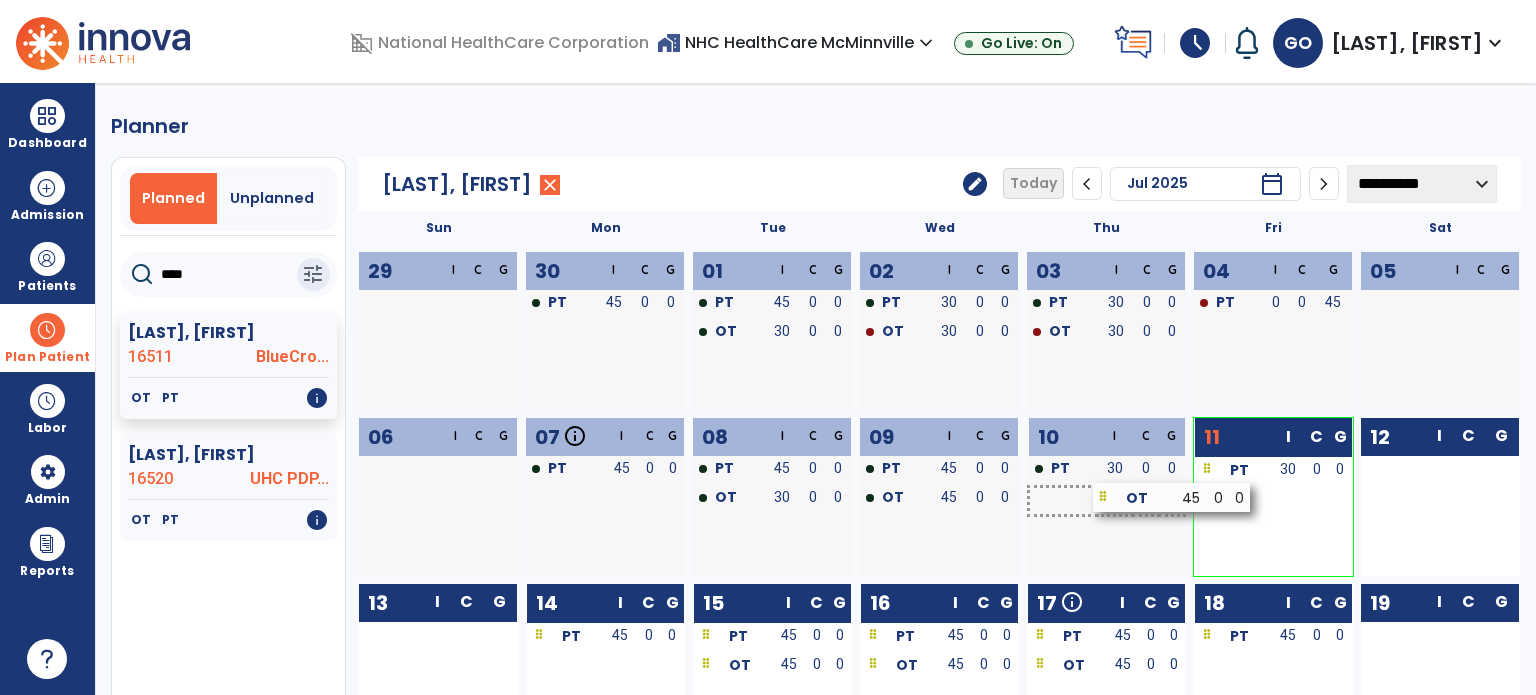 drag, startPoint x: 1244, startPoint y: 501, endPoint x: 1096, endPoint y: 503, distance: 148.01352 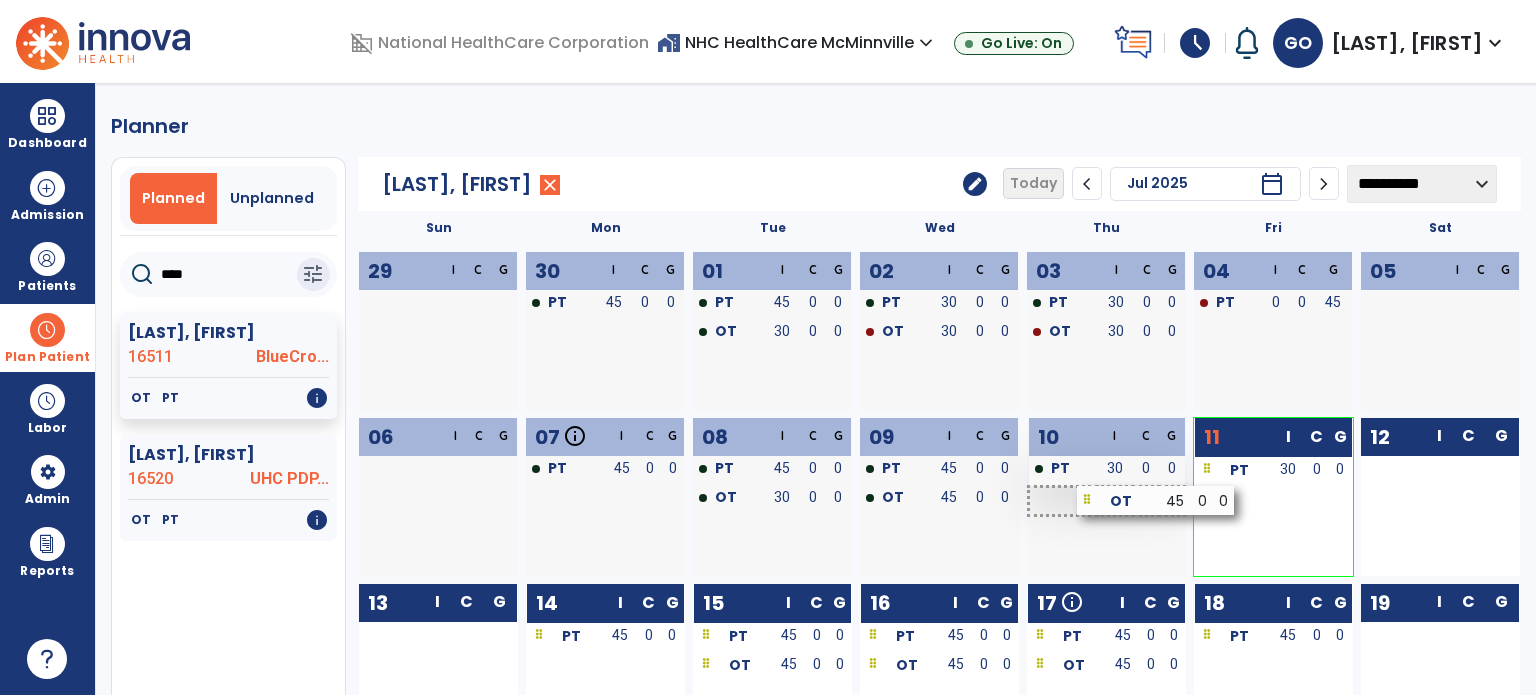 drag, startPoint x: 1279, startPoint y: 501, endPoint x: 1095, endPoint y: 483, distance: 184.87834 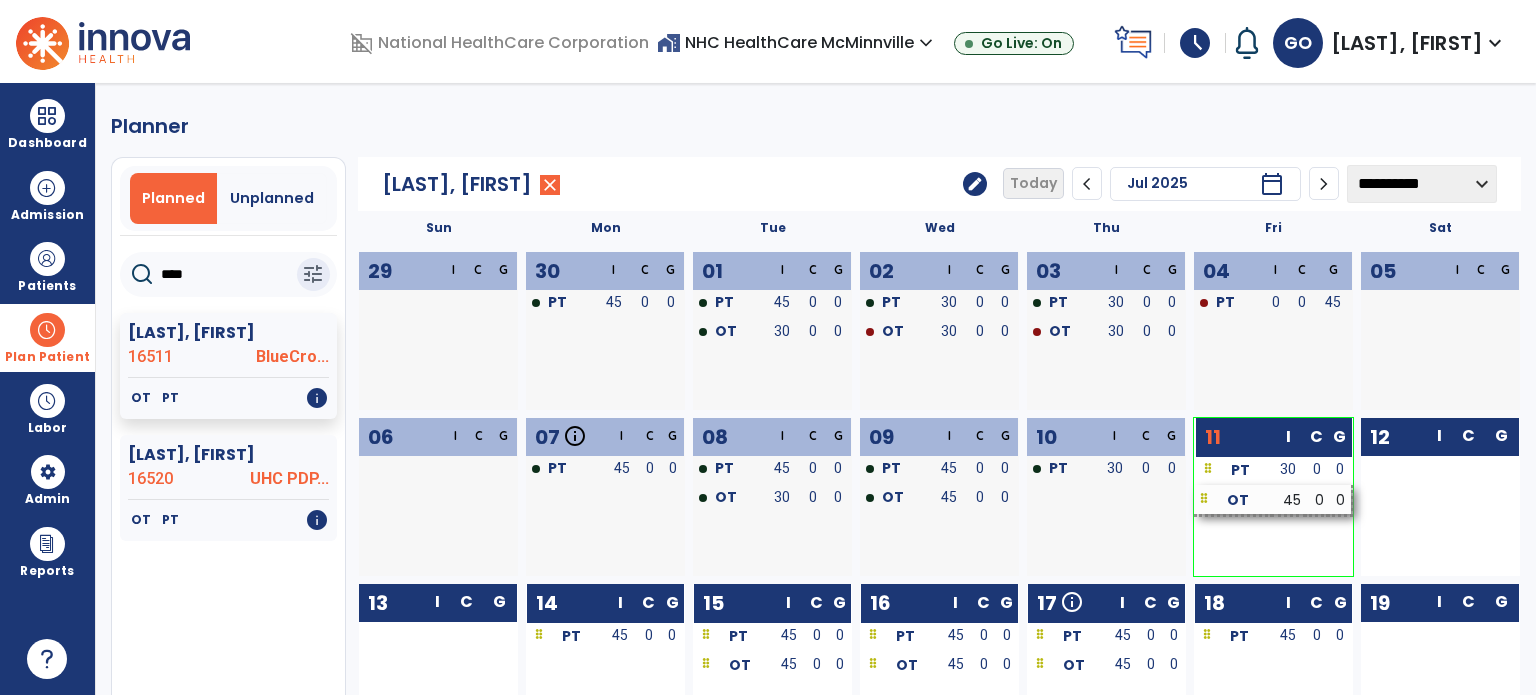 drag, startPoint x: 1272, startPoint y: 504, endPoint x: 1120, endPoint y: 489, distance: 152.73834 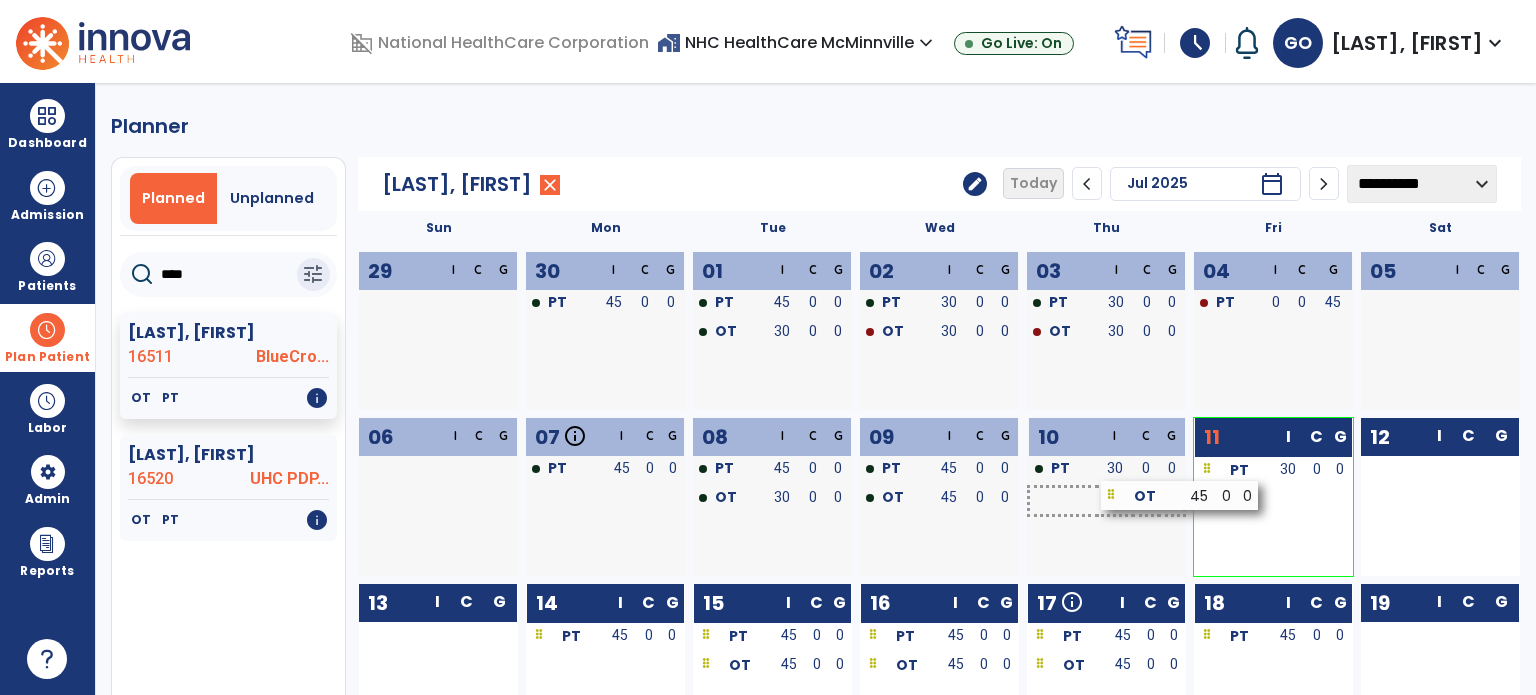drag, startPoint x: 1241, startPoint y: 501, endPoint x: 1116, endPoint y: 494, distance: 125.19585 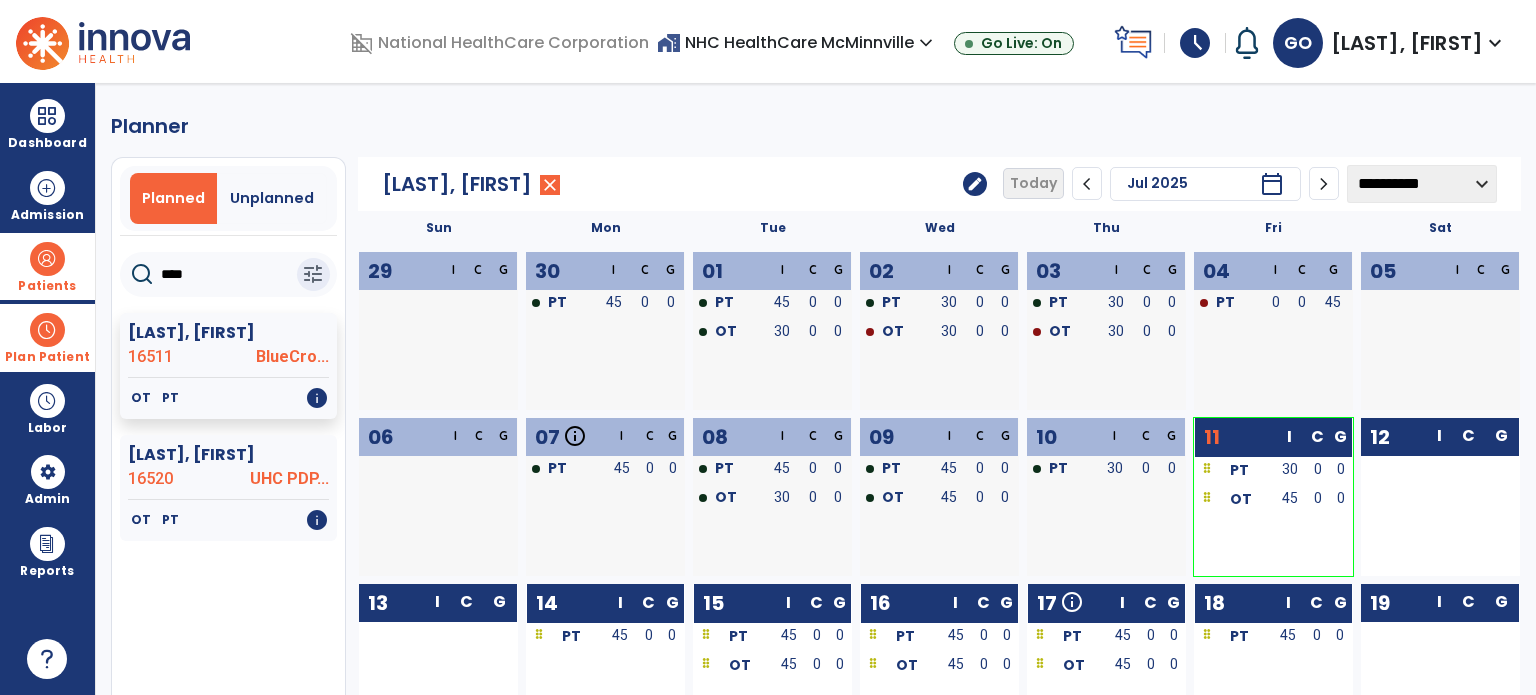 click at bounding box center [47, 259] 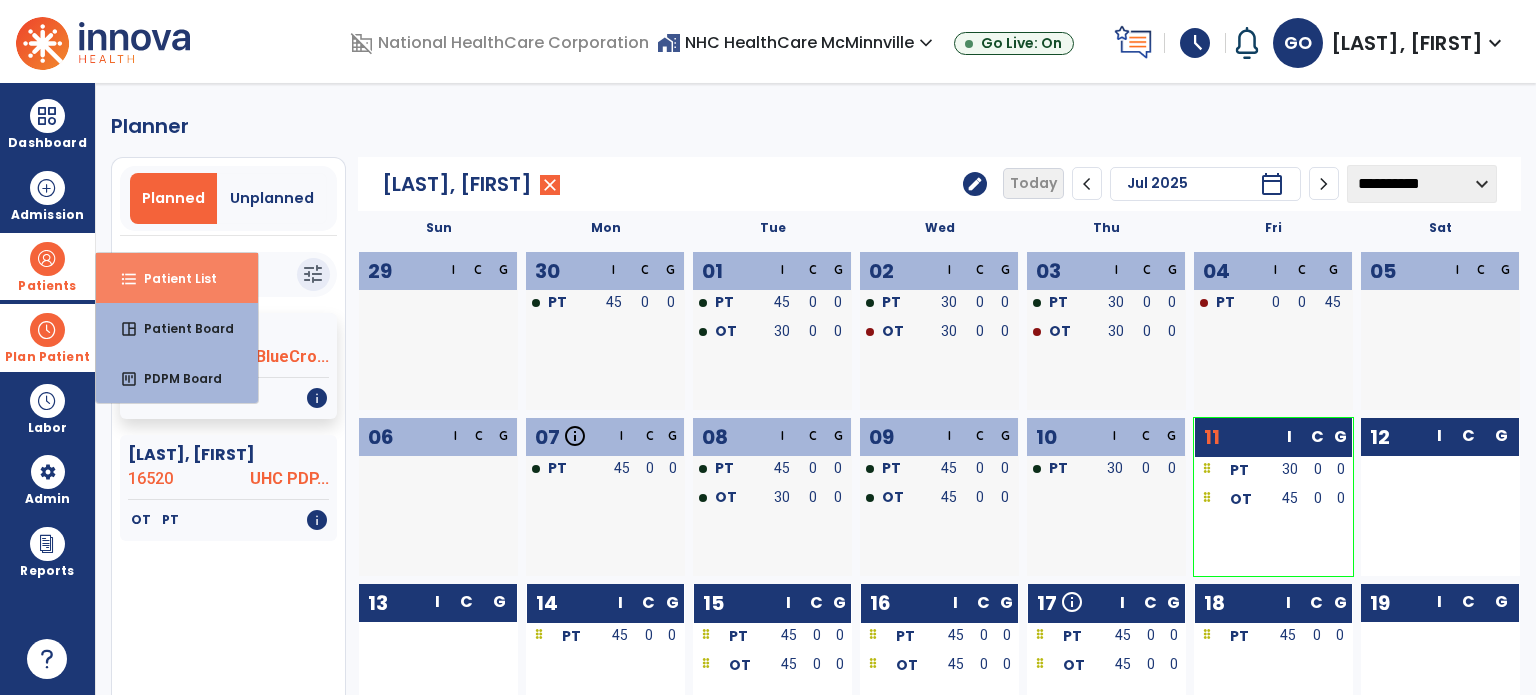 click on "Patient List" at bounding box center [172, 278] 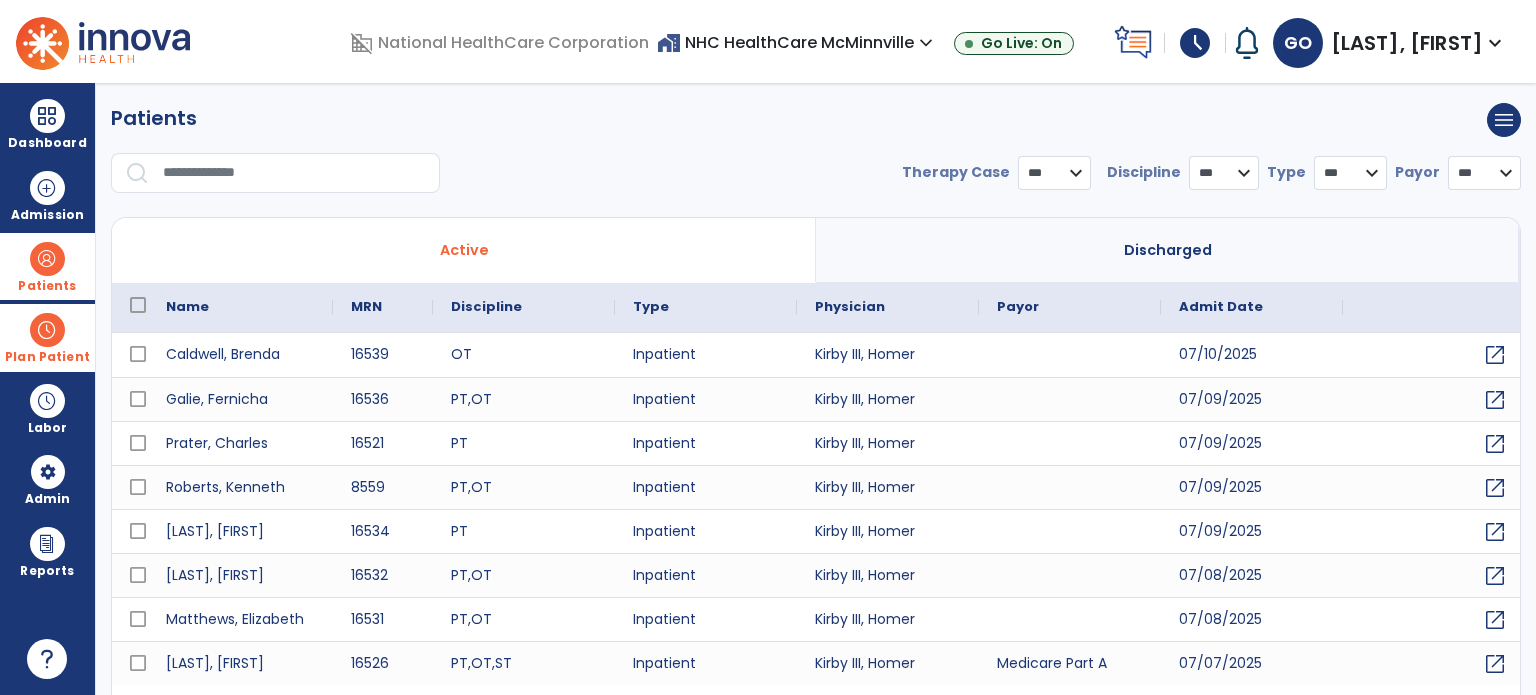 select on "***" 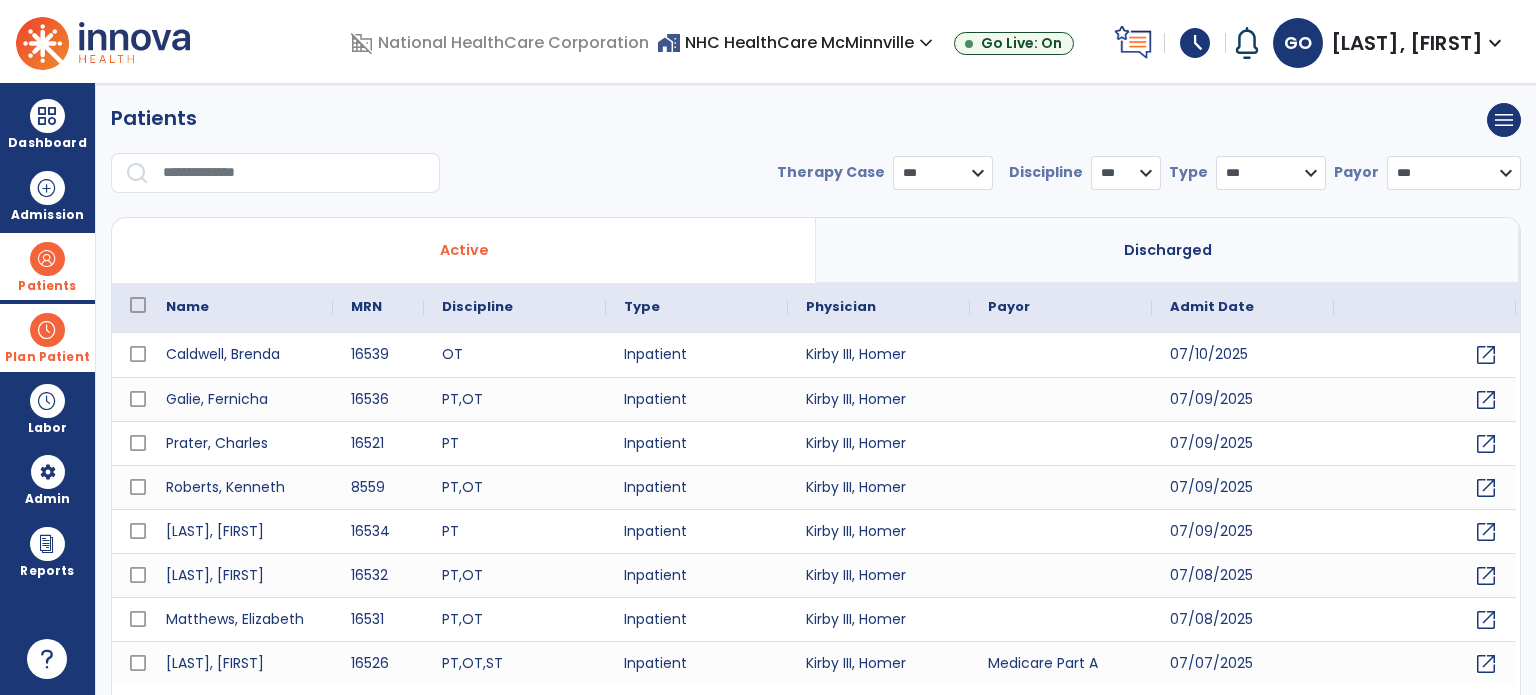 click on "Patients" at bounding box center [47, 266] 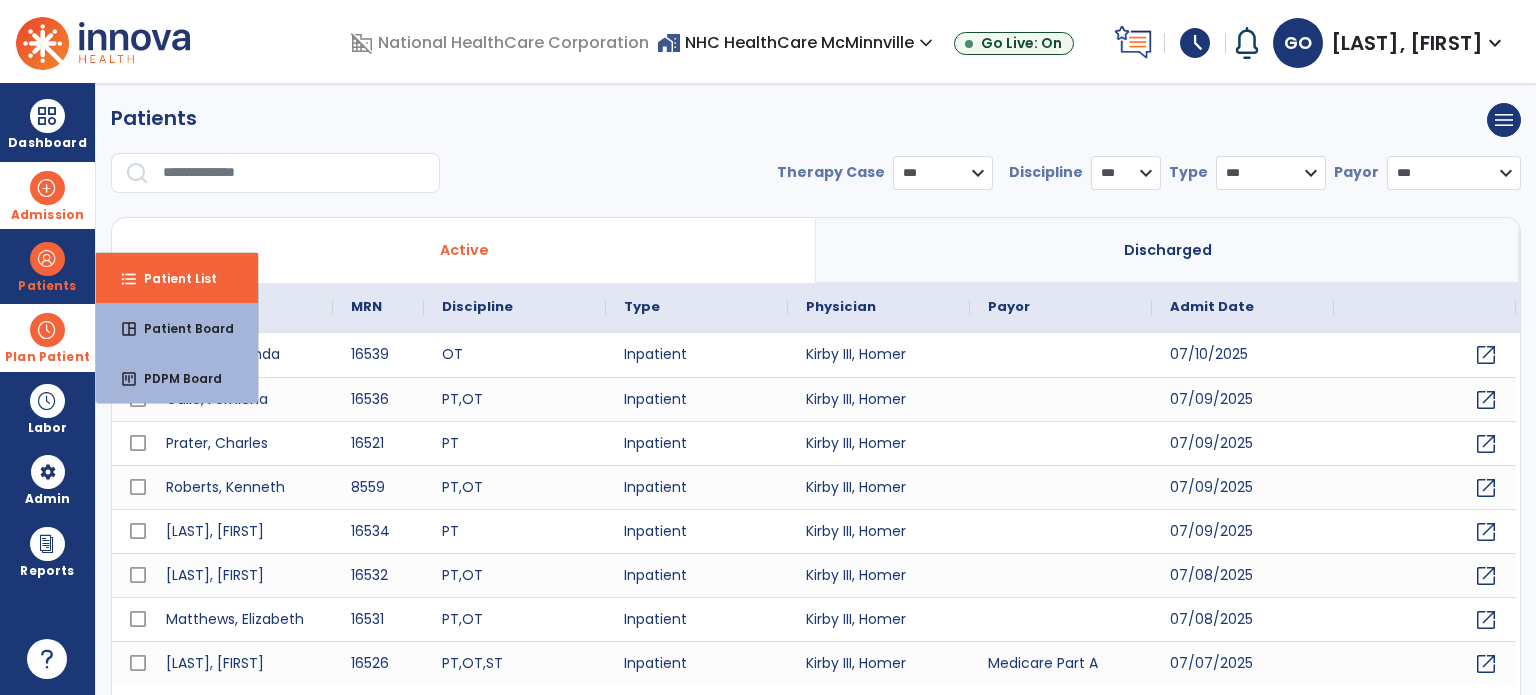 click at bounding box center (47, 188) 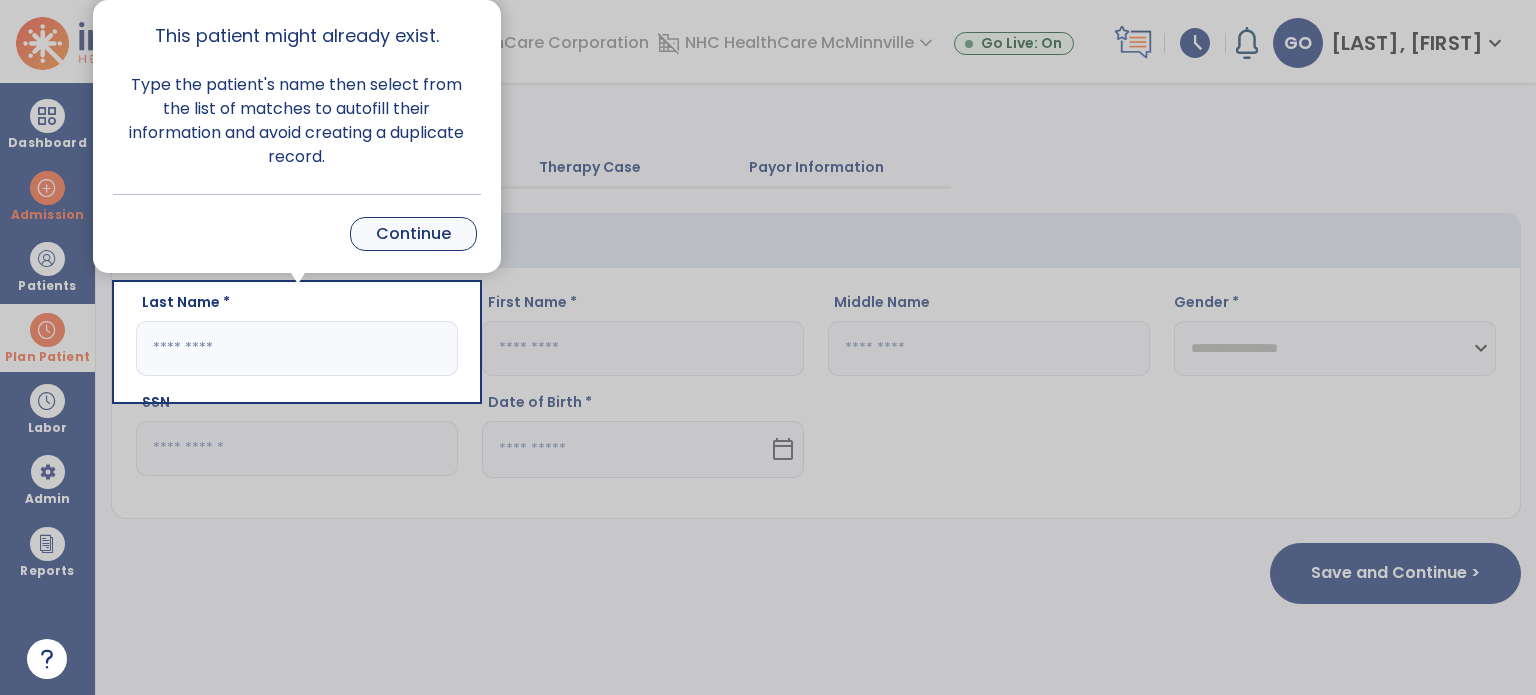 drag, startPoint x: 372, startPoint y: 213, endPoint x: 386, endPoint y: 222, distance: 16.643316 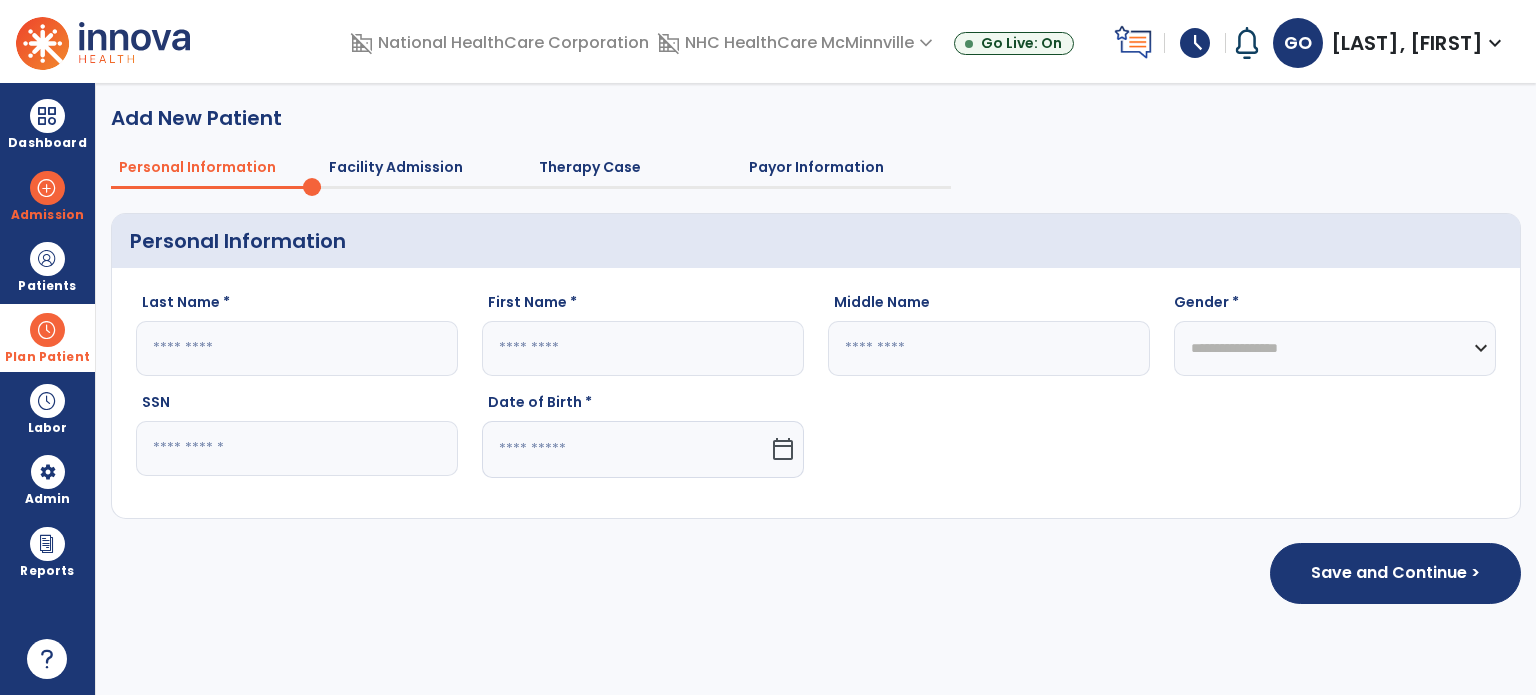 click on "Dashboard  dashboard  Therapist Dashboard  view_quilt  Operations Dashboard Admission Patients  format_list_bulleted  Patient List  space_dashboard  Patient Board  insert_chart  PDPM Board Plan Patient  event_note  Planner  content_paste_go  Scheduler  content_paste_go  Whiteboard Labor  content_paste_go  Timecards  content_paste_go  Labor Management Admin  attach_money  Payors  manage_accounts  Users Reports  export_notes  Billing Exports  note_alt  EOM Report  event_note  Minutes By Payor  sticky_note_2  PBJ Report  inbox_customize  Service Log  playlist_add_check  Triple Check Report" at bounding box center (48, 389) 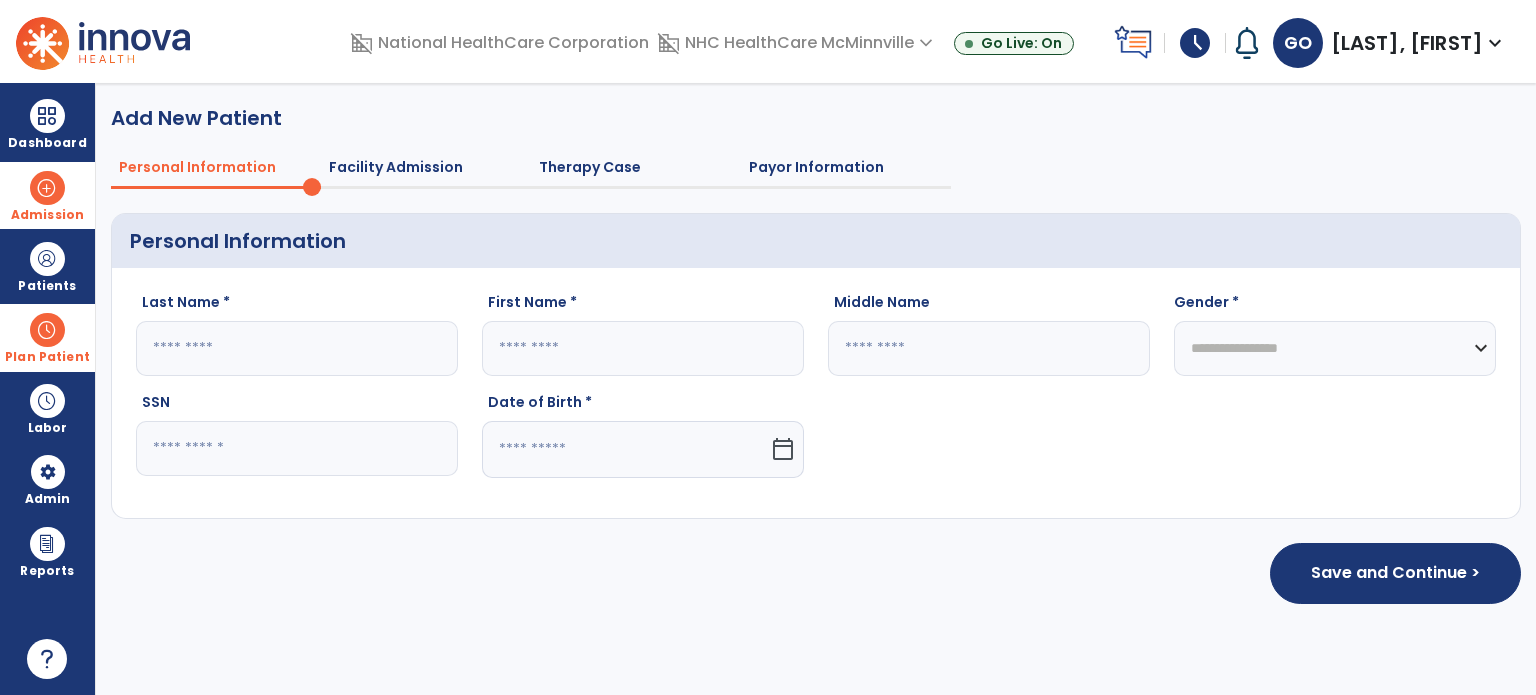 click at bounding box center (47, 188) 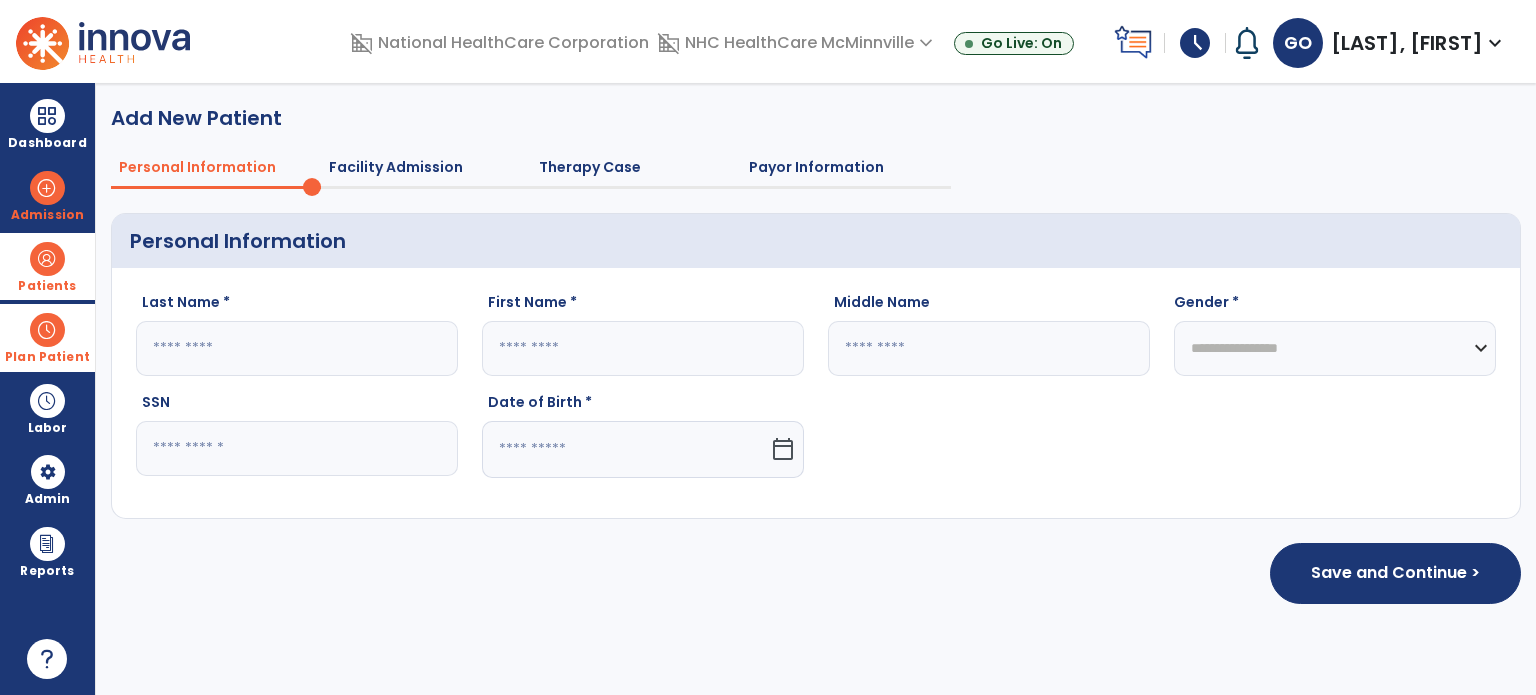 click at bounding box center [47, 259] 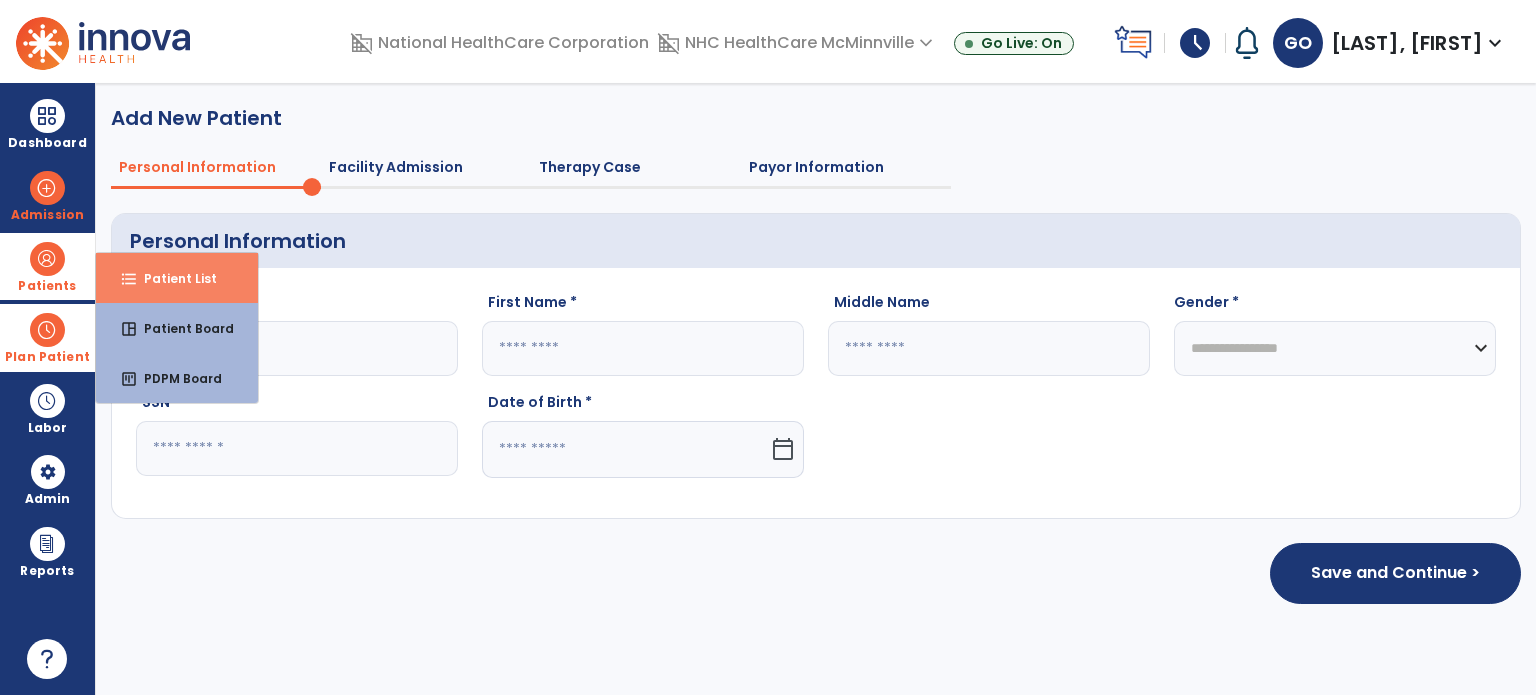click on "format_list_bulleted  Patient List" at bounding box center [177, 278] 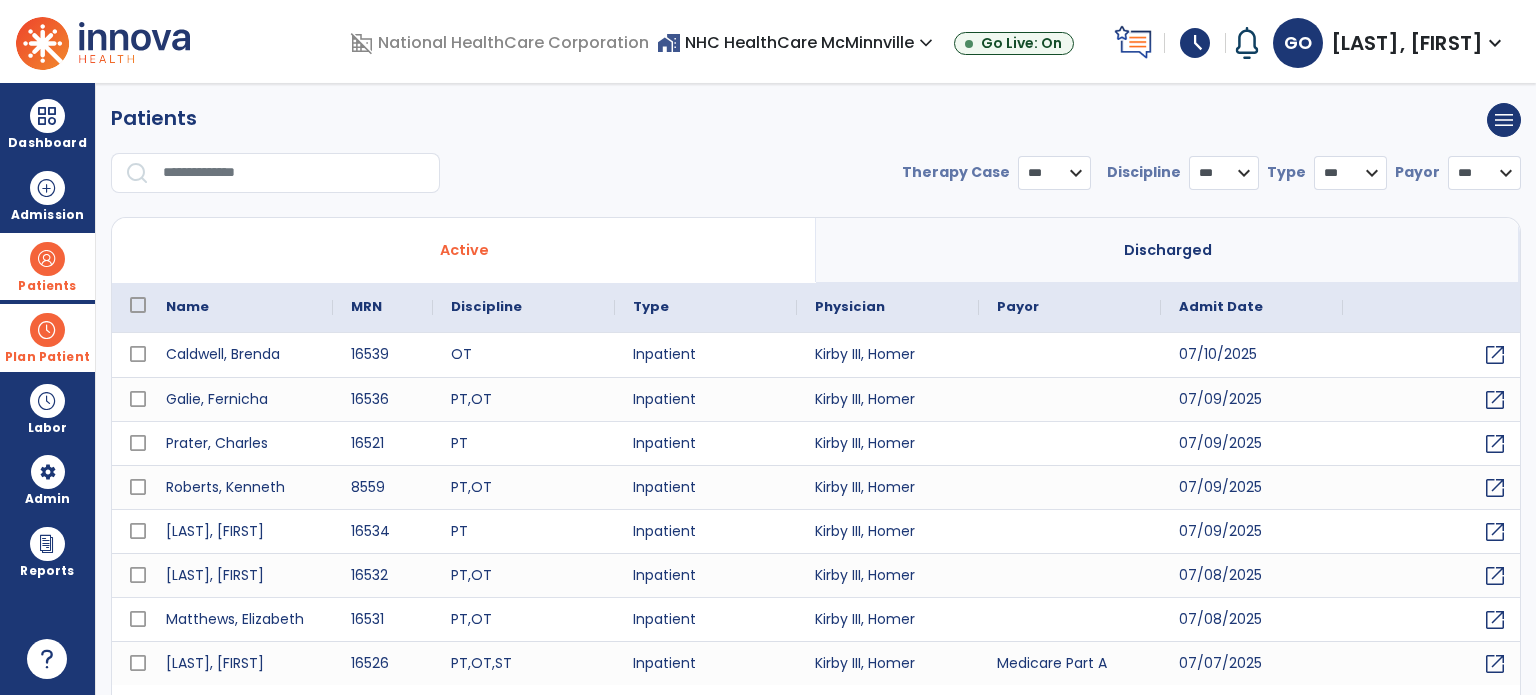 select on "***" 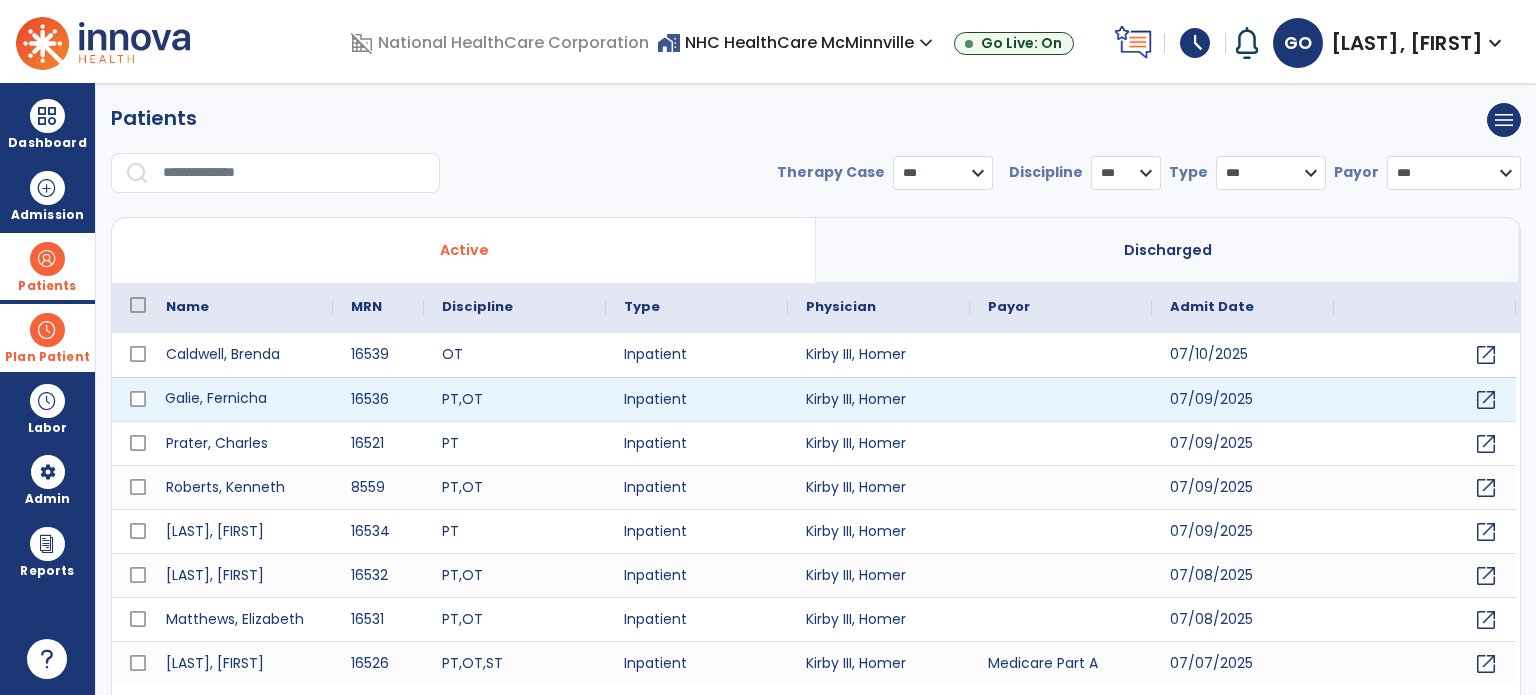 click on "Galie, Fernicha" at bounding box center (240, 399) 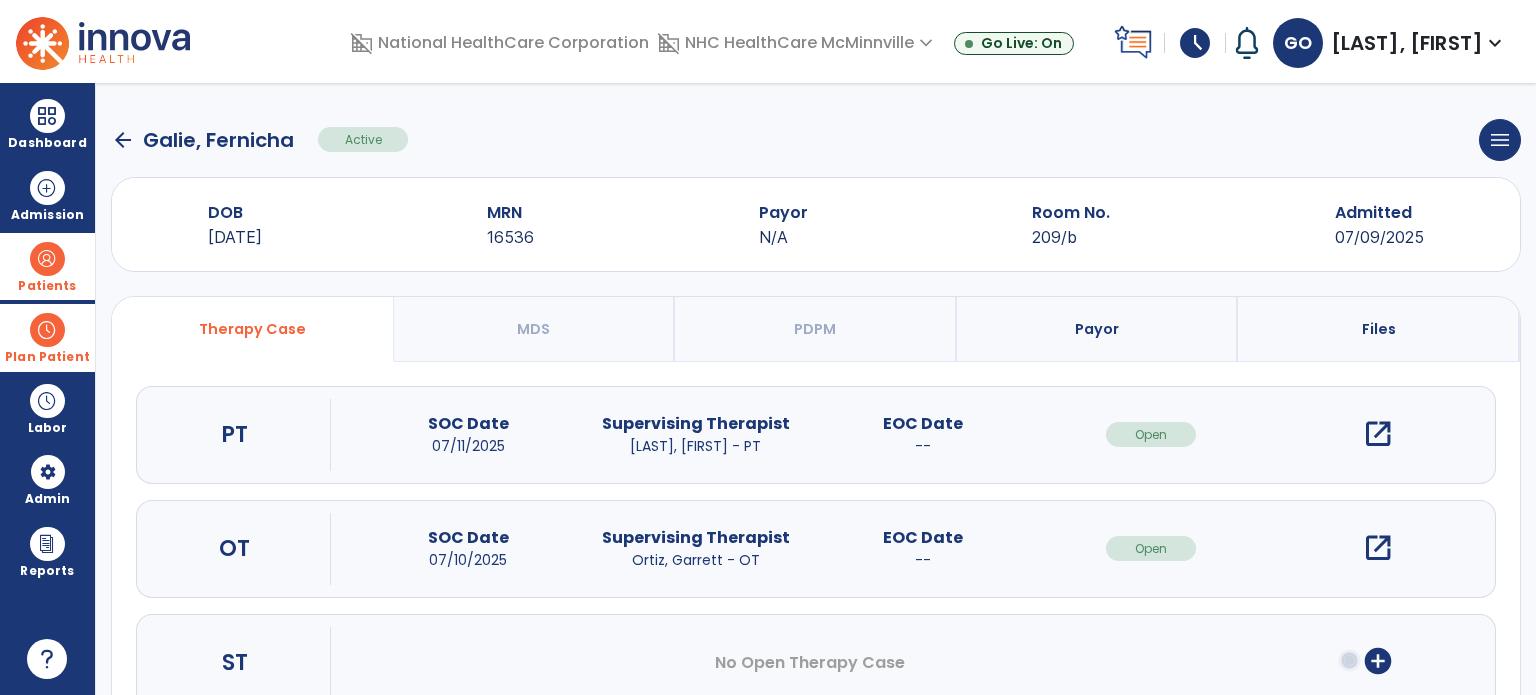 click on "Payor" at bounding box center (1098, 329) 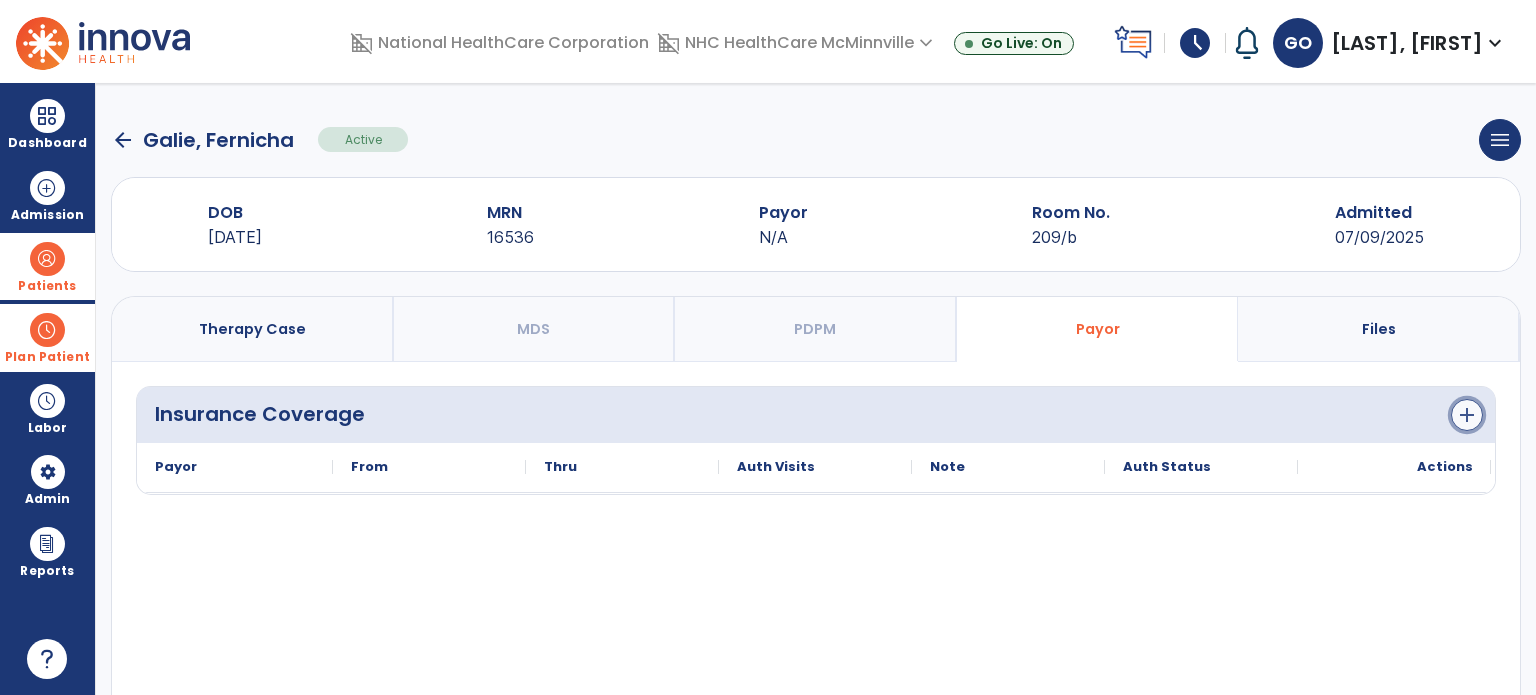 click on "add" 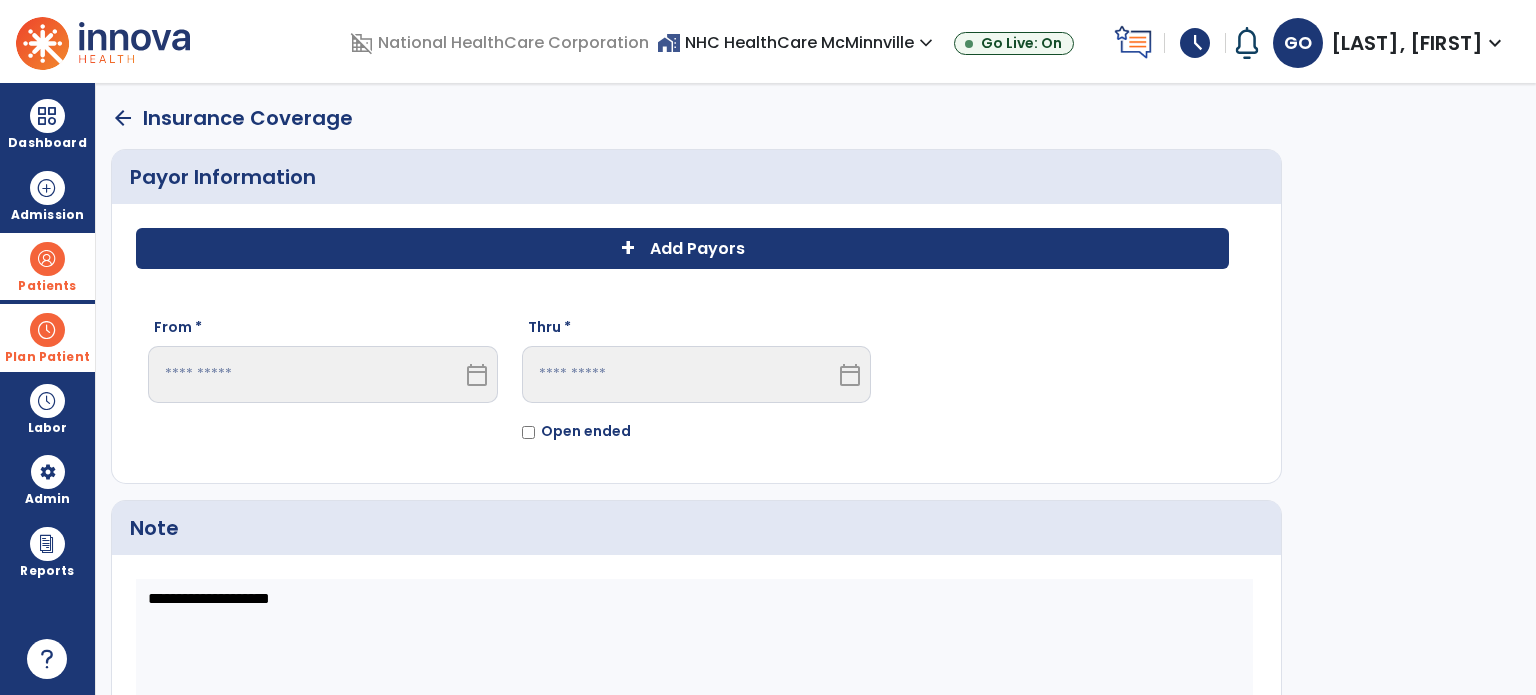 click on "+ Add Payors" 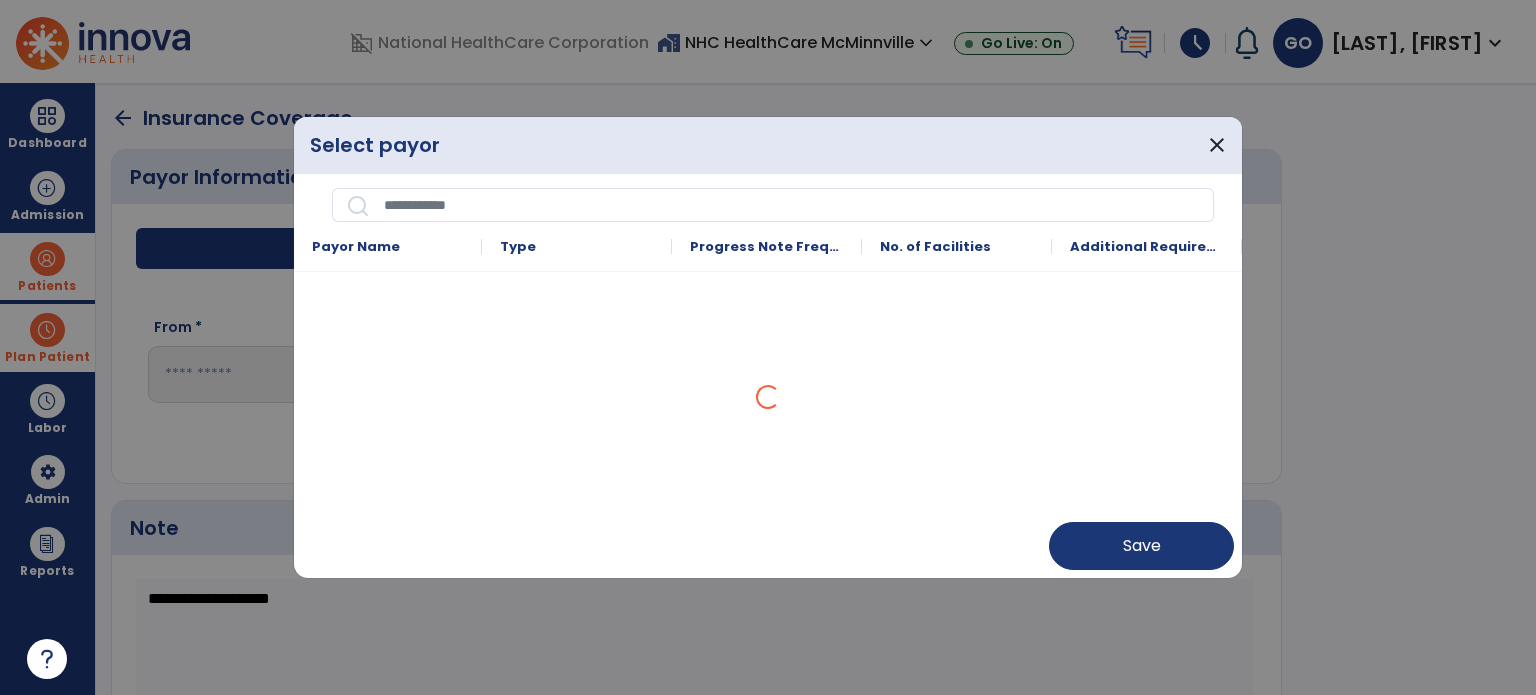 click at bounding box center [792, 205] 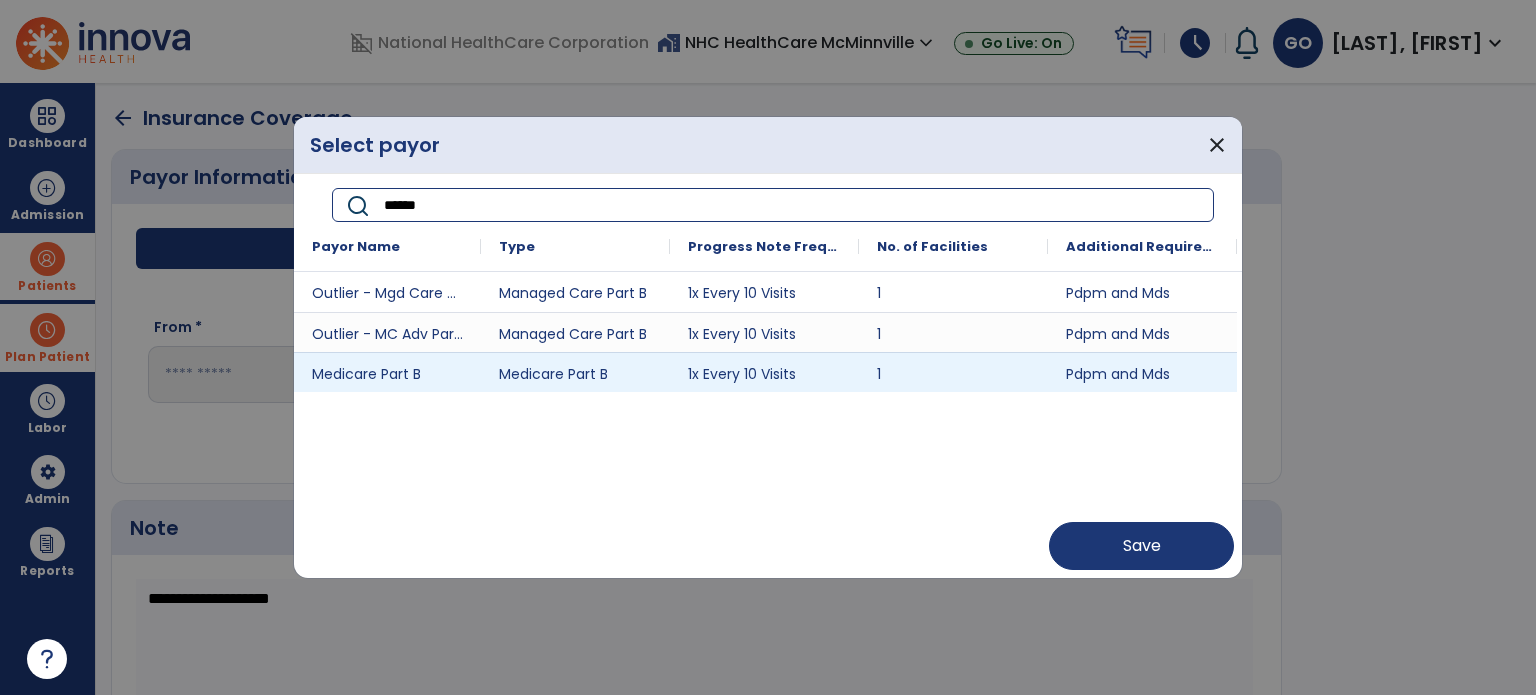 type on "******" 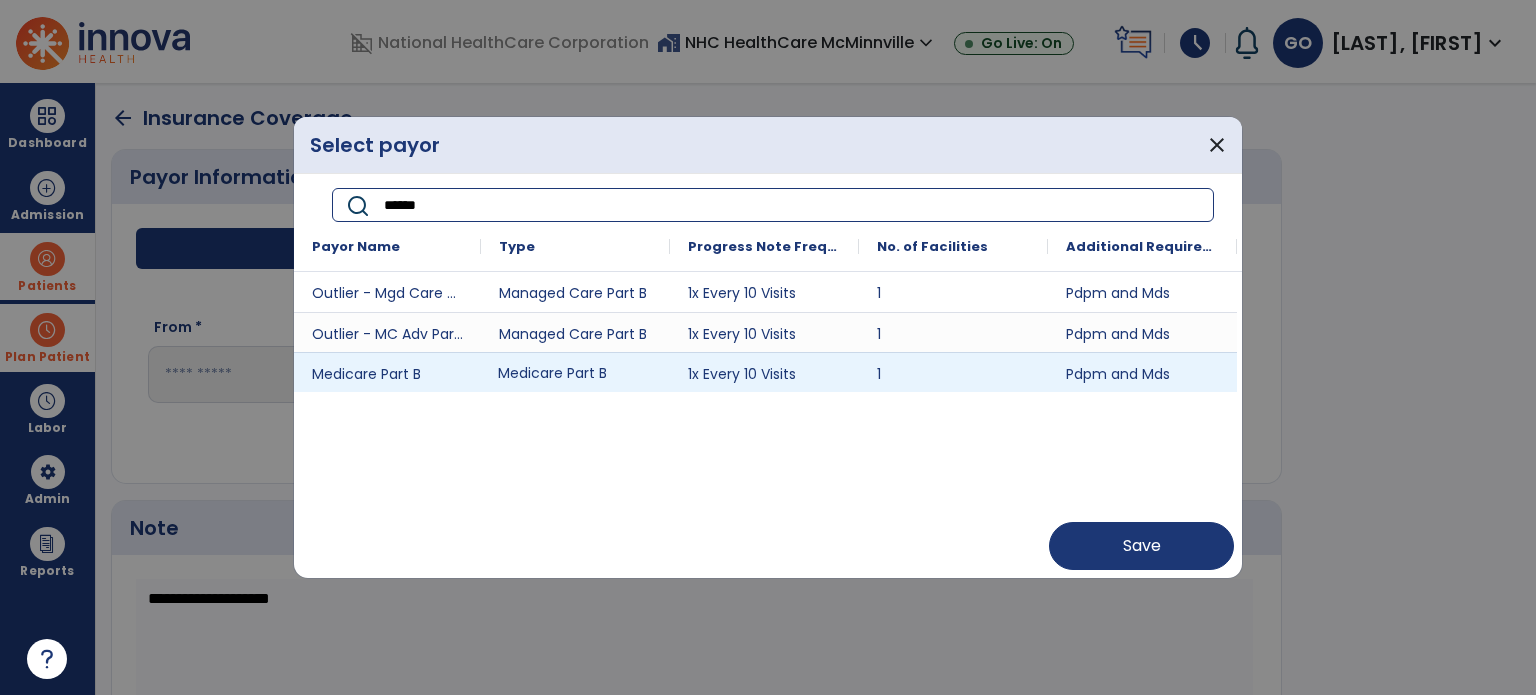 click on "Medicare Part B" at bounding box center [575, 372] 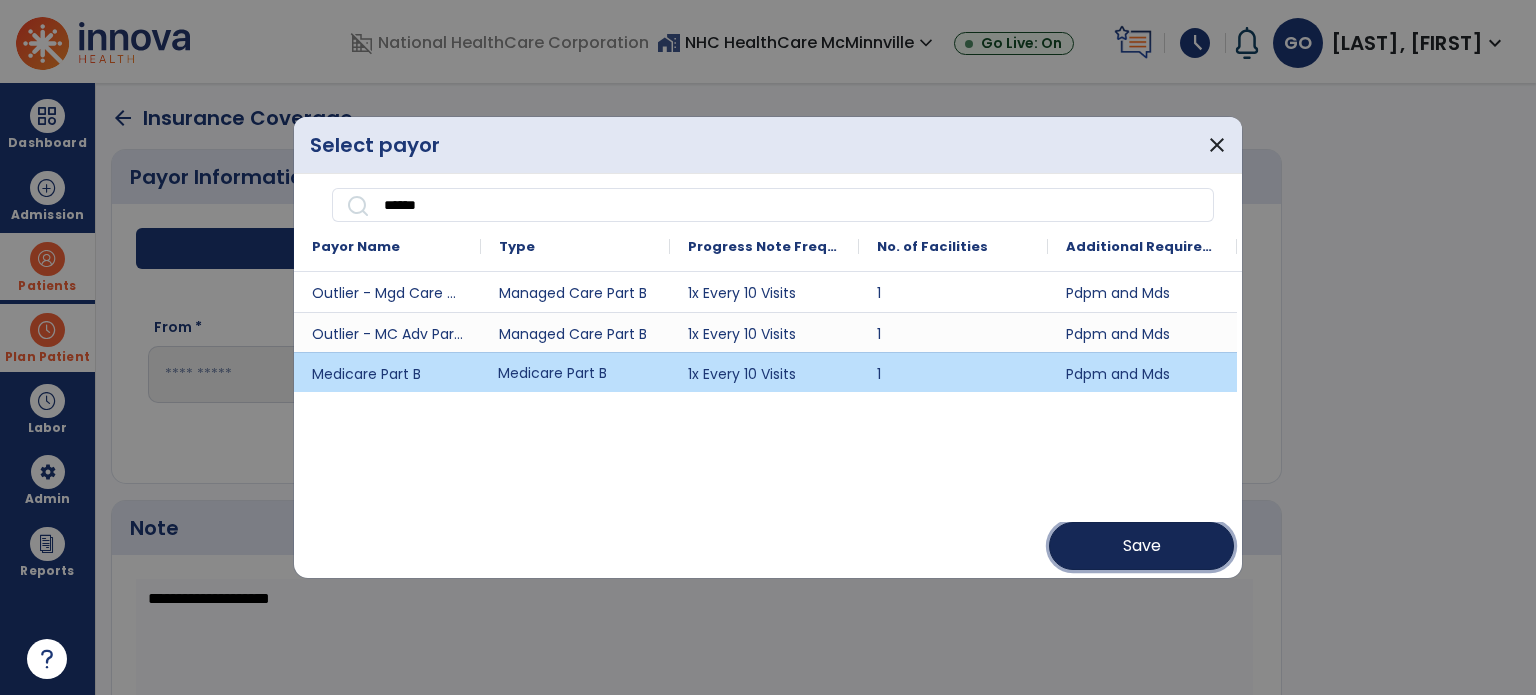 click on "Save" at bounding box center (1141, 546) 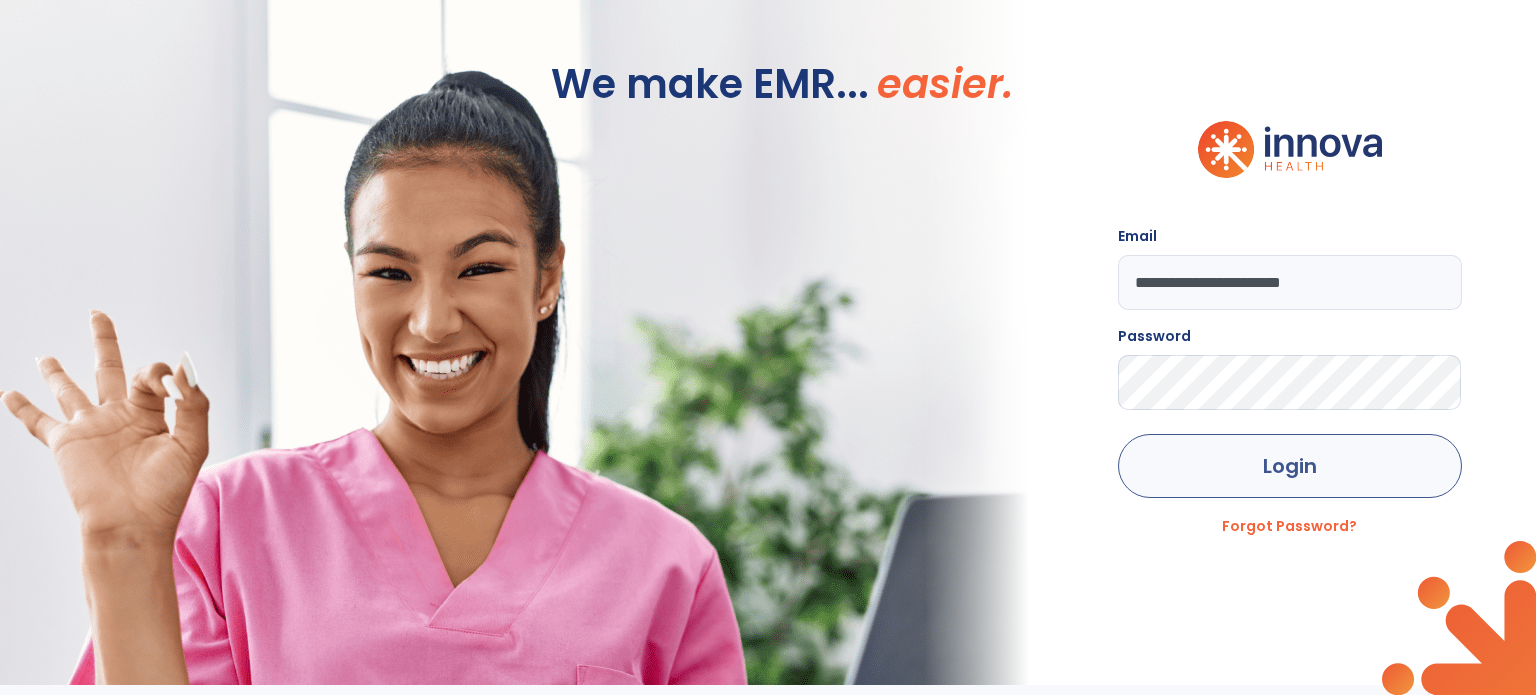 drag, startPoint x: 1248, startPoint y: 427, endPoint x: 1237, endPoint y: 479, distance: 53.15073 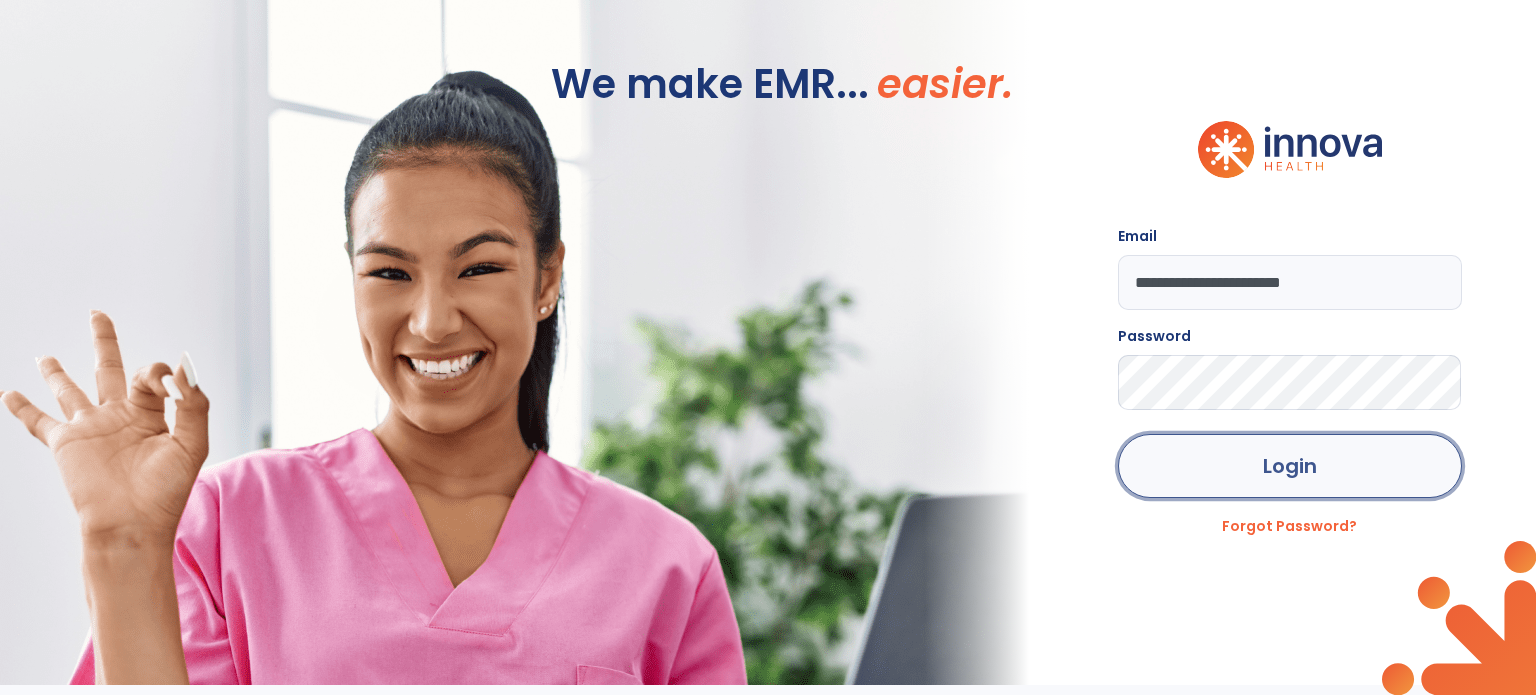 click on "Login" 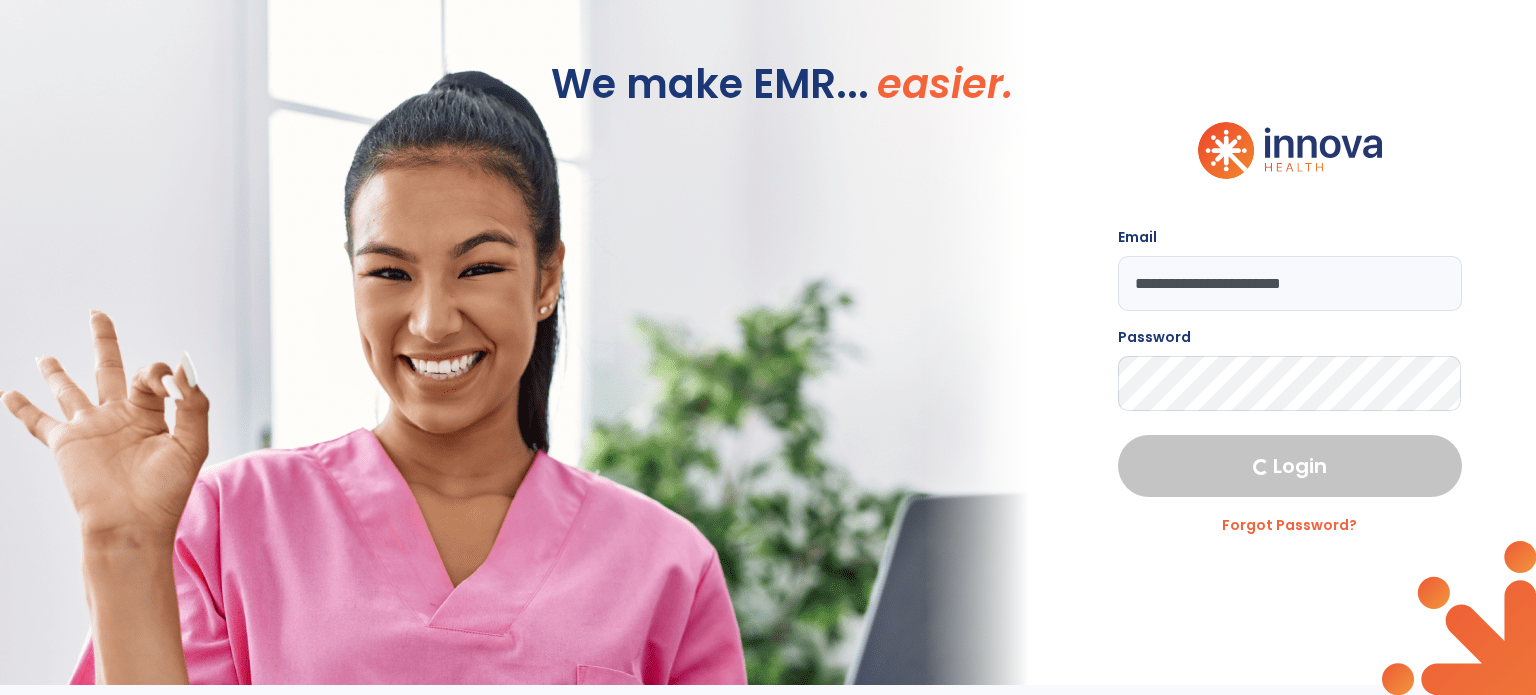 select on "***" 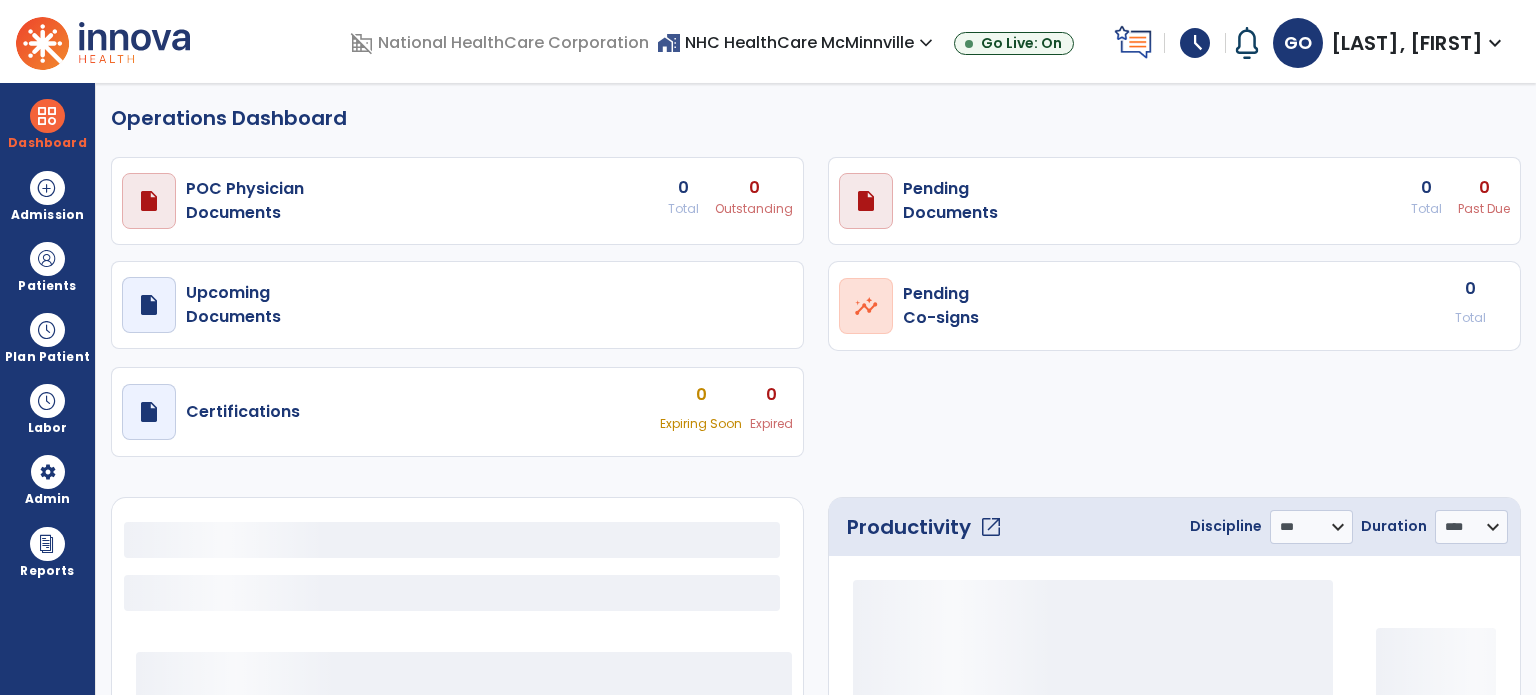 select on "***" 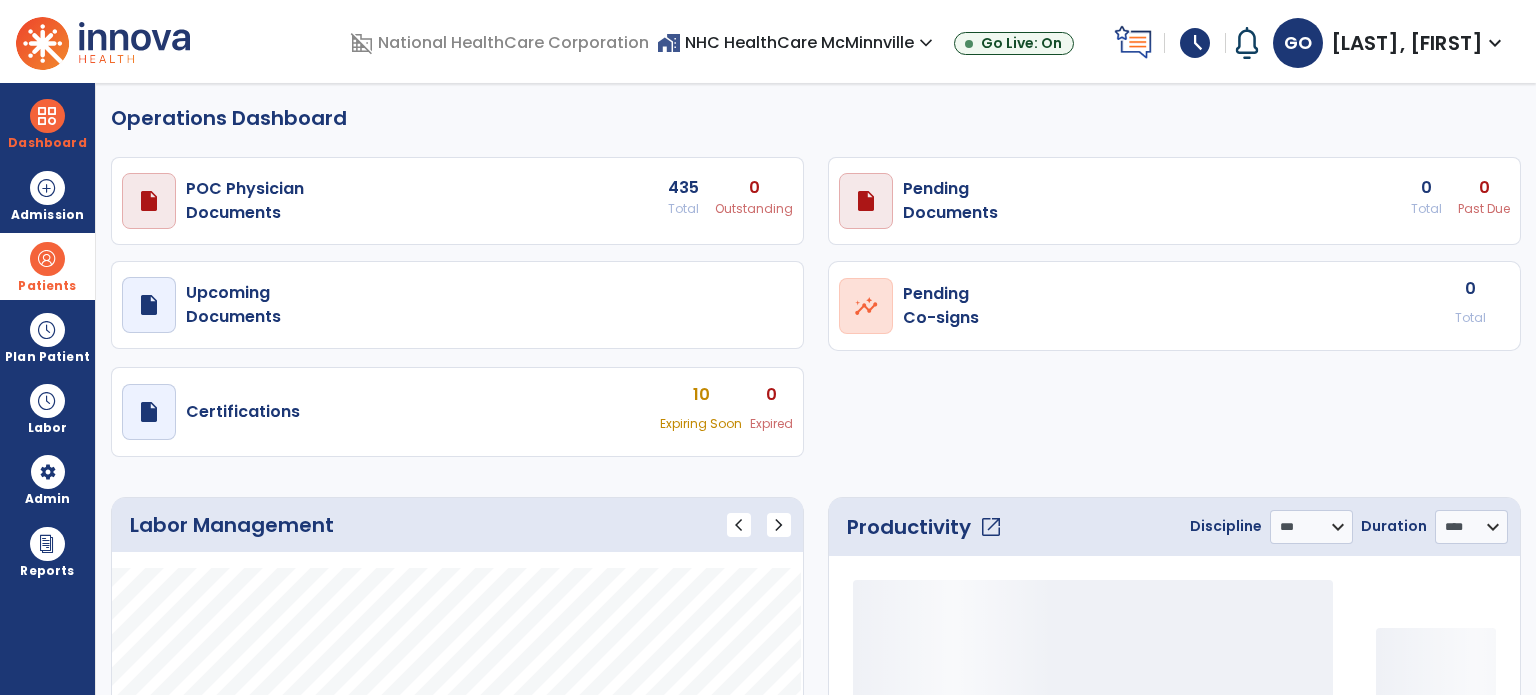 click on "Patients" at bounding box center (47, 266) 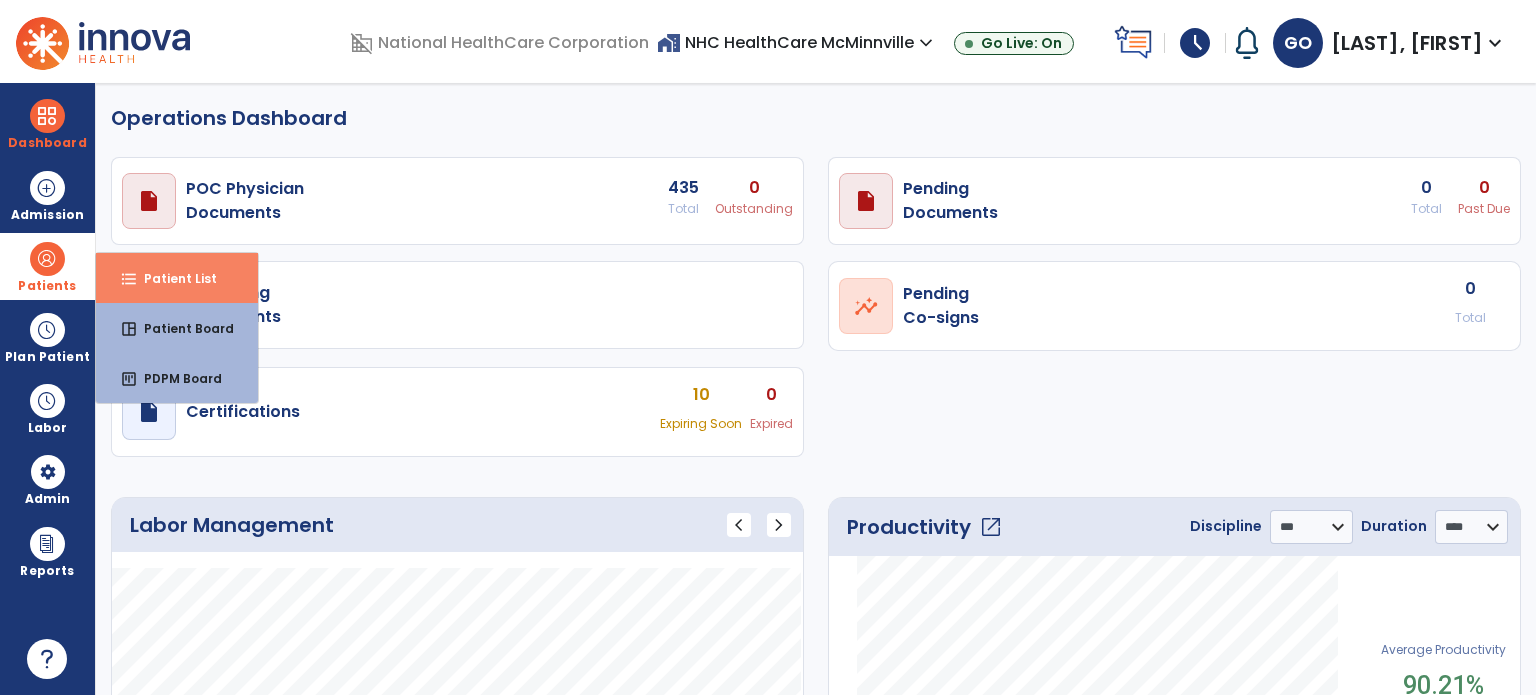 click on "format_list_bulleted" at bounding box center [129, 279] 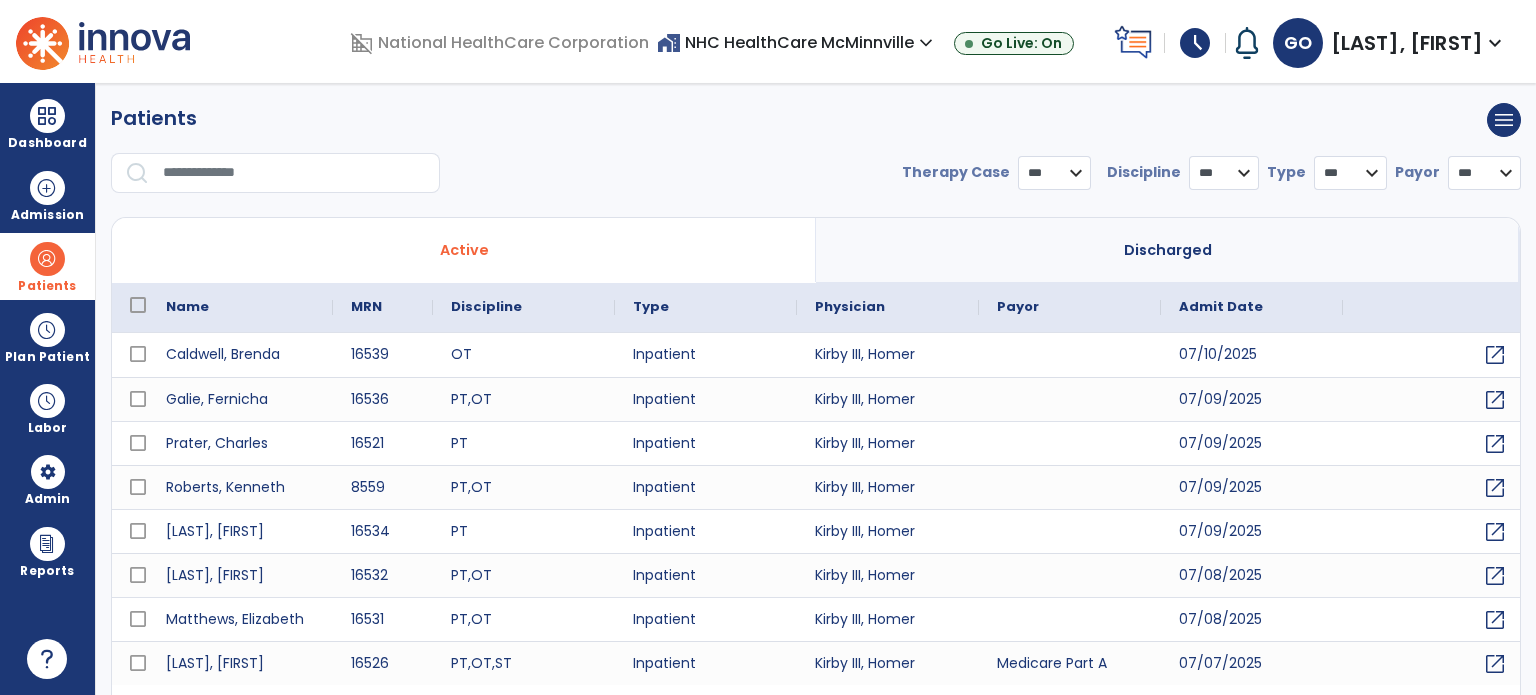 select on "***" 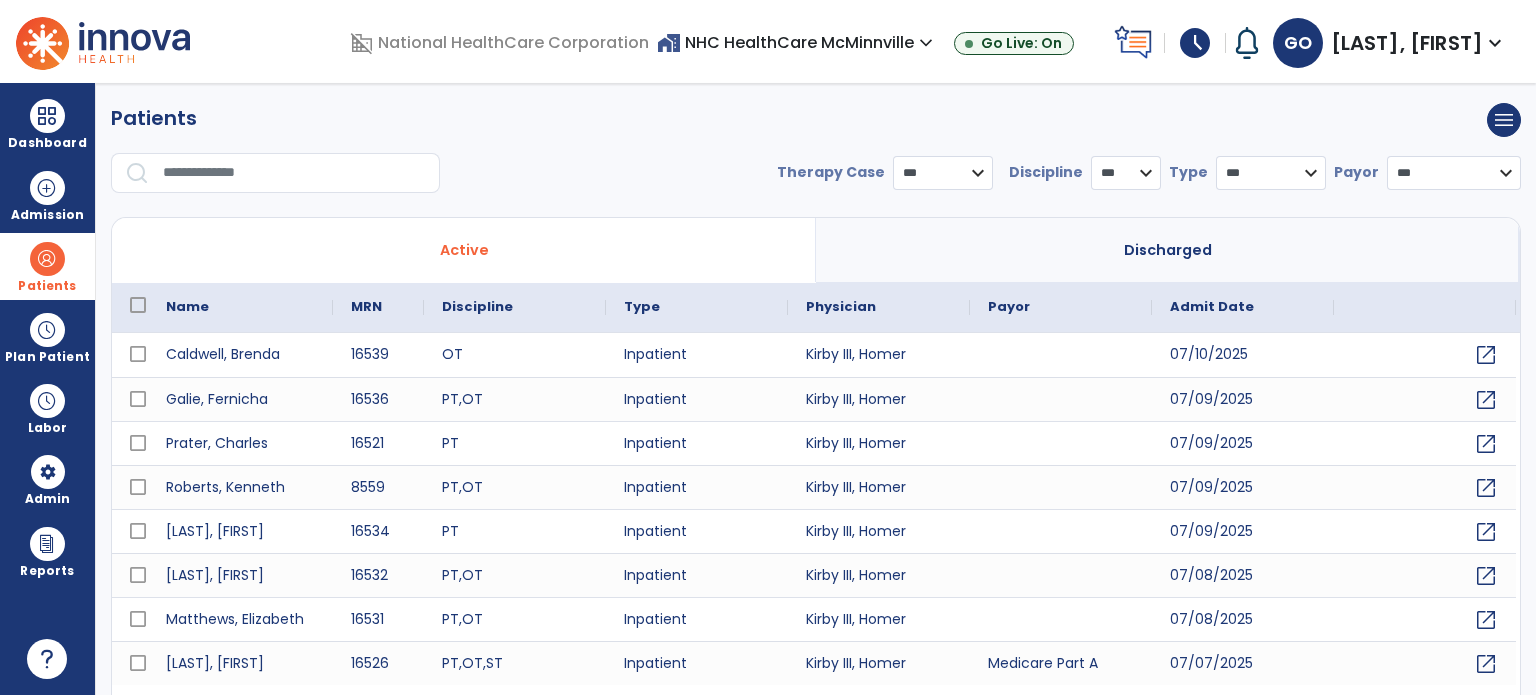 click on "Discharged" at bounding box center [1168, 250] 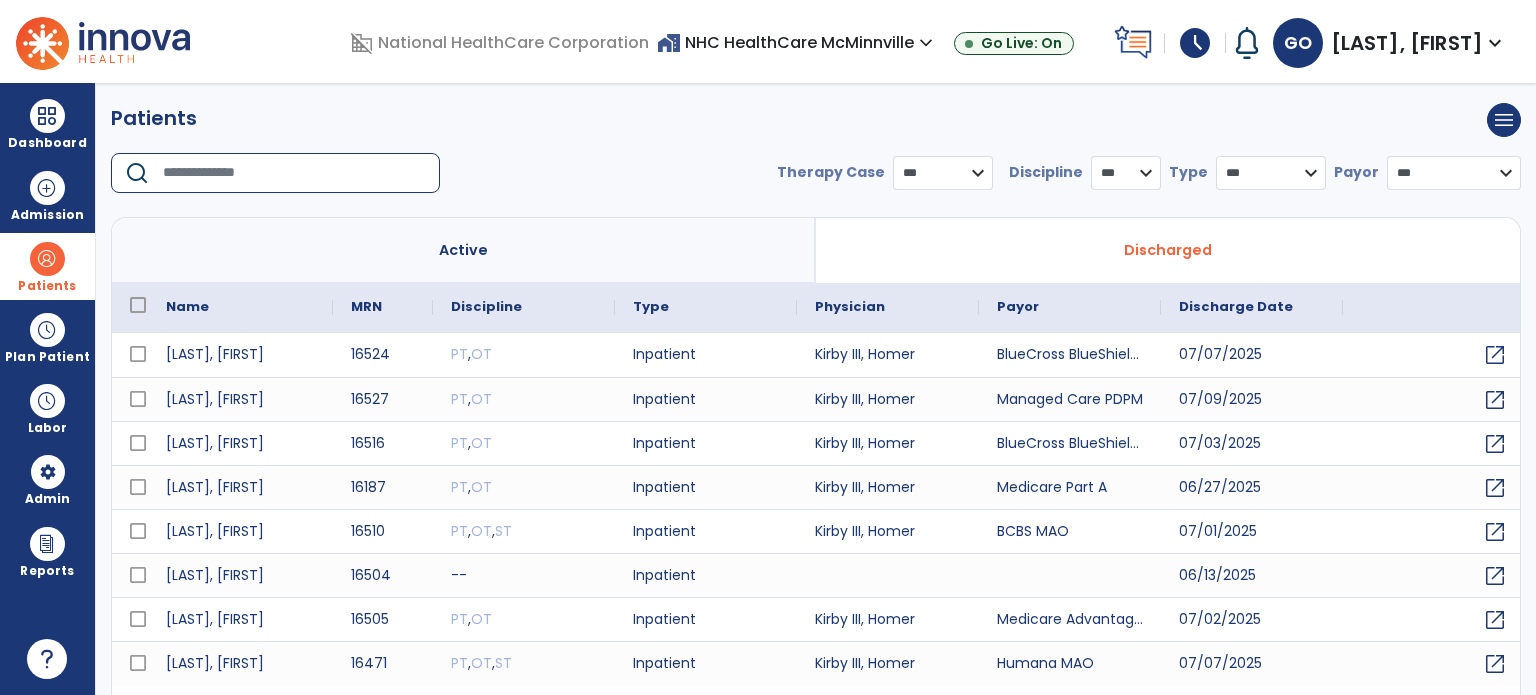 click at bounding box center (294, 173) 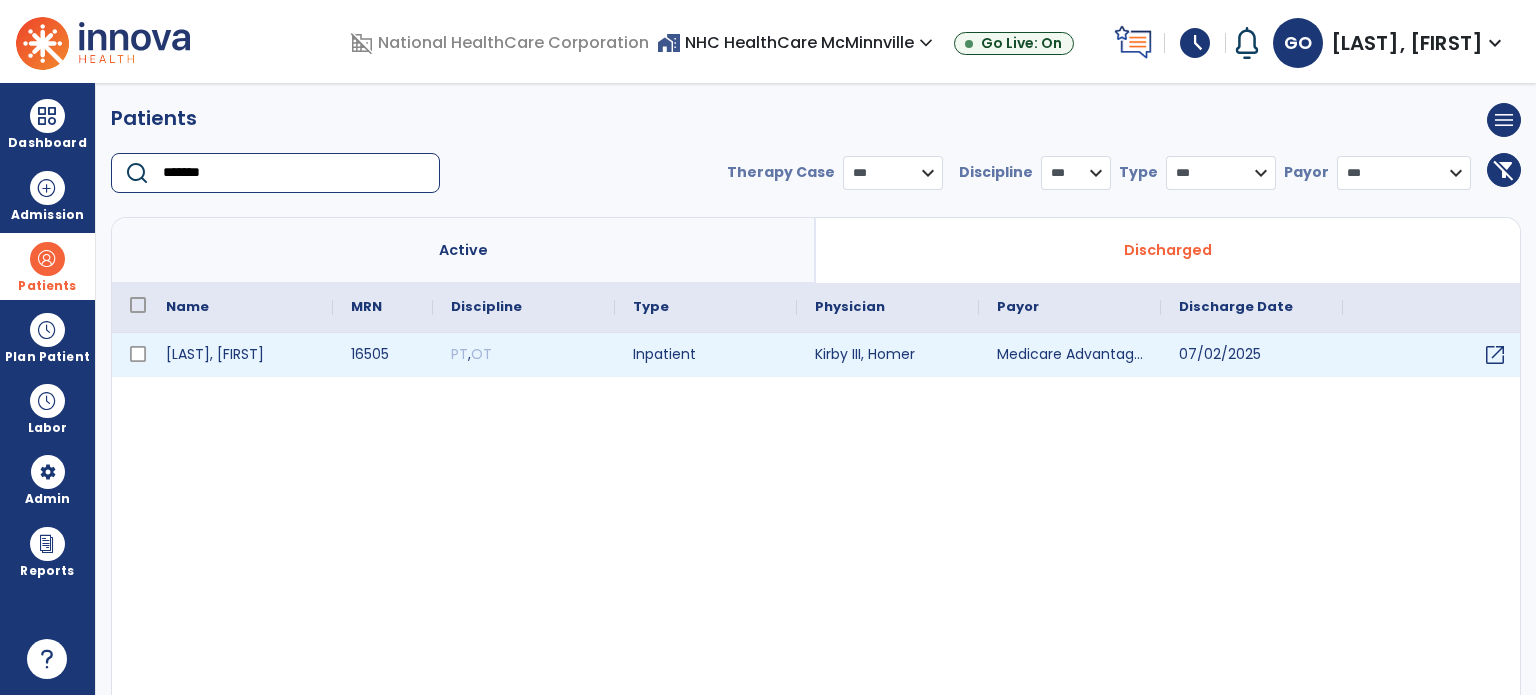 type on "*******" 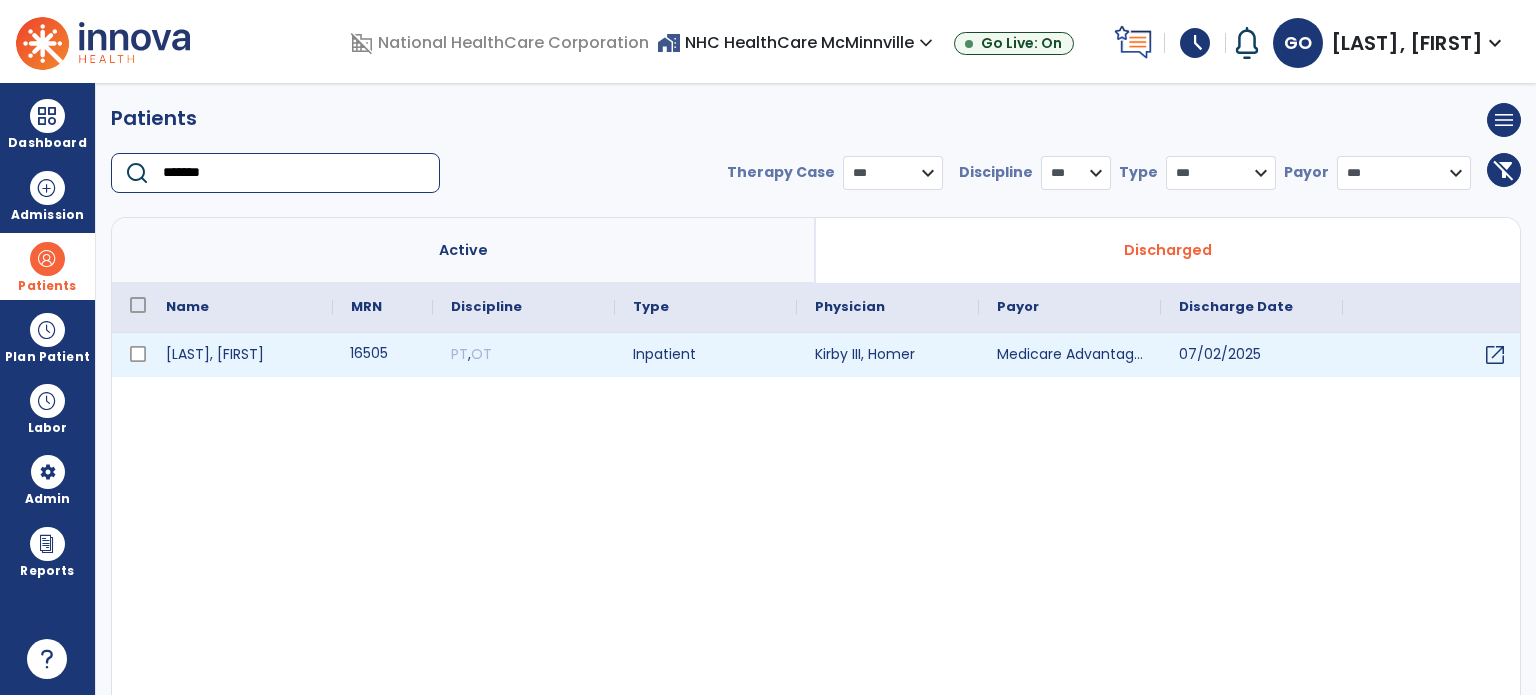 click on "16505" at bounding box center (383, 355) 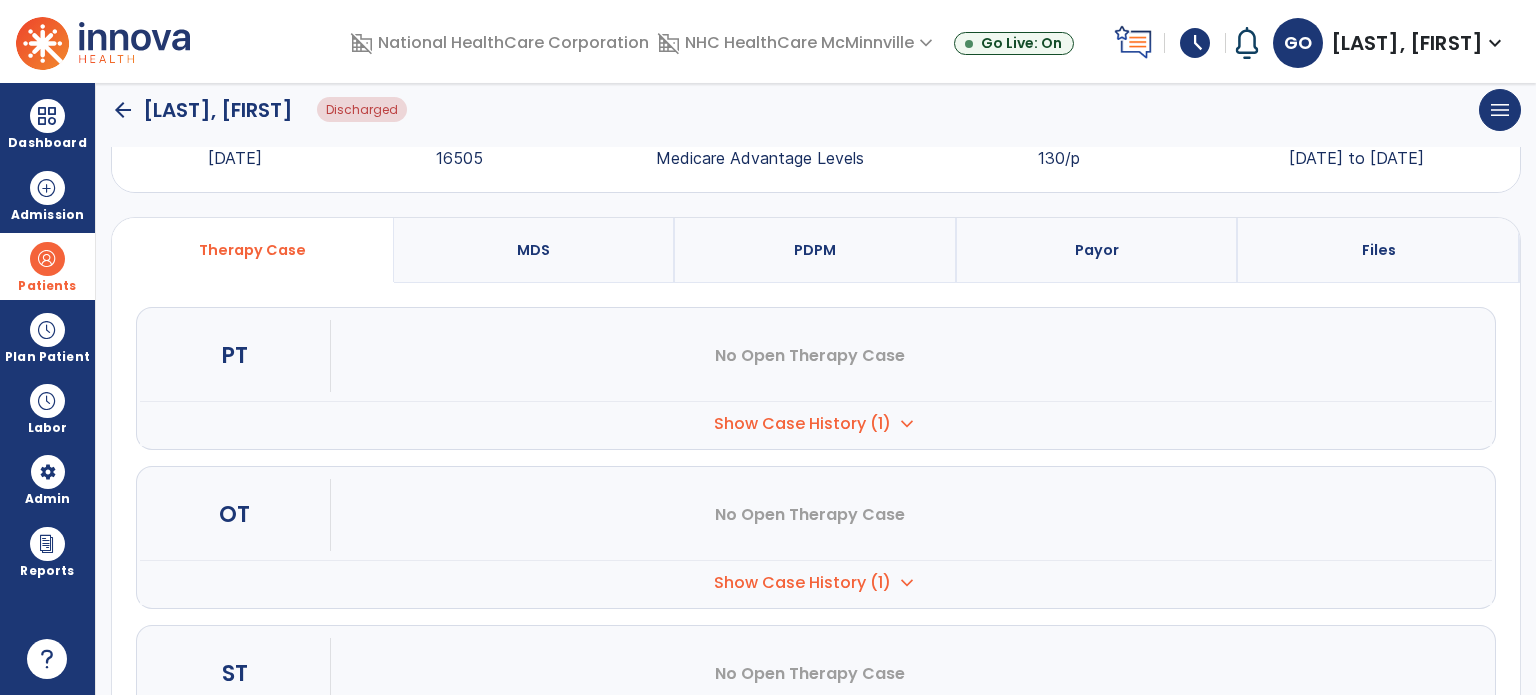 scroll, scrollTop: 152, scrollLeft: 0, axis: vertical 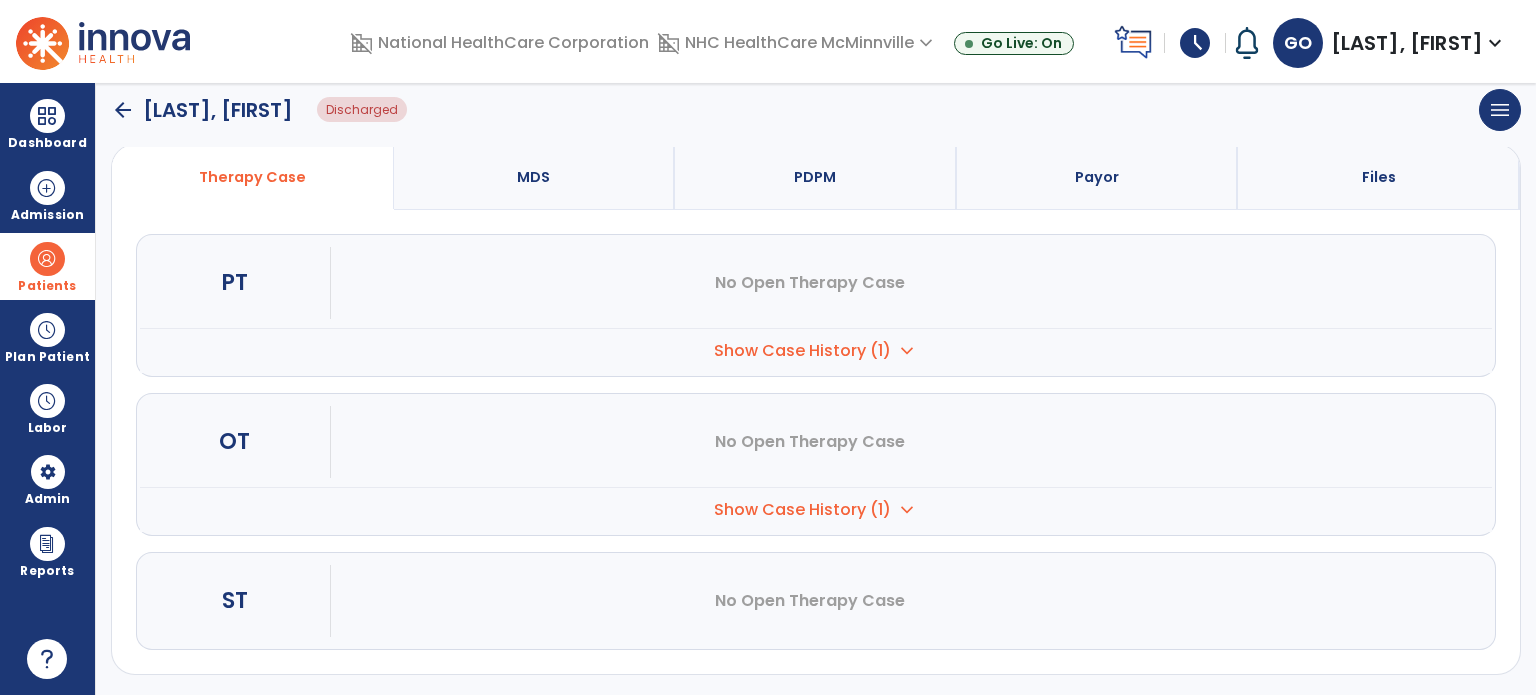 click on "Show Case History (1)" at bounding box center (802, 351) 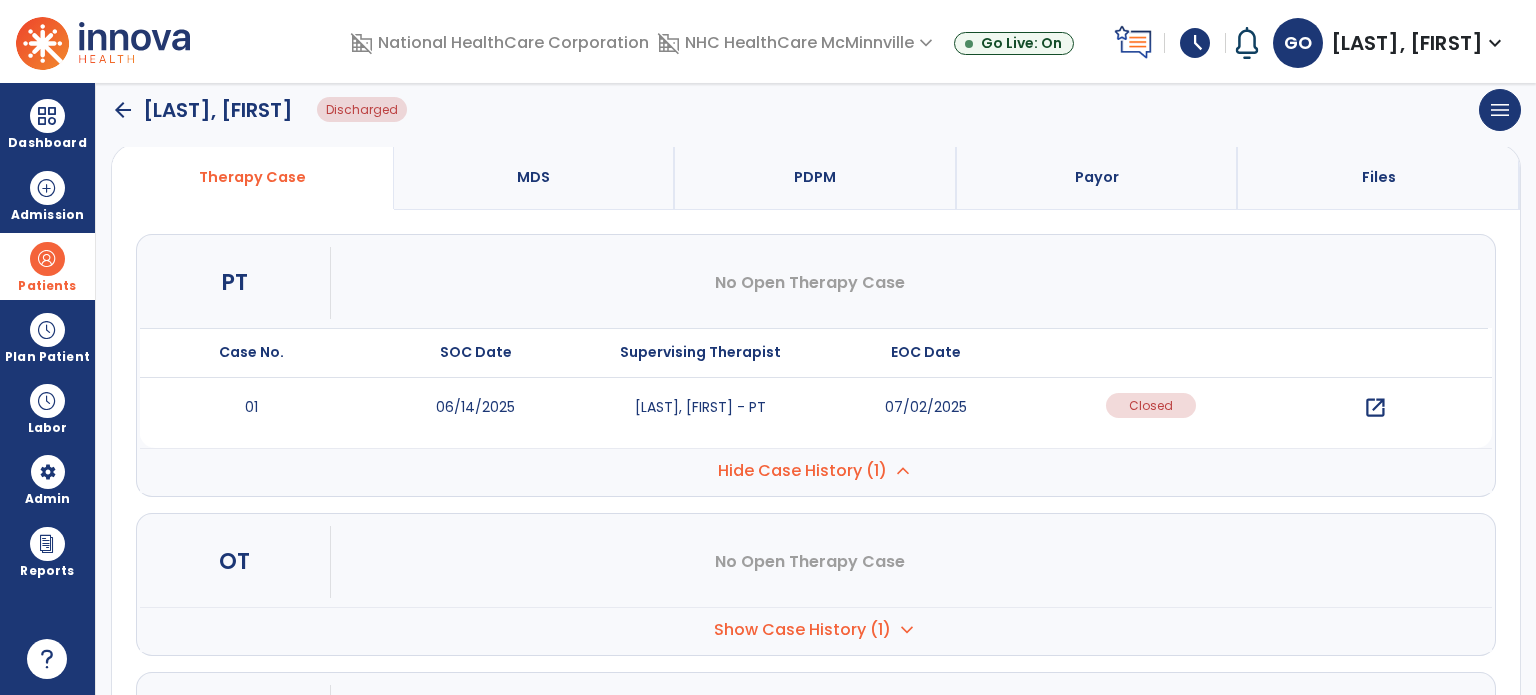 click on "open_in_new" at bounding box center (1375, 408) 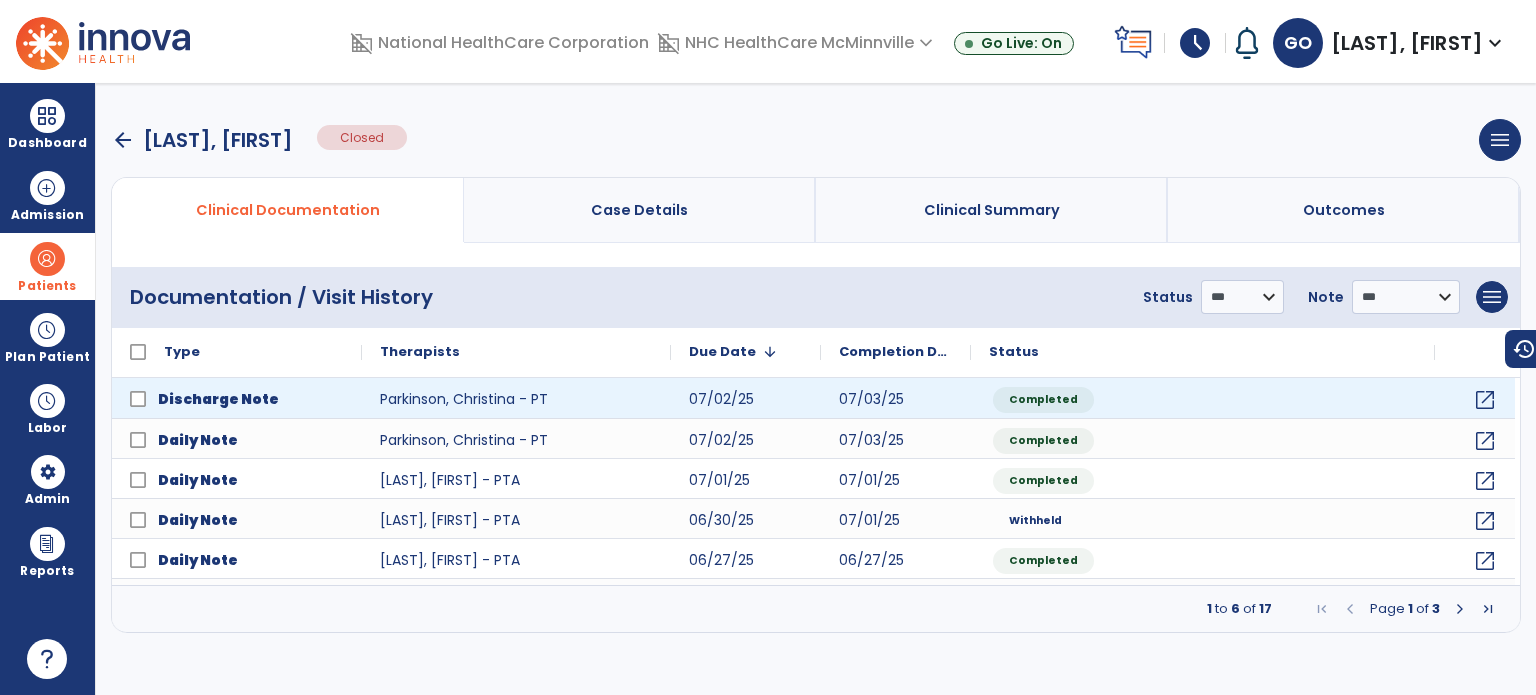 scroll, scrollTop: 0, scrollLeft: 0, axis: both 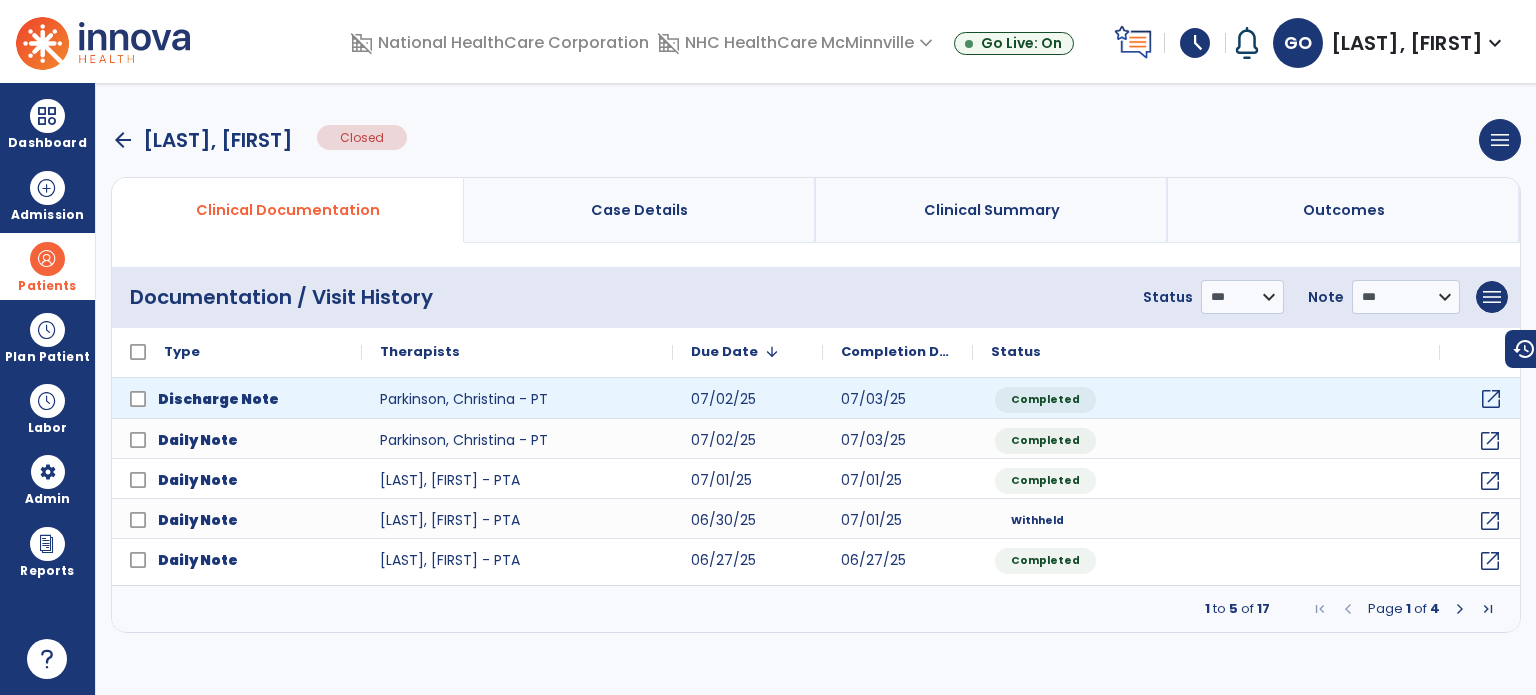 click on "open_in_new" 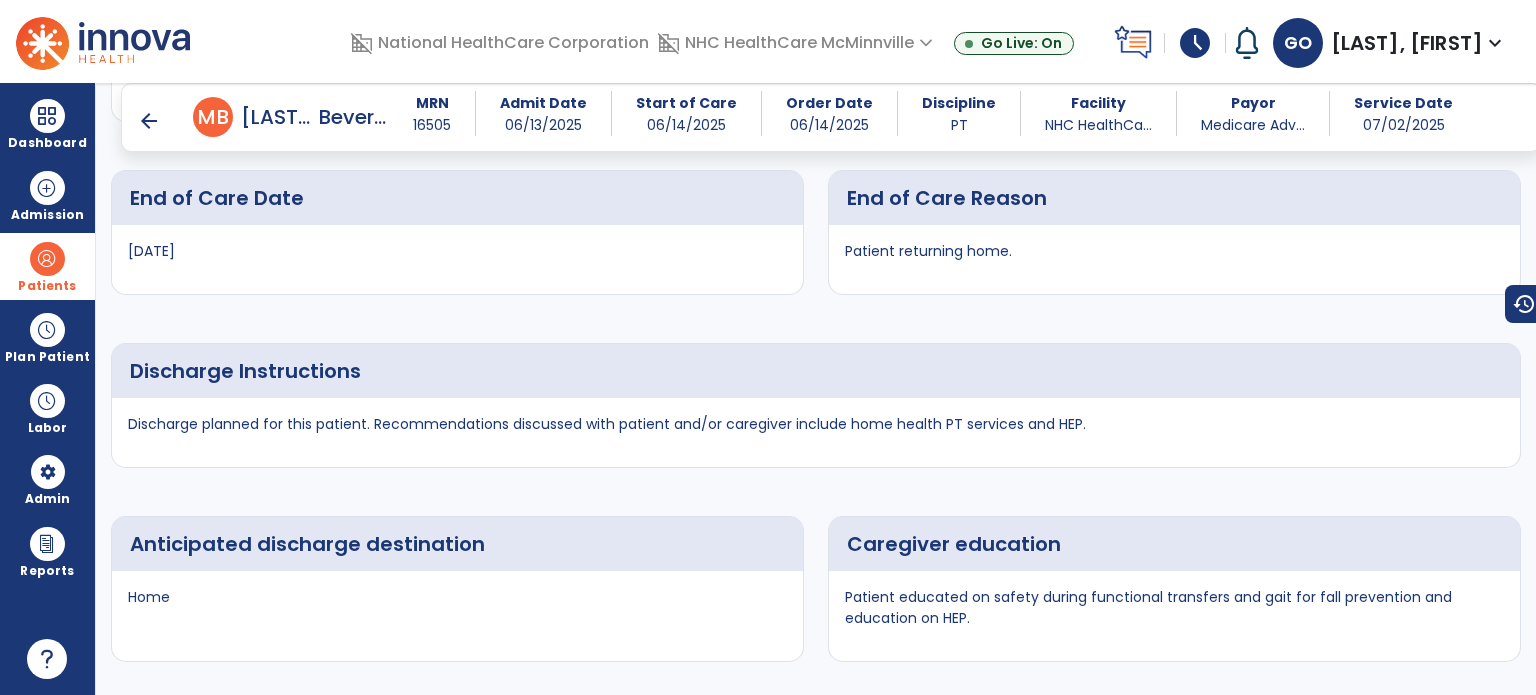 scroll, scrollTop: 3400, scrollLeft: 0, axis: vertical 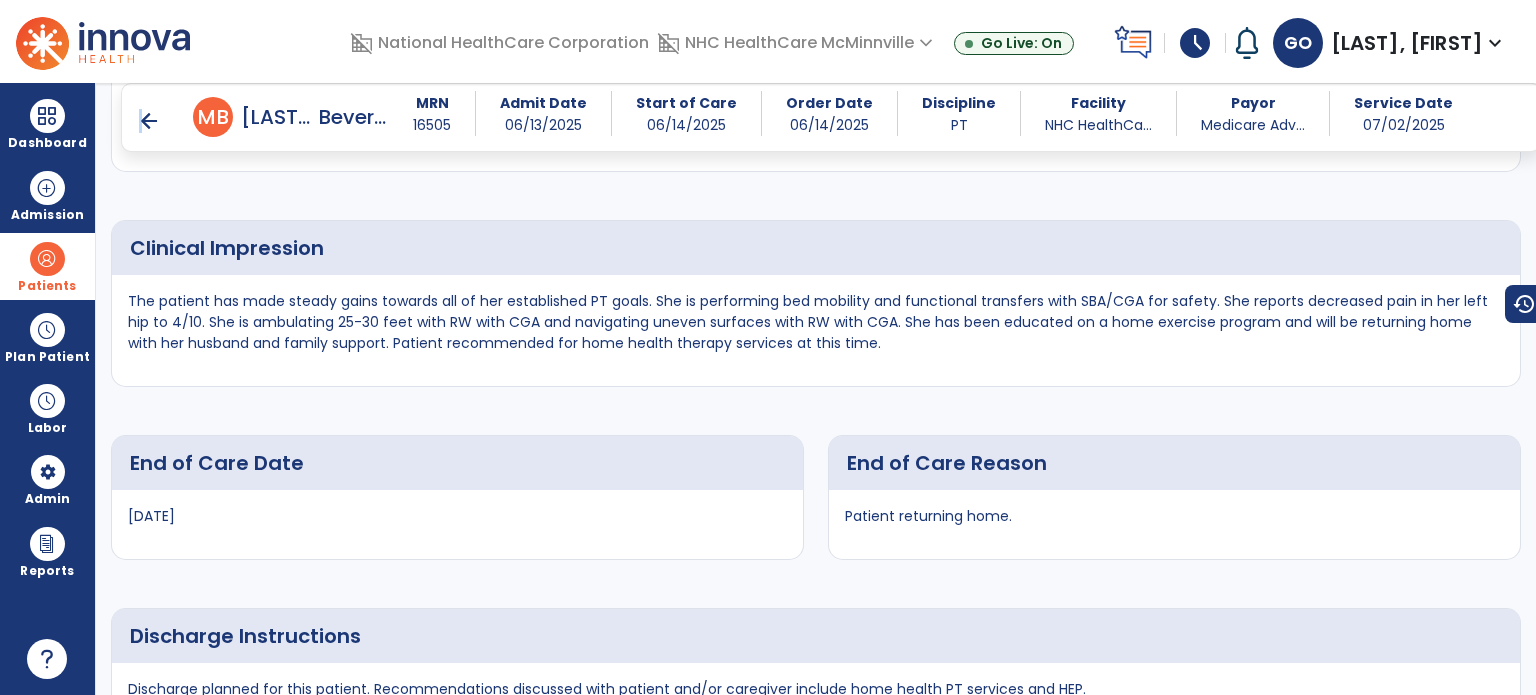 click on "arrow_back      M  B  [LAST],   [FIRST]  MRN [NUMBER] Admit Date [DATE] Start of Care [DATE] Order Date [DATE] Discipline PT Facility NHC HealthCa... Payor Medicare Adv... Service Date [DATE]" at bounding box center (831, 117) 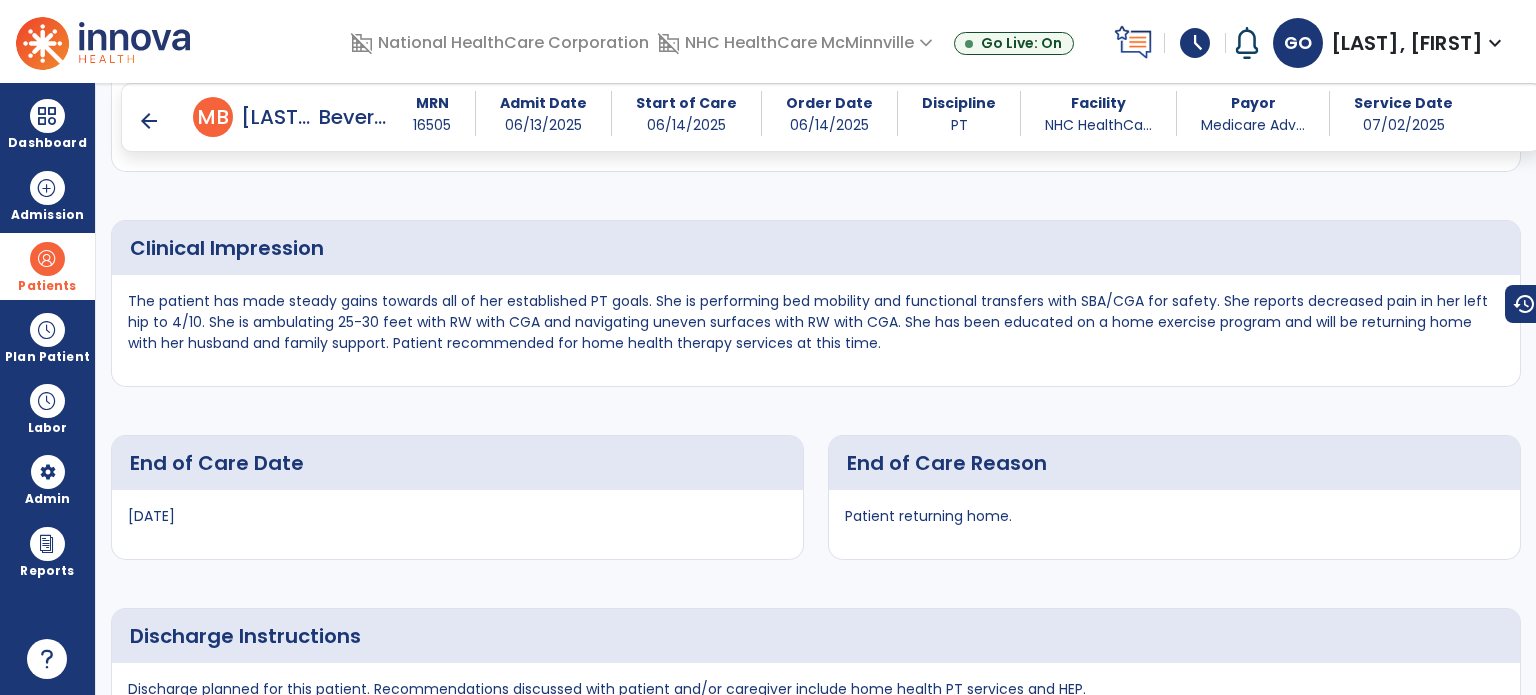 click on "arrow_back" at bounding box center [149, 121] 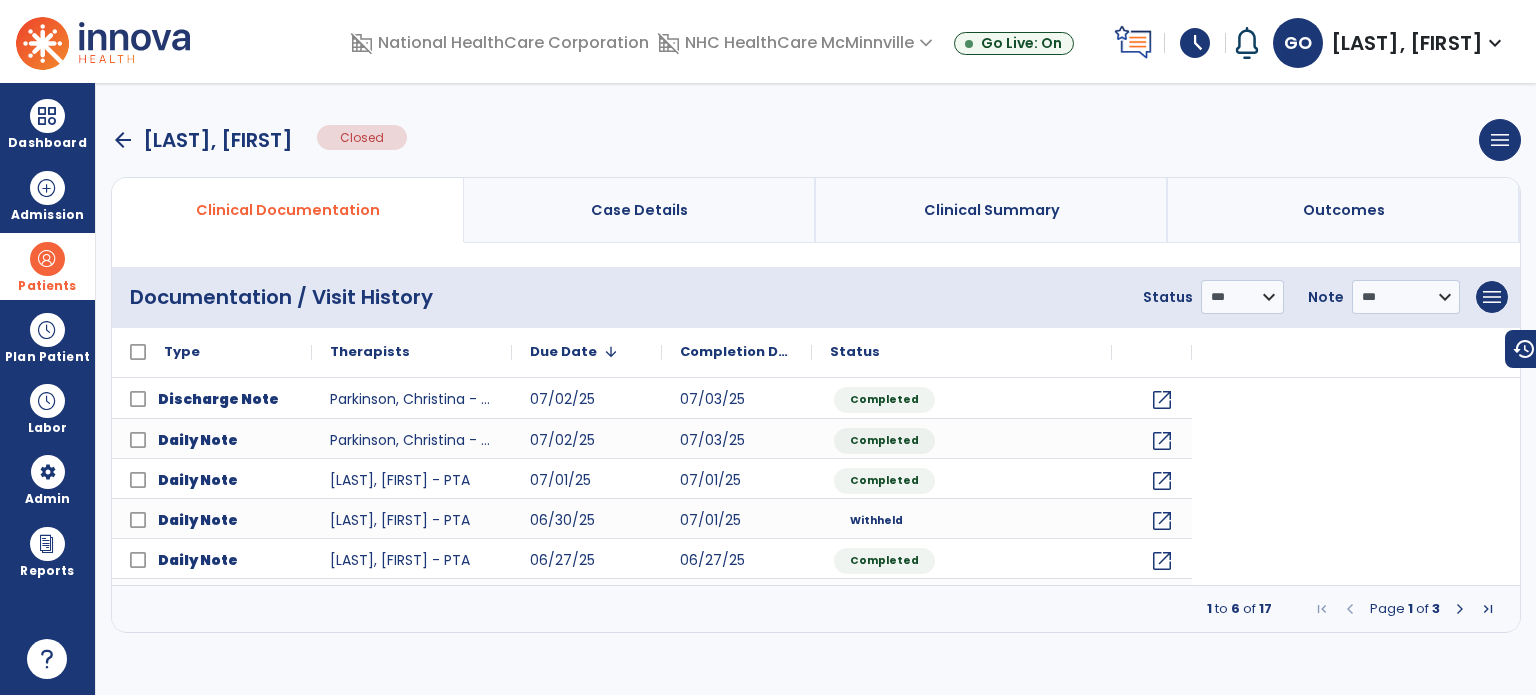 scroll, scrollTop: 0, scrollLeft: 0, axis: both 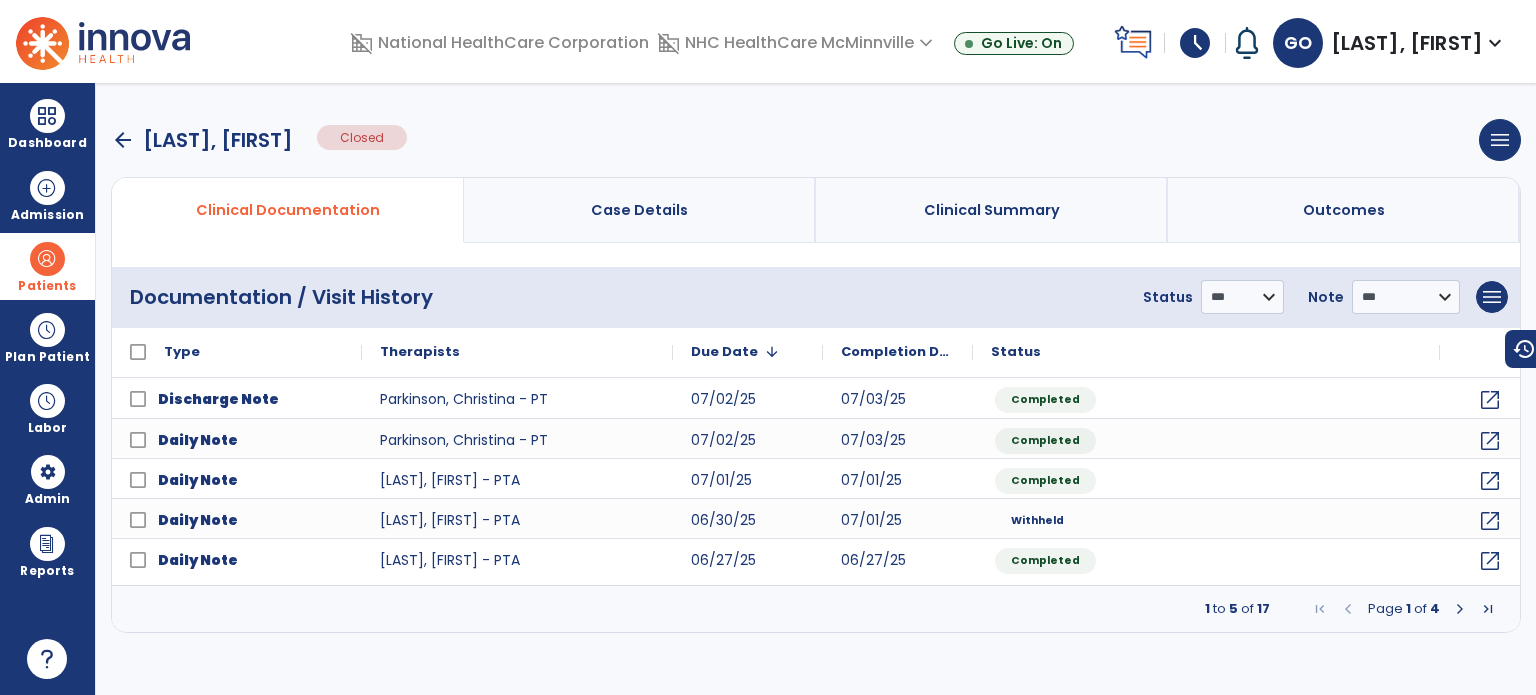 click on "arrow_back" at bounding box center (123, 140) 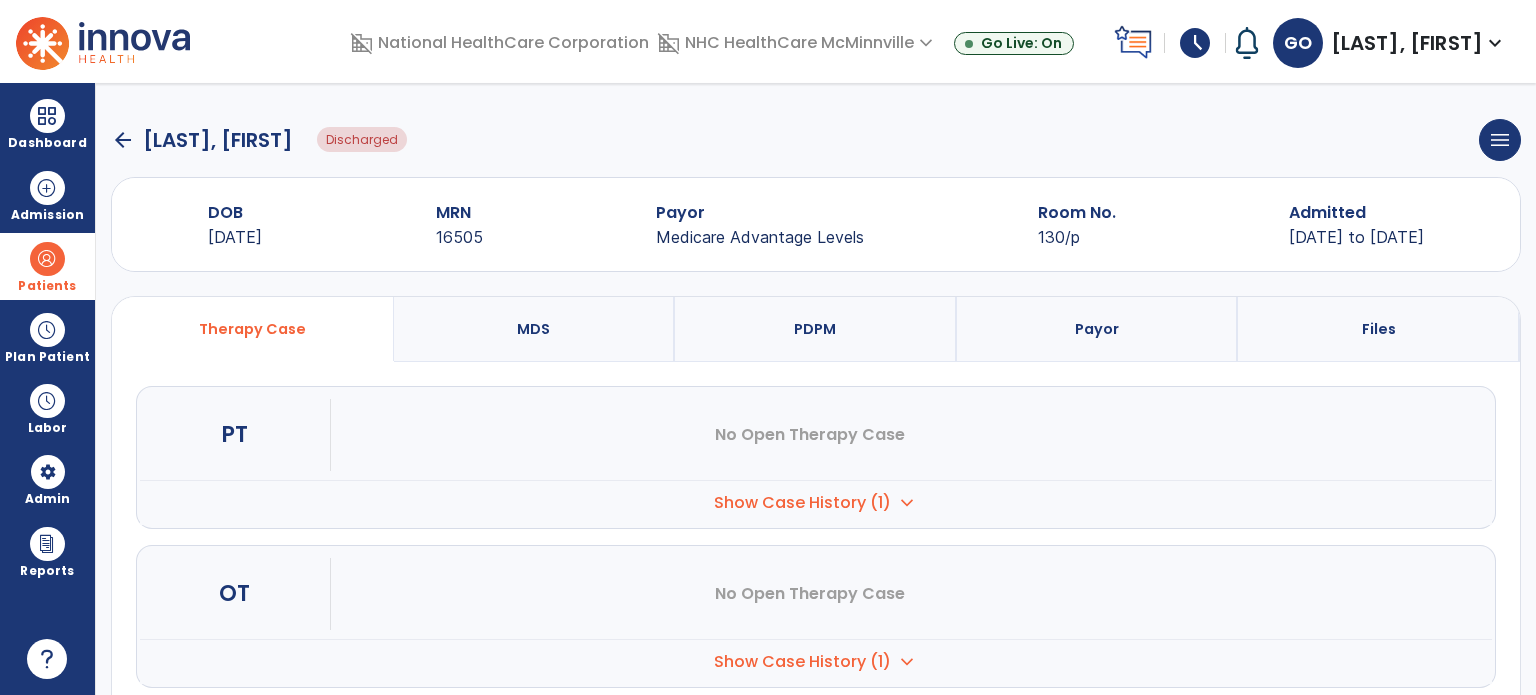 click on "arrow_back   [LAST], [FIRST]  Discharged  menu   Edit Admission   View OBRA Report   Discharge Patient   Undo Discharge Patient  DOB [DATE] MRN [NUMBER] Payor Medicare Advantage Levels Room No. 130/p Admitted [DATE] to [DATE]  Therapy Case   MDS   PDPM   Payor   Files  PT No Open Therapy Case
Case No.
SOC Date" at bounding box center (816, 389) 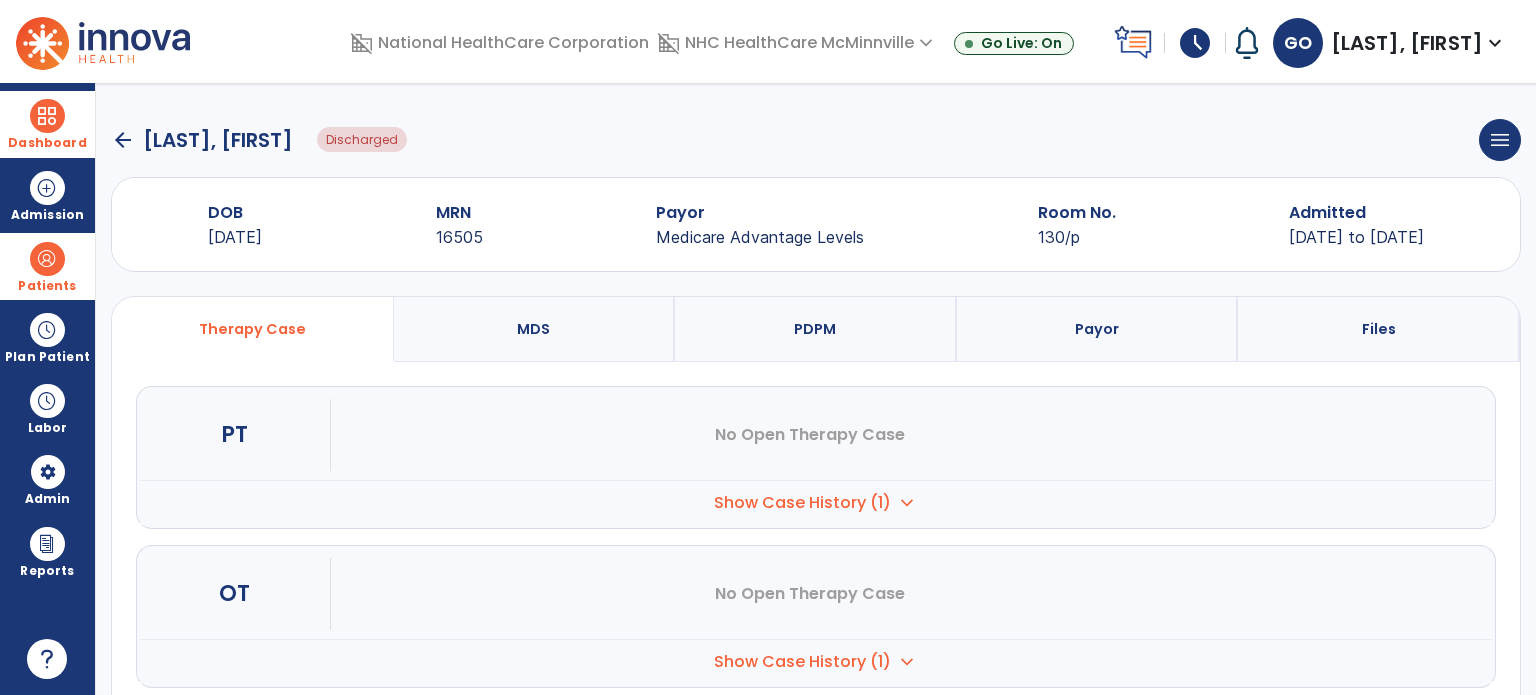 click on "Dashboard" at bounding box center [47, 124] 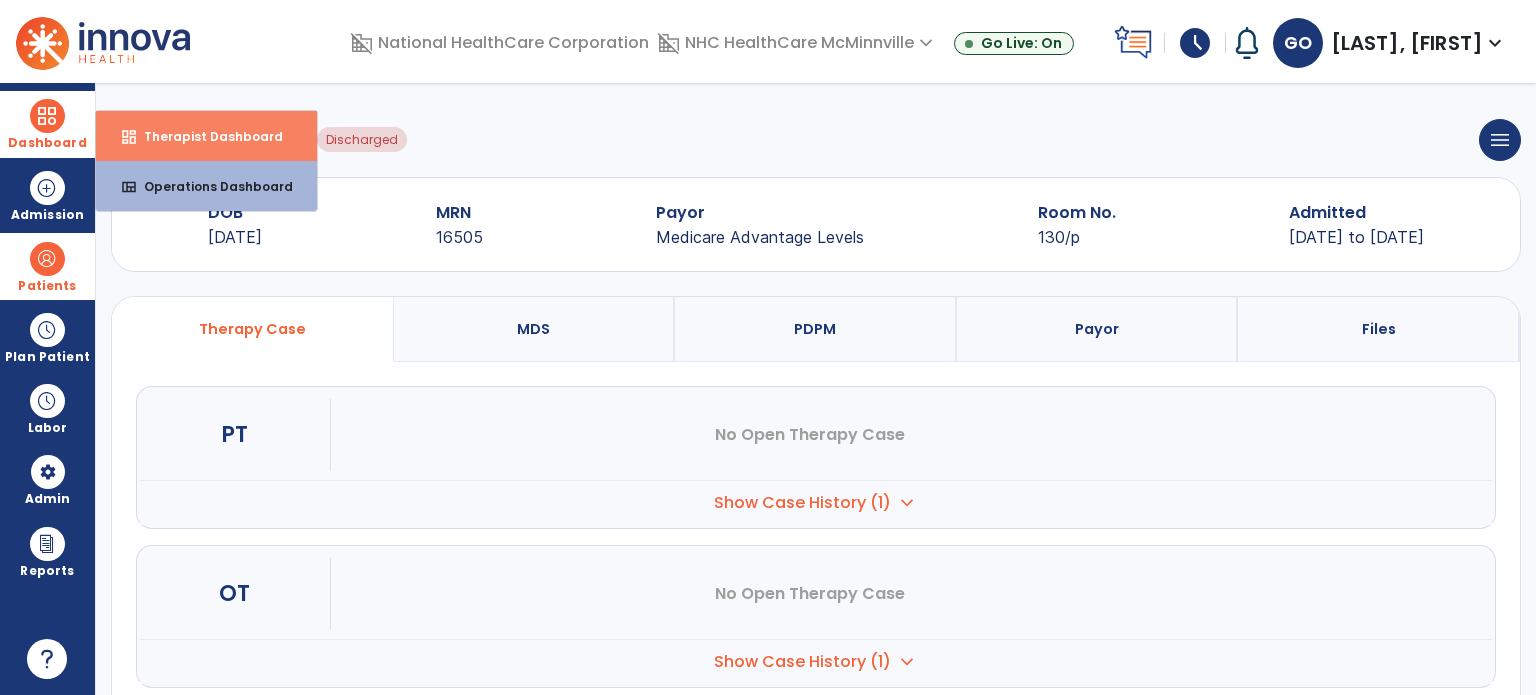 click on "dashboard  Therapist Dashboard" at bounding box center [206, 136] 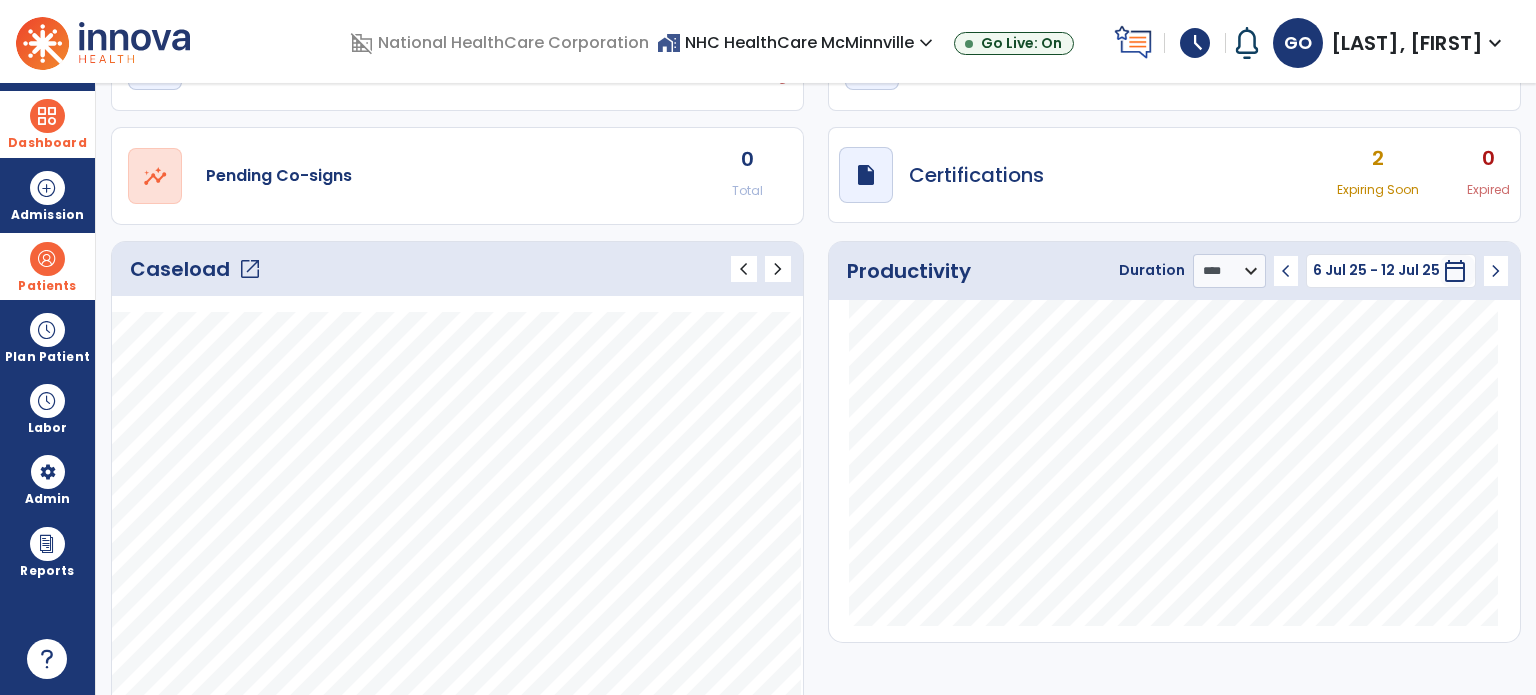 scroll, scrollTop: 0, scrollLeft: 0, axis: both 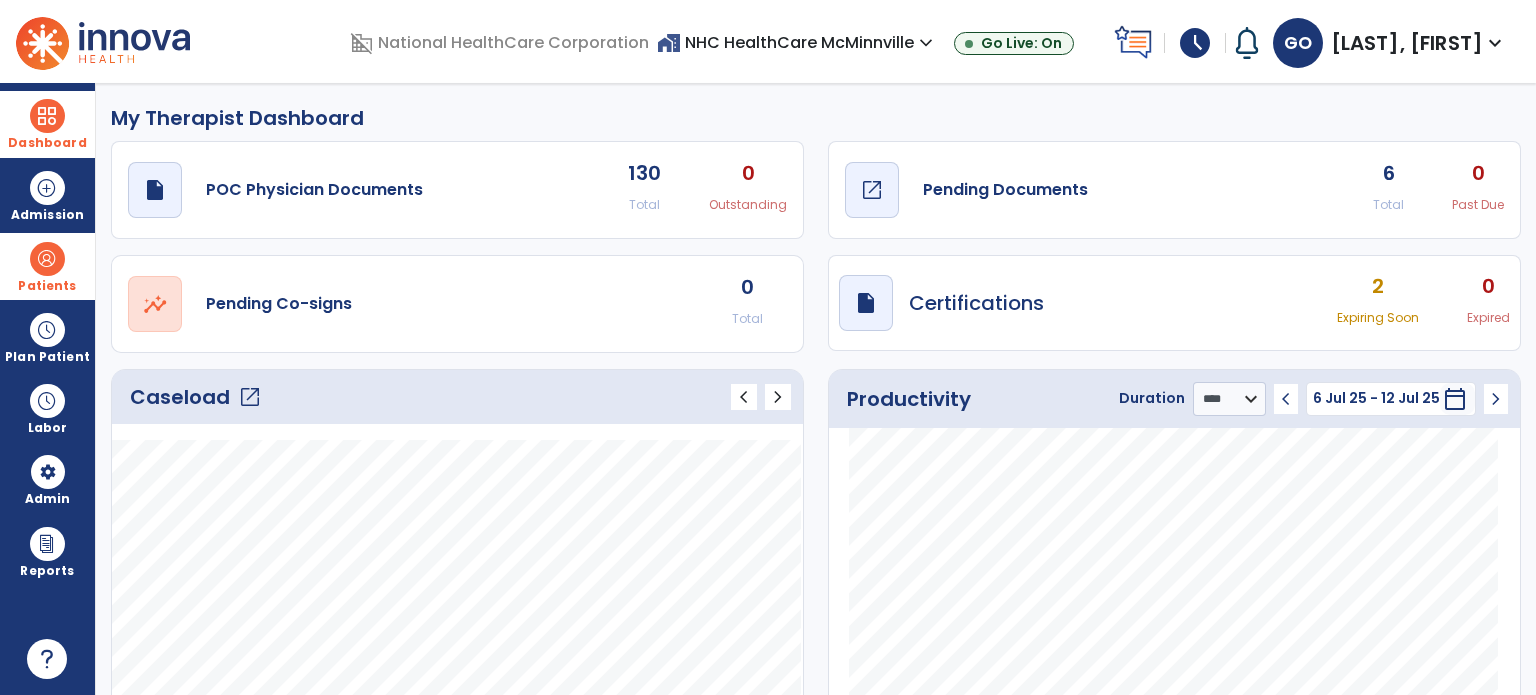 click on "Pending Documents" 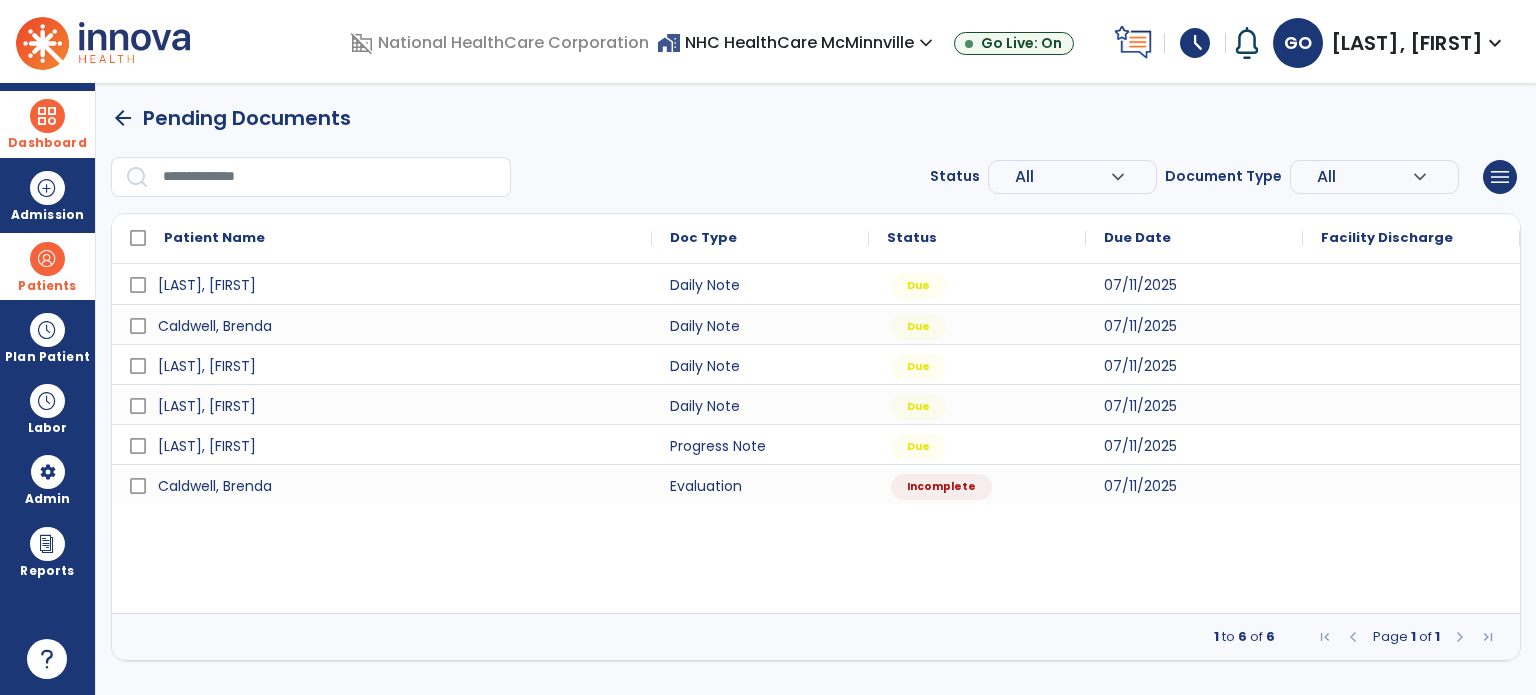 click at bounding box center [47, 259] 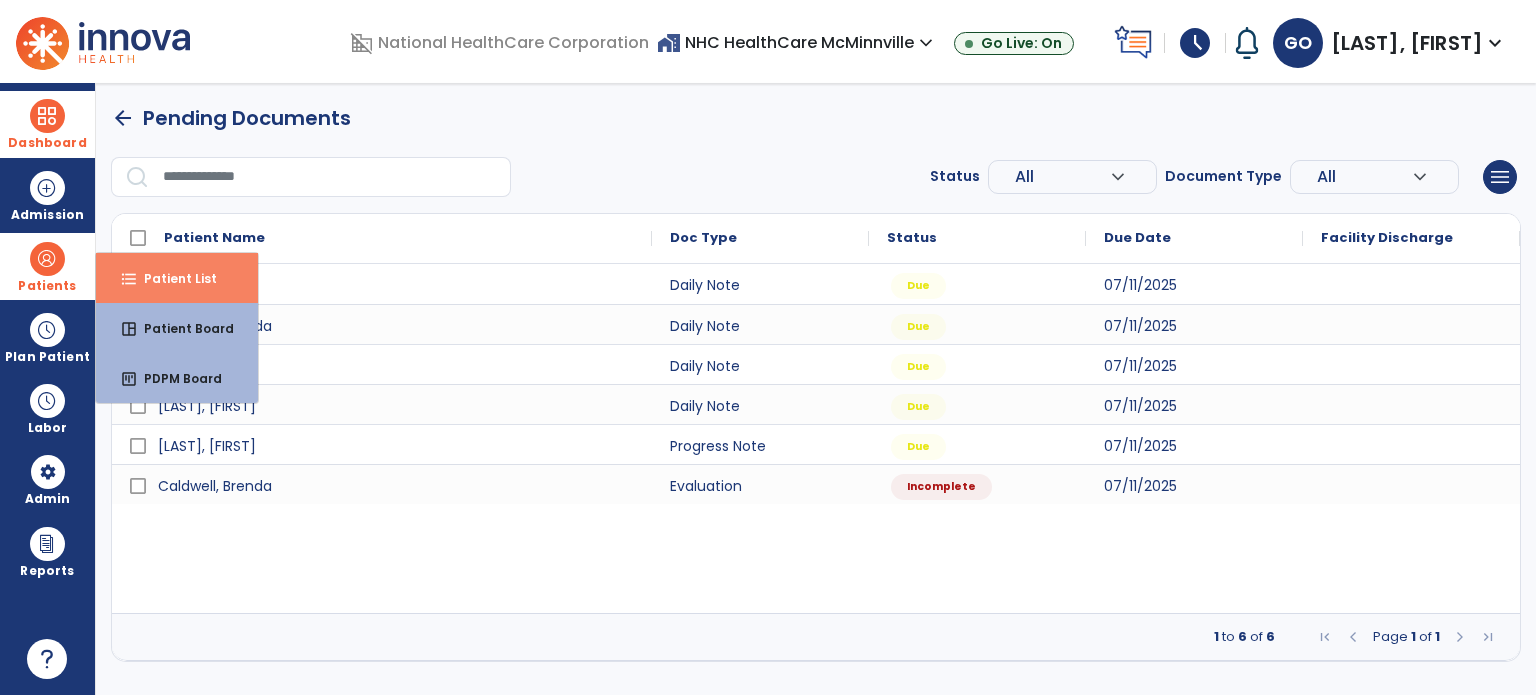 click on "Patient List" at bounding box center [172, 278] 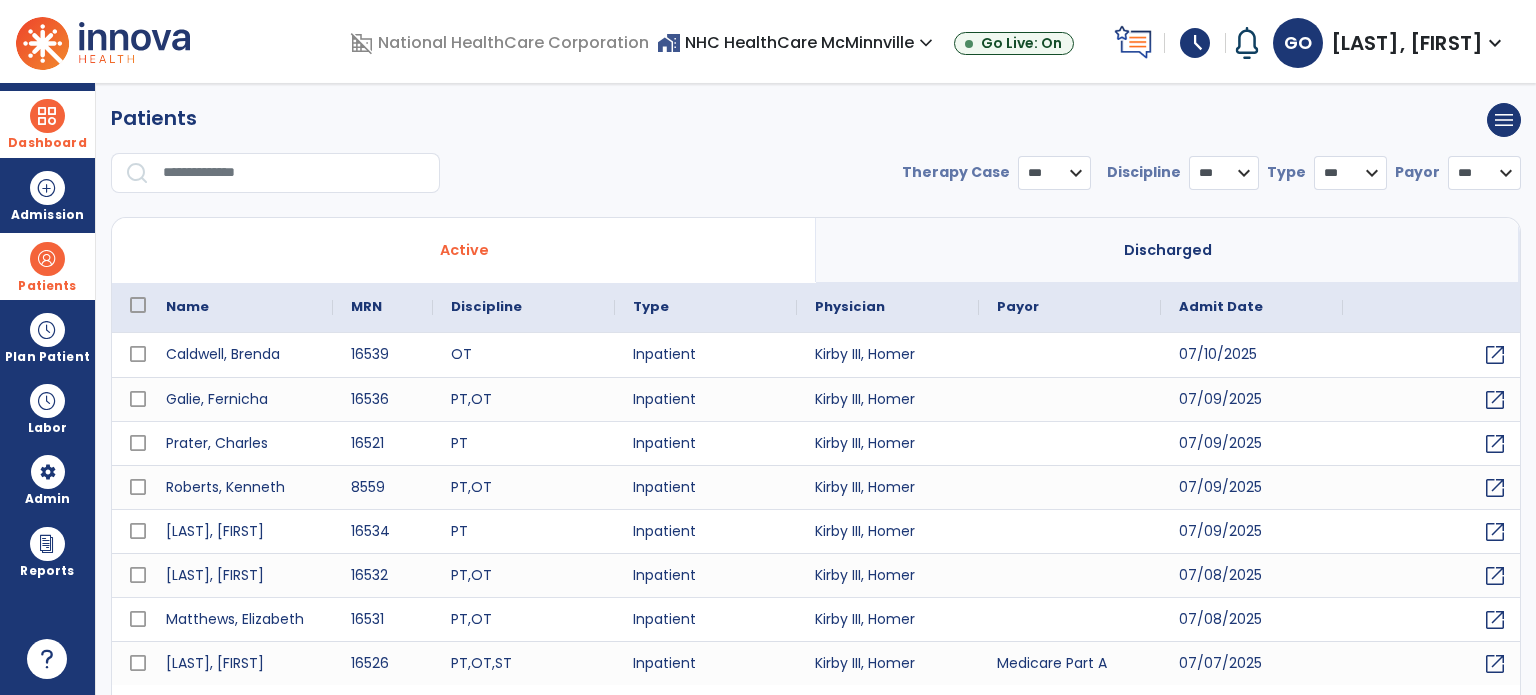 select on "***" 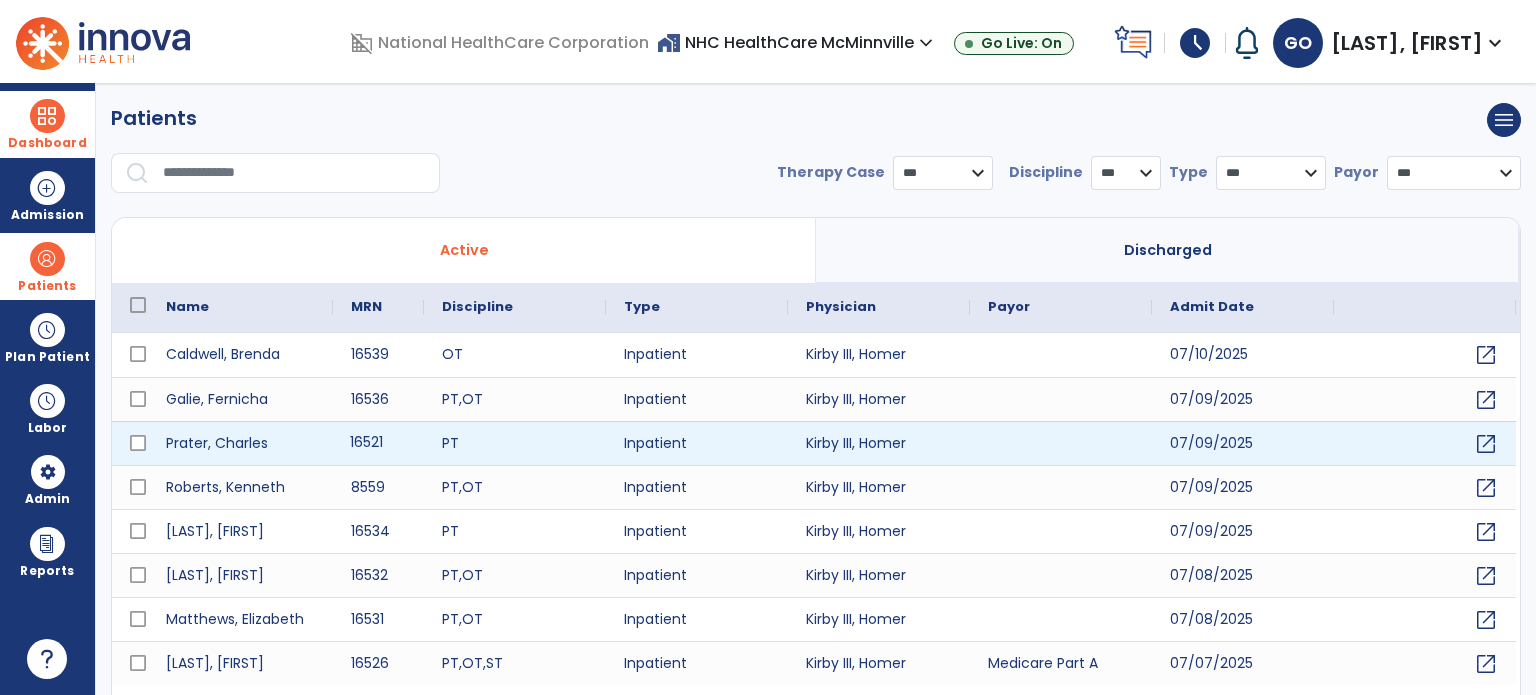 click on "16521" at bounding box center (378, 443) 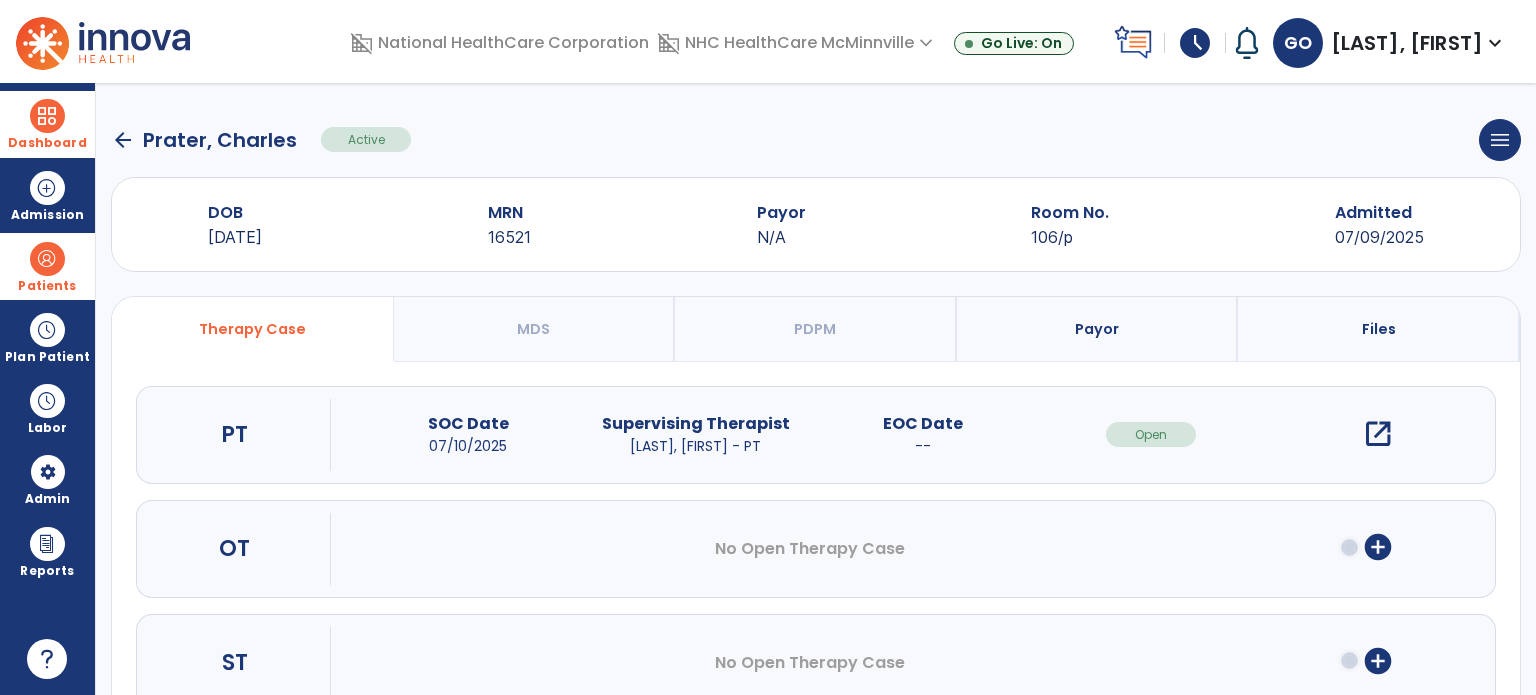 click 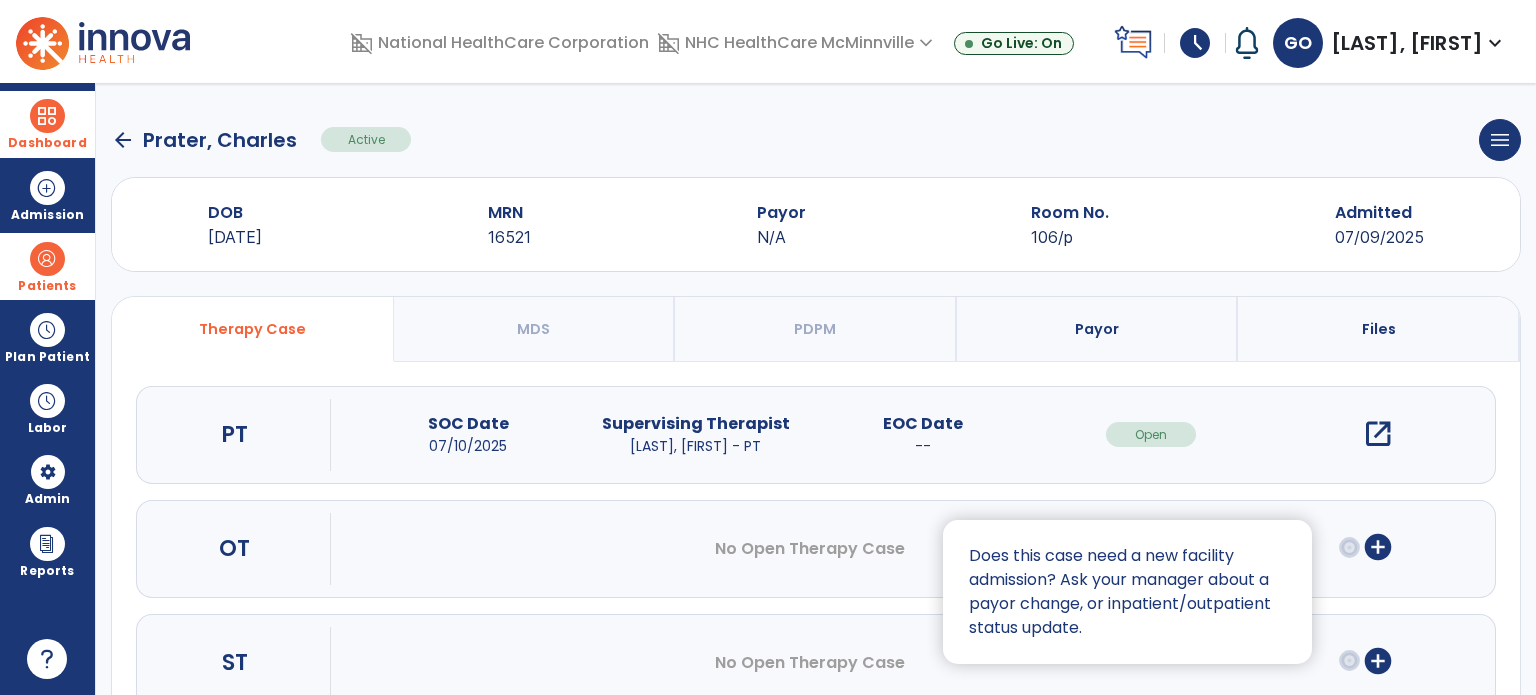 click at bounding box center [768, 347] 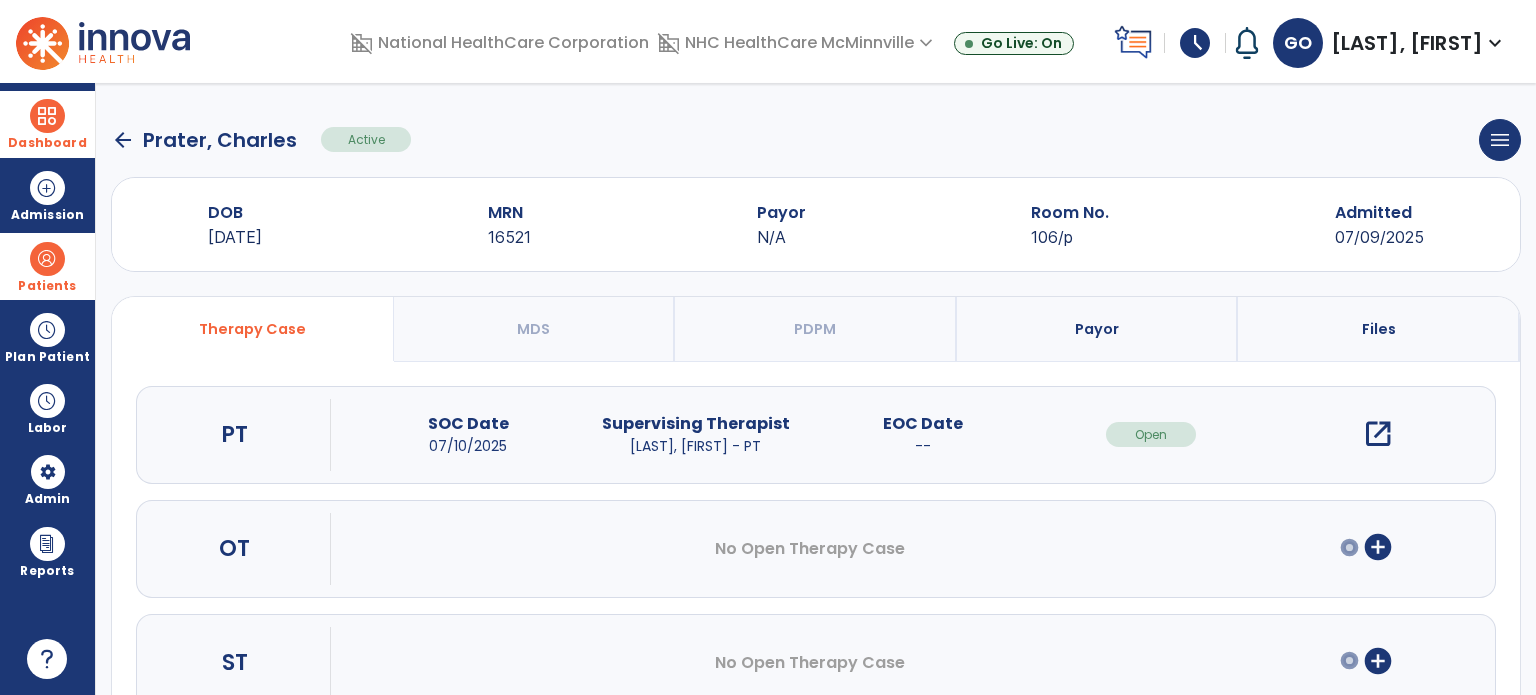 click on "add_circle" at bounding box center (1378, 547) 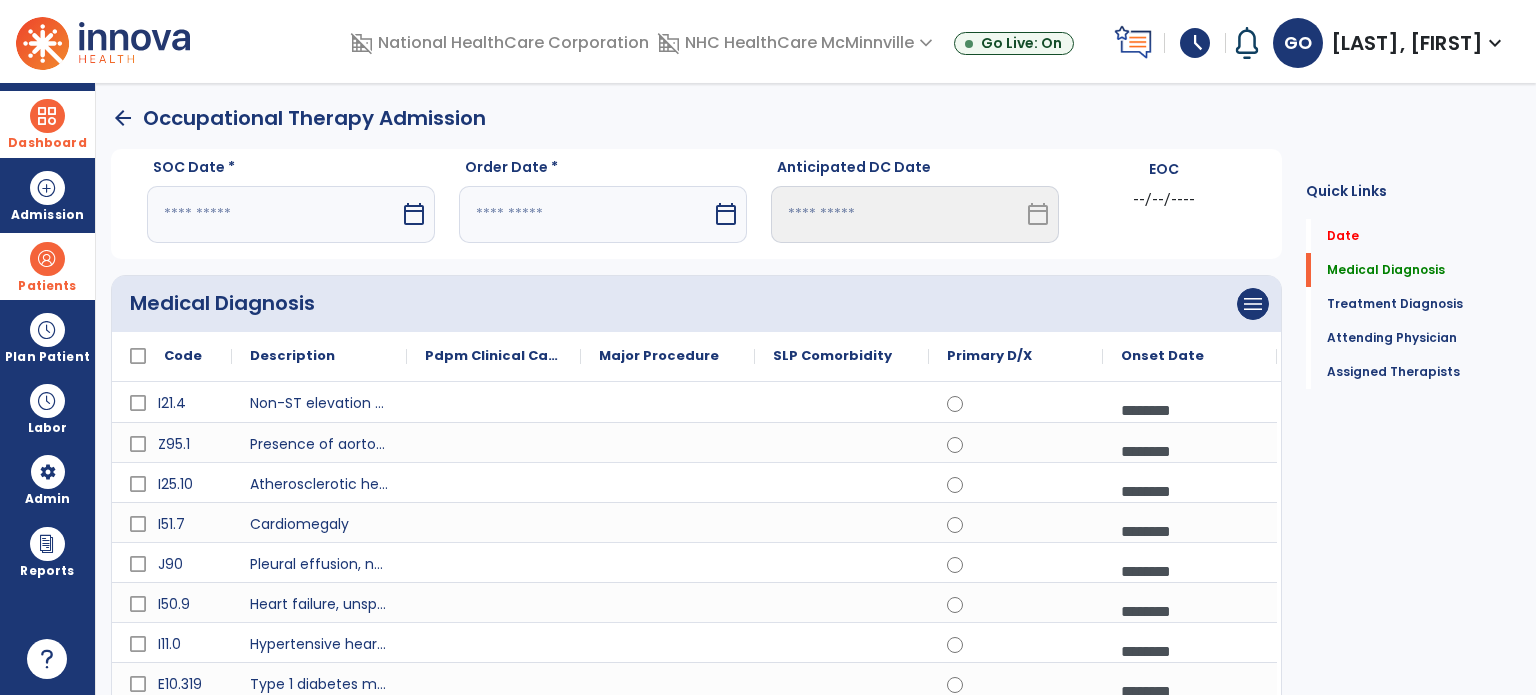 click at bounding box center (273, 214) 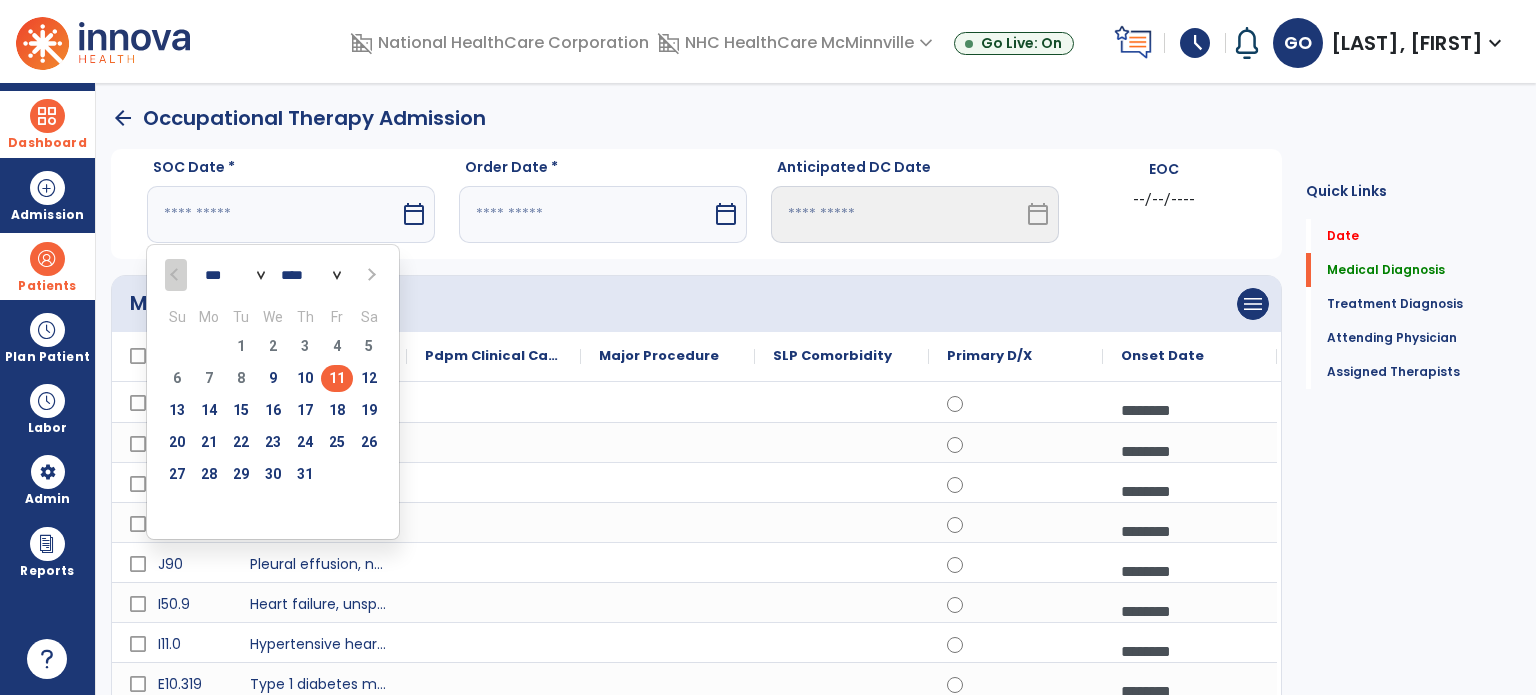 drag, startPoint x: 338, startPoint y: 375, endPoint x: 426, endPoint y: 320, distance: 103.773796 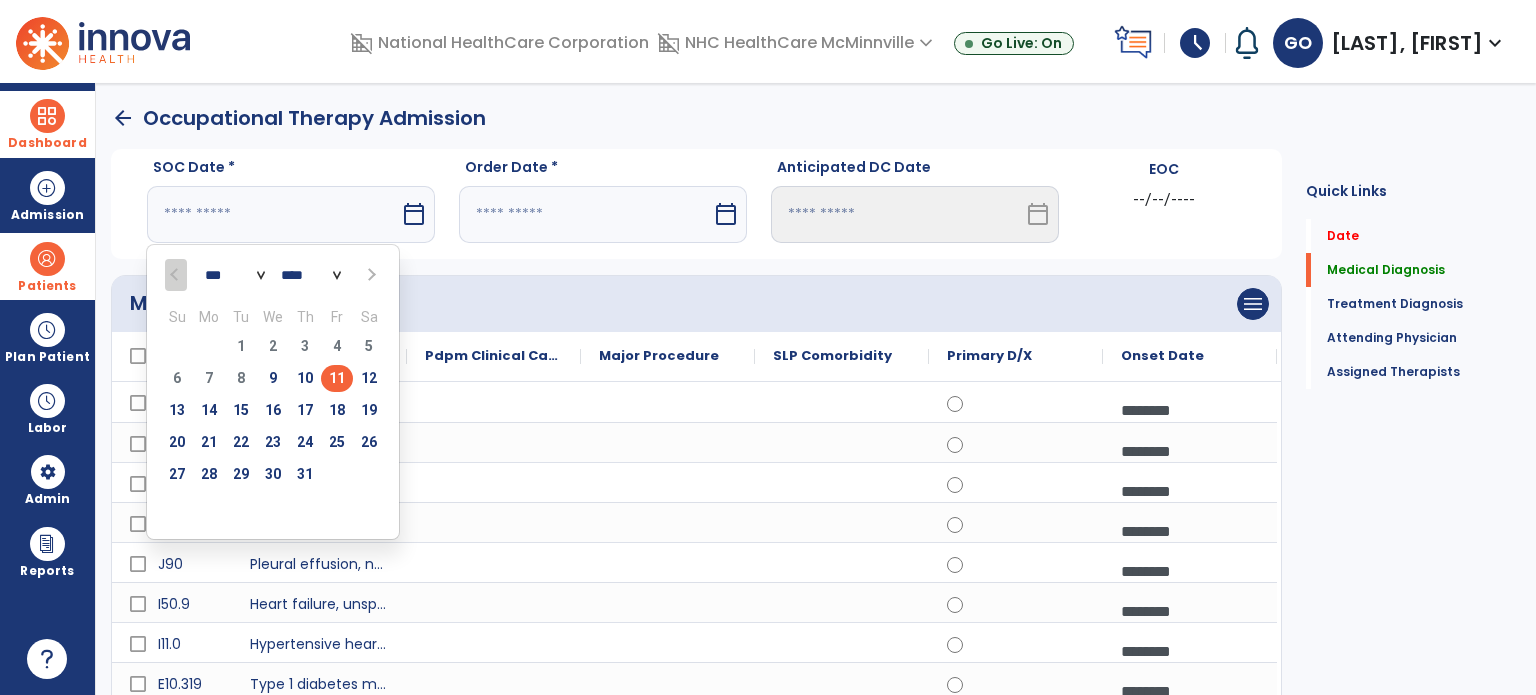 type on "*********" 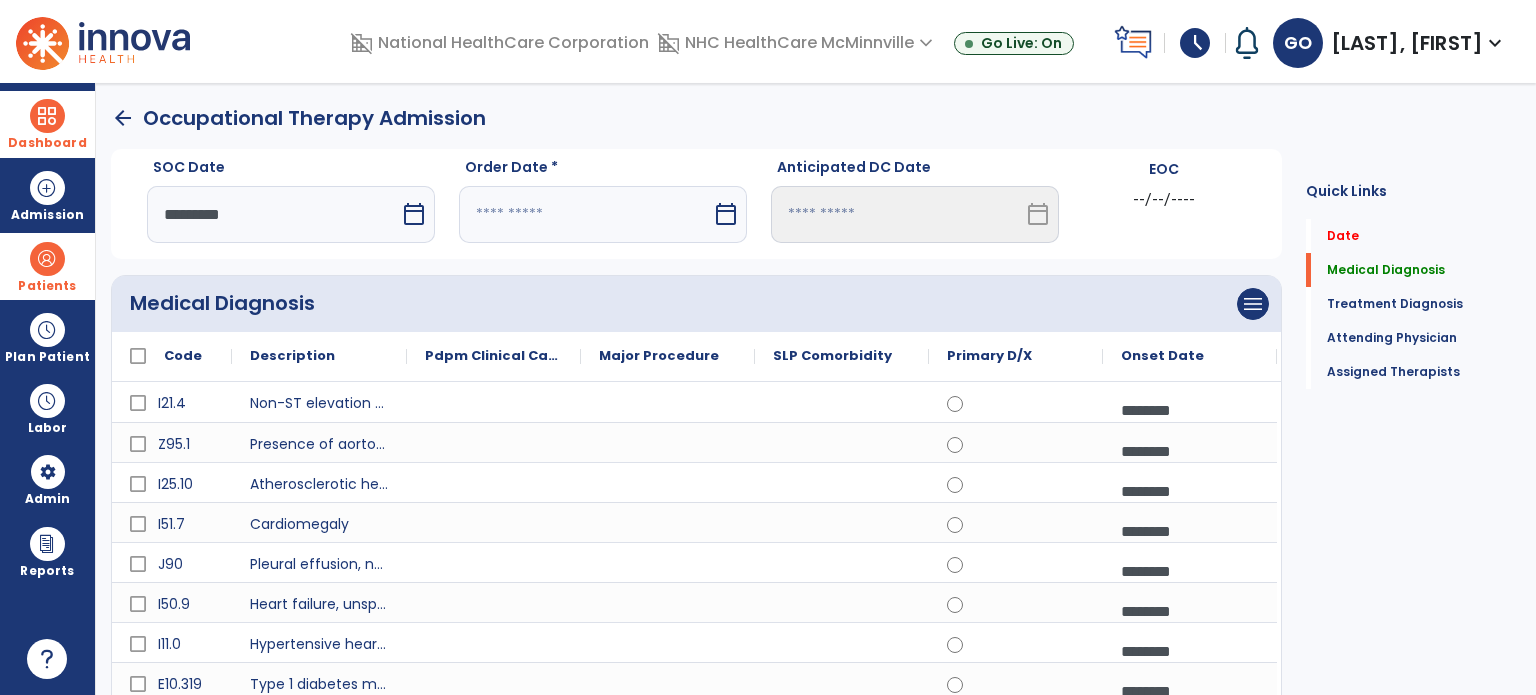 click on "Order Date *  calendar_today" at bounding box center [603, 208] 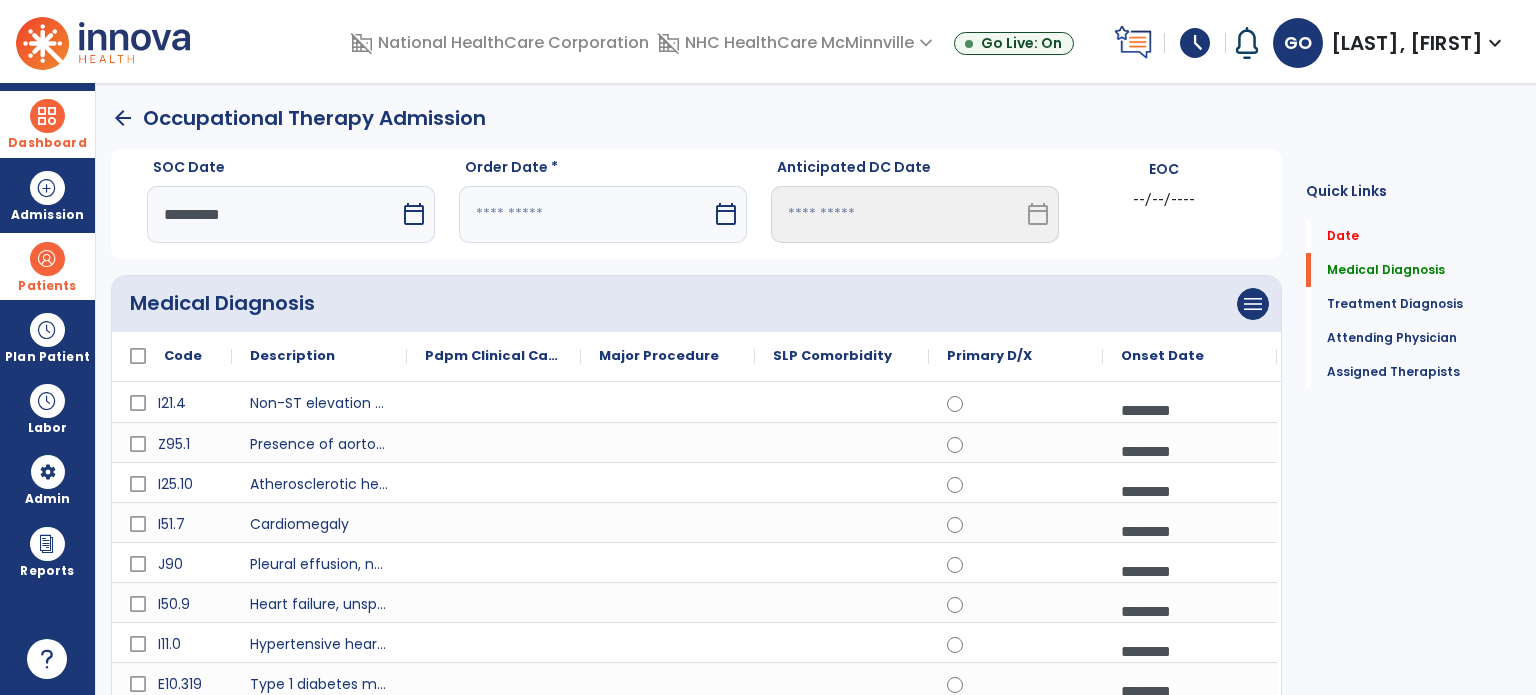 click at bounding box center [585, 214] 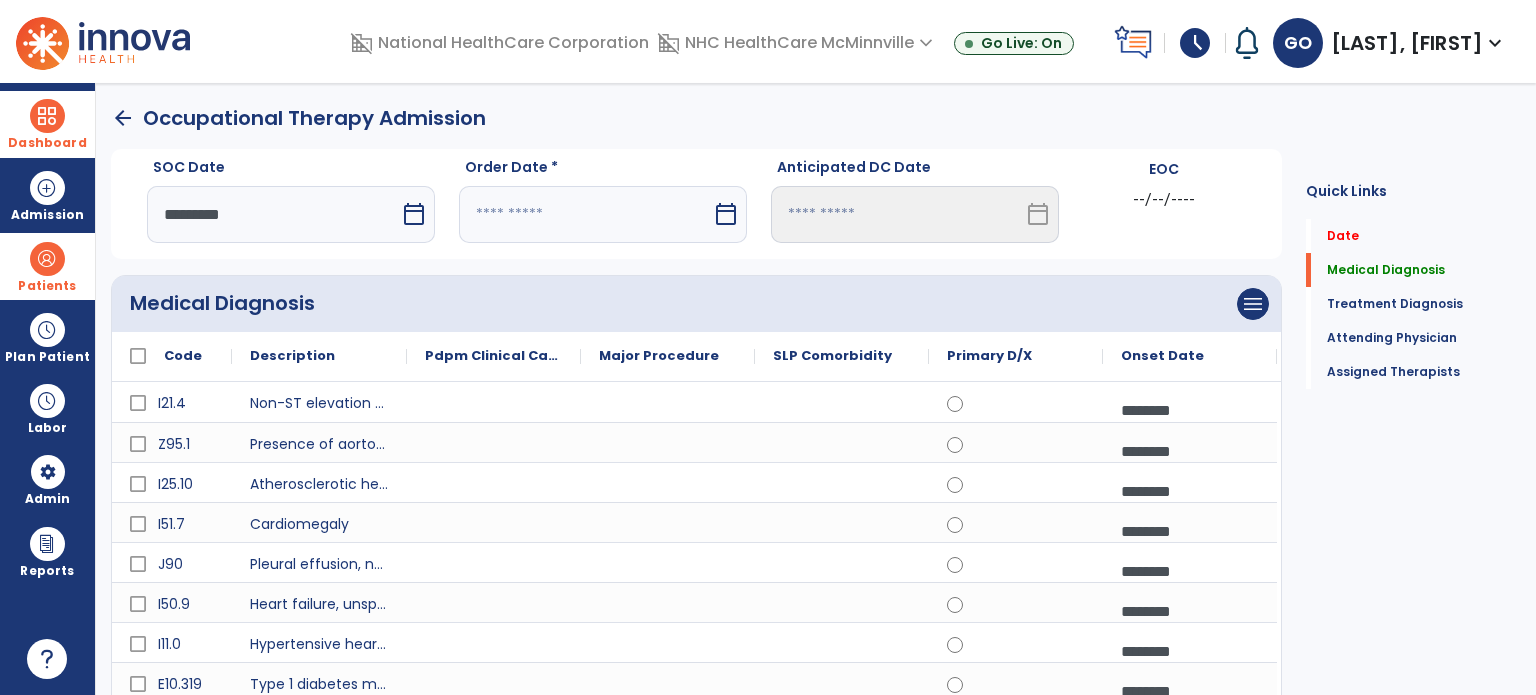 select on "*" 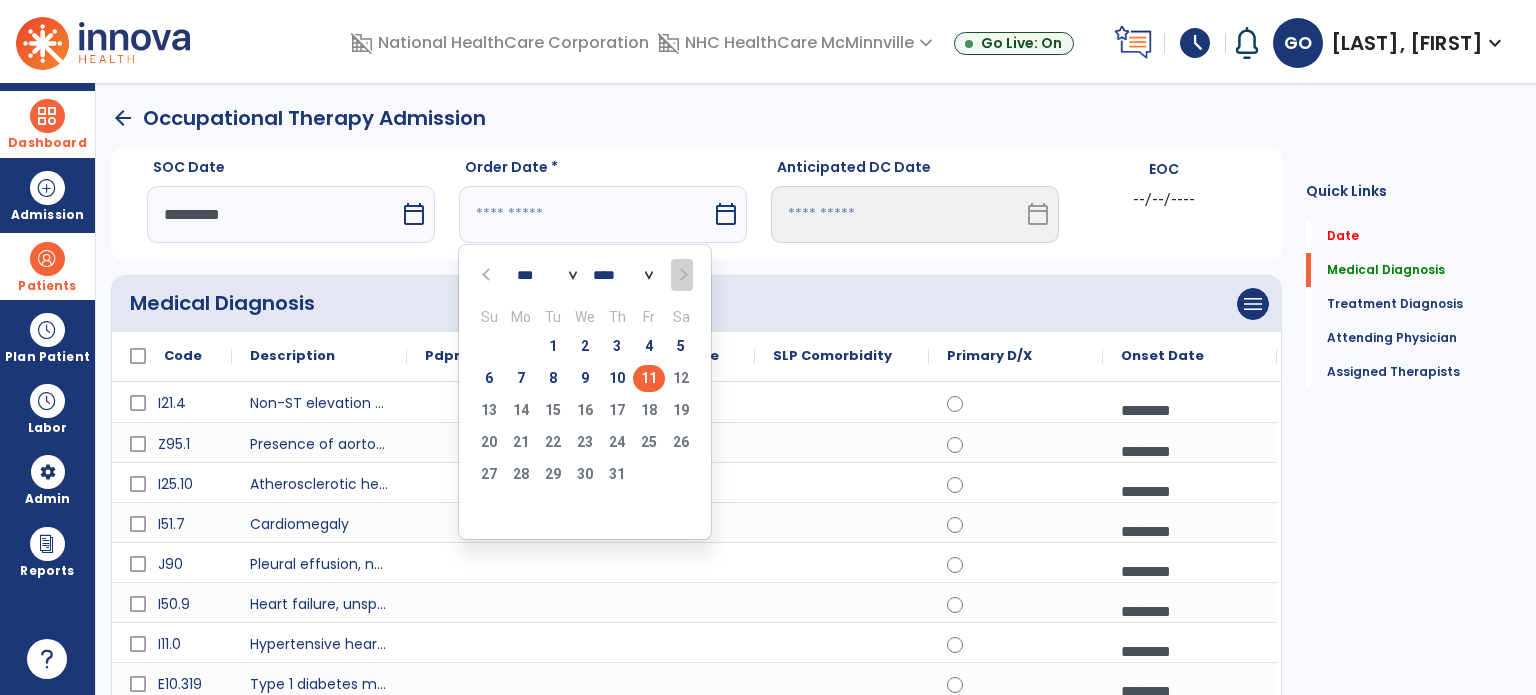click on "9" at bounding box center (585, 378) 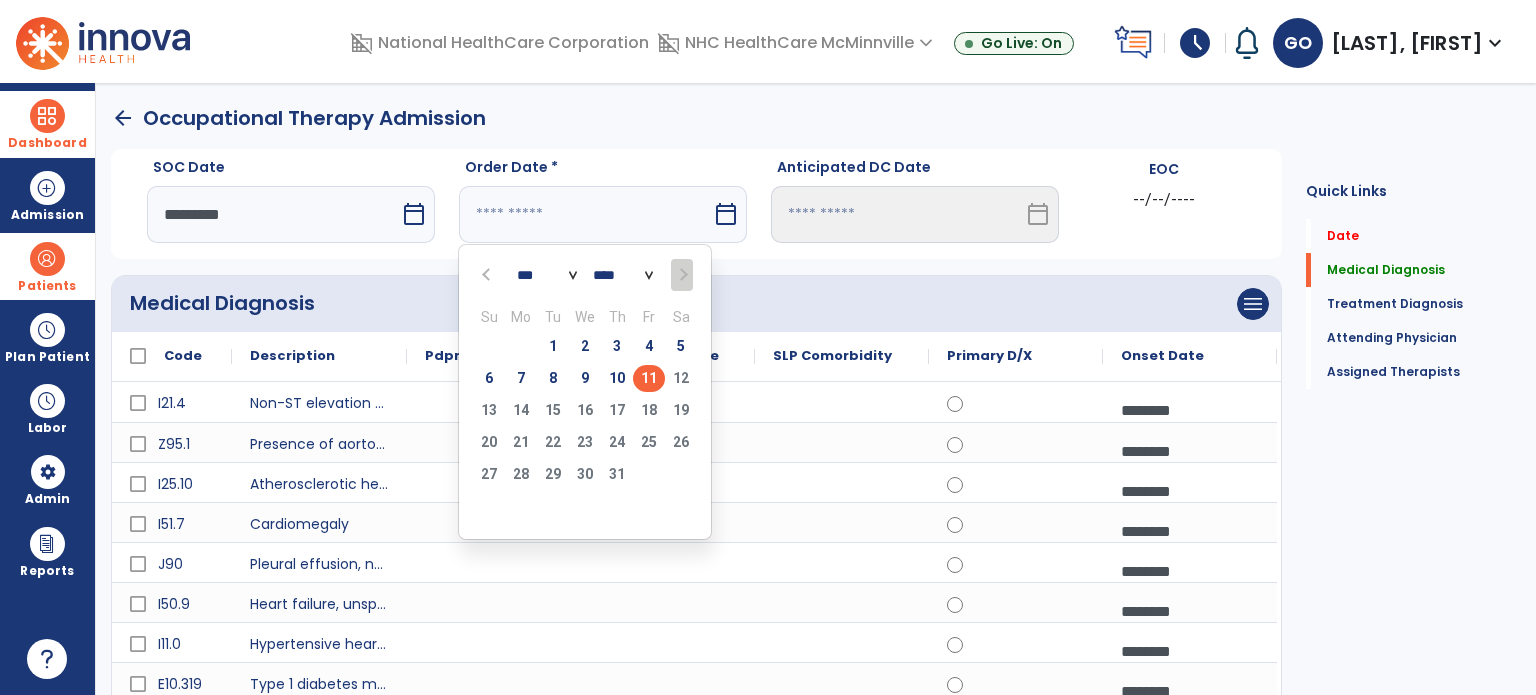 type on "********" 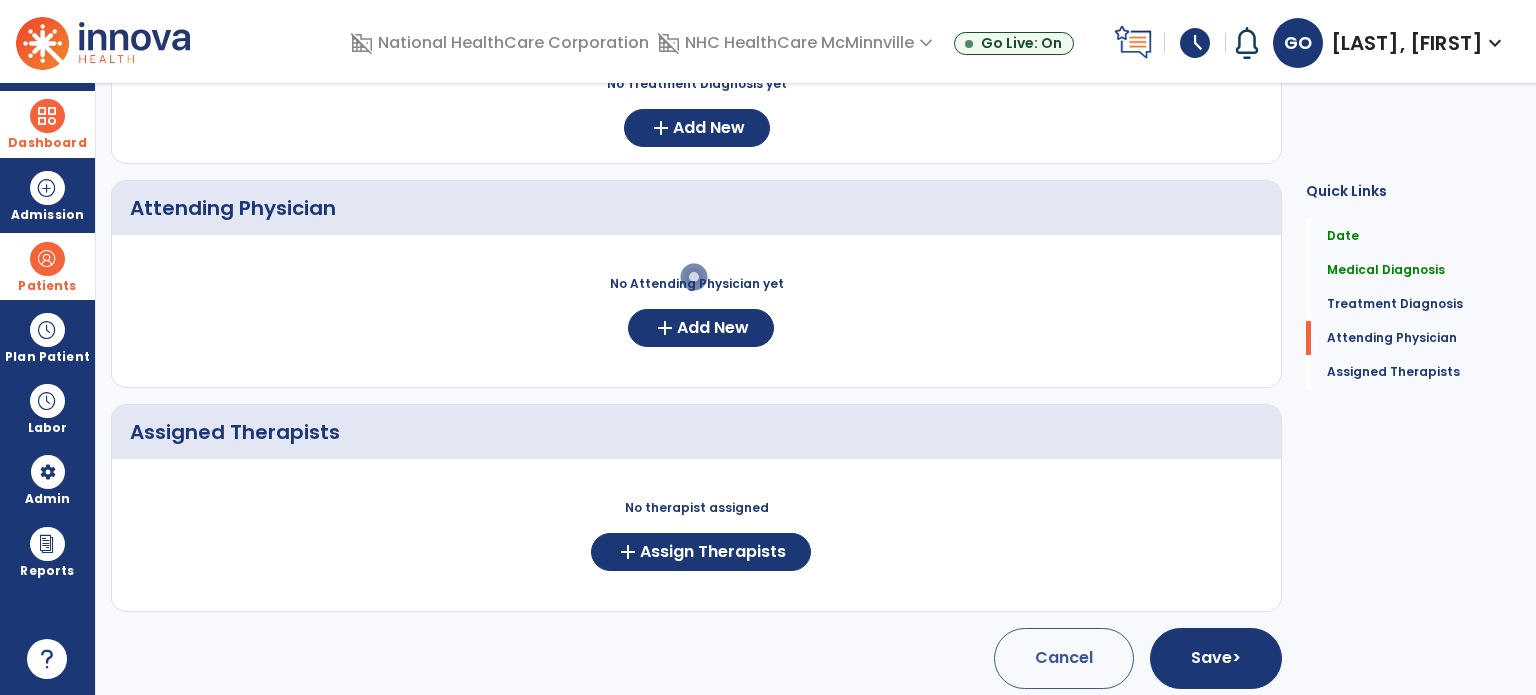 scroll, scrollTop: 1200, scrollLeft: 0, axis: vertical 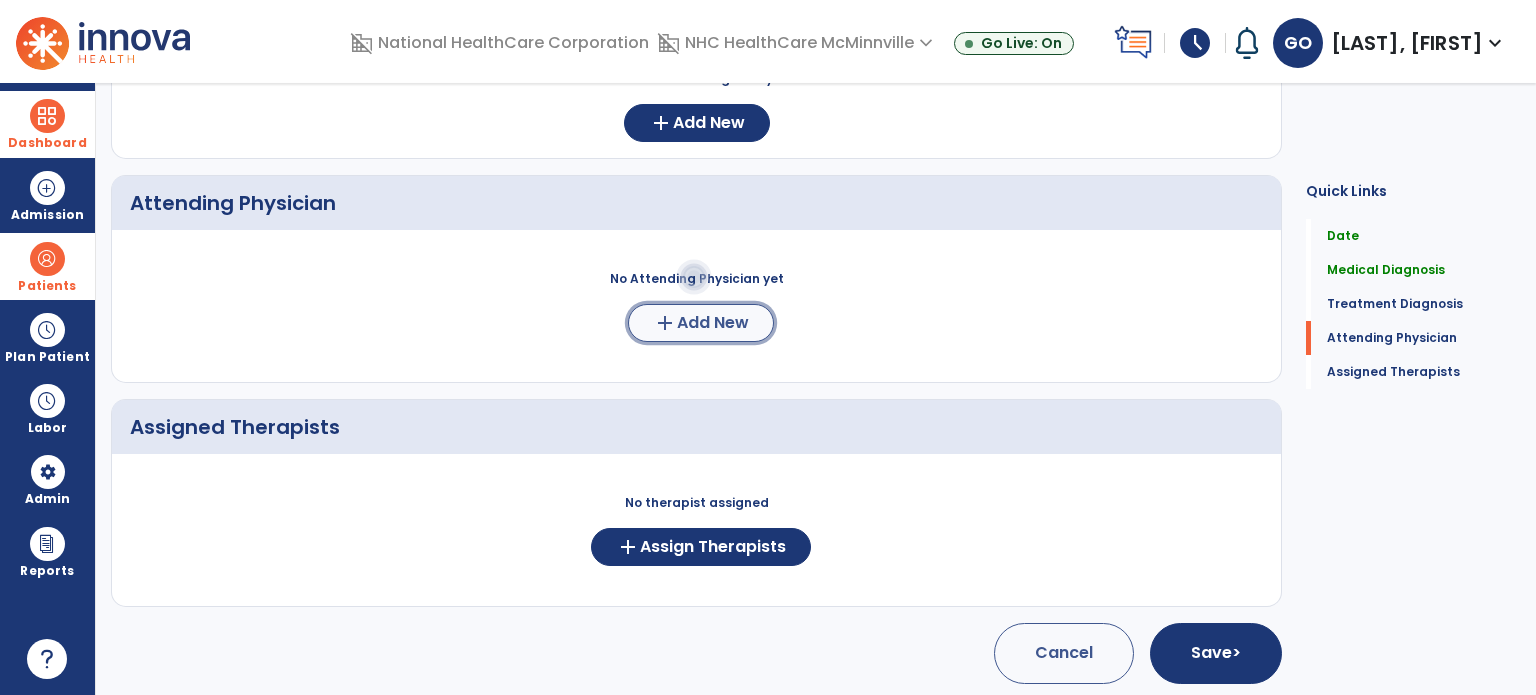click on "Add New" 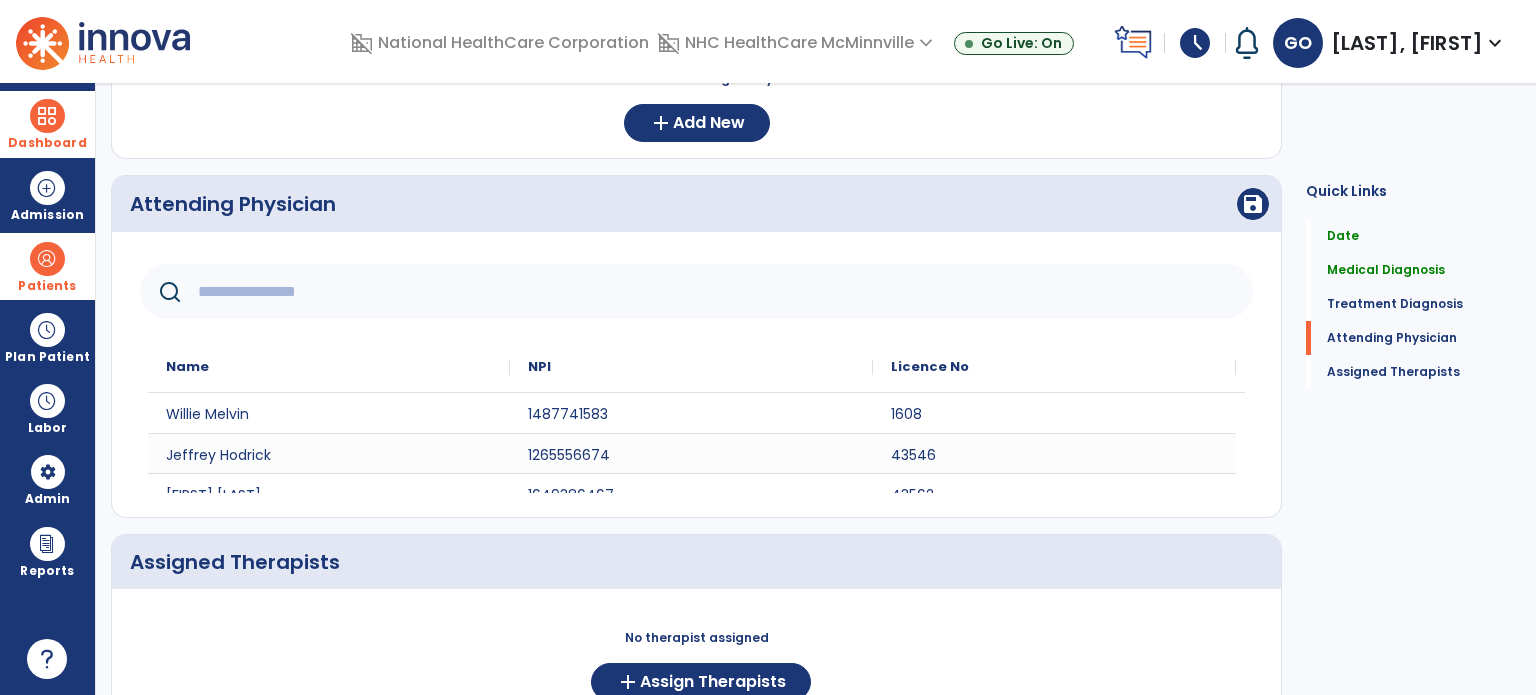 click 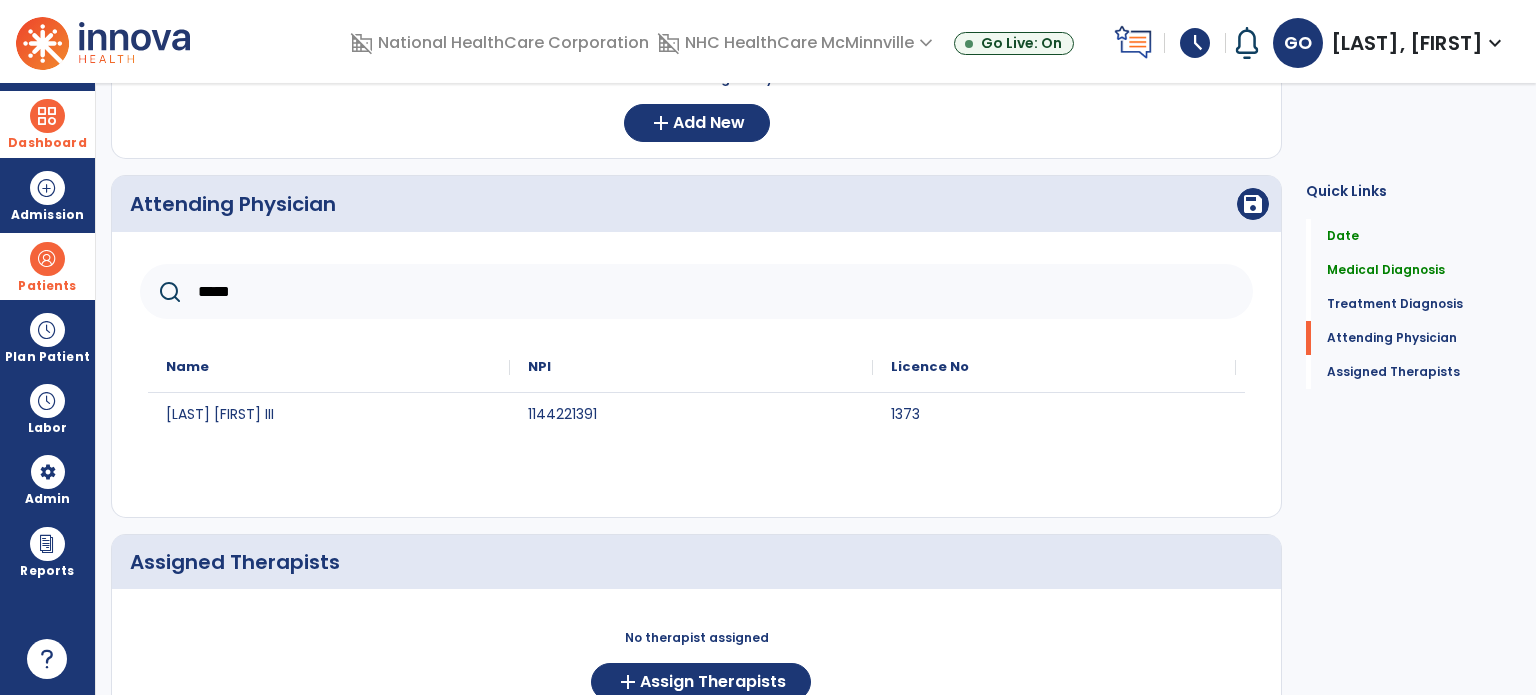 type on "*****" 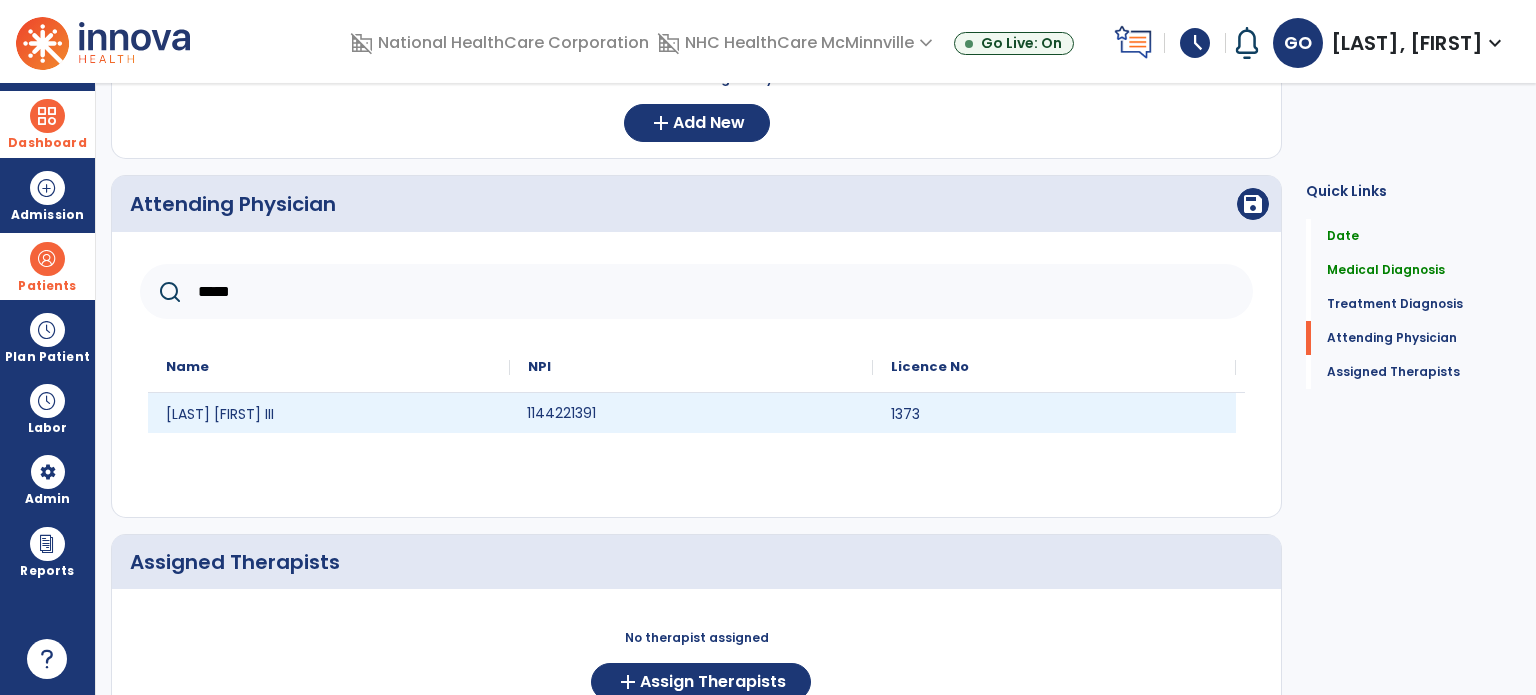 drag, startPoint x: 788, startPoint y: 402, endPoint x: 809, endPoint y: 390, distance: 24.186773 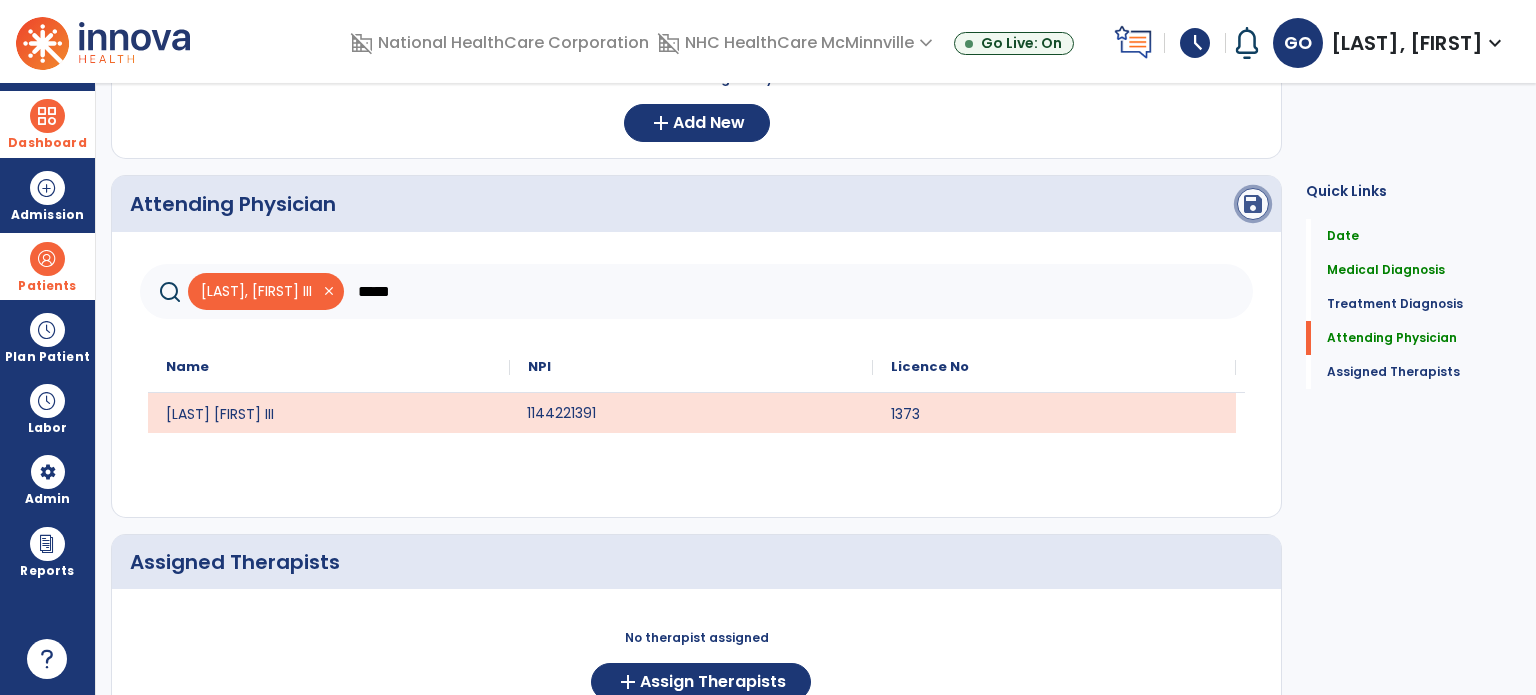 click on "save" 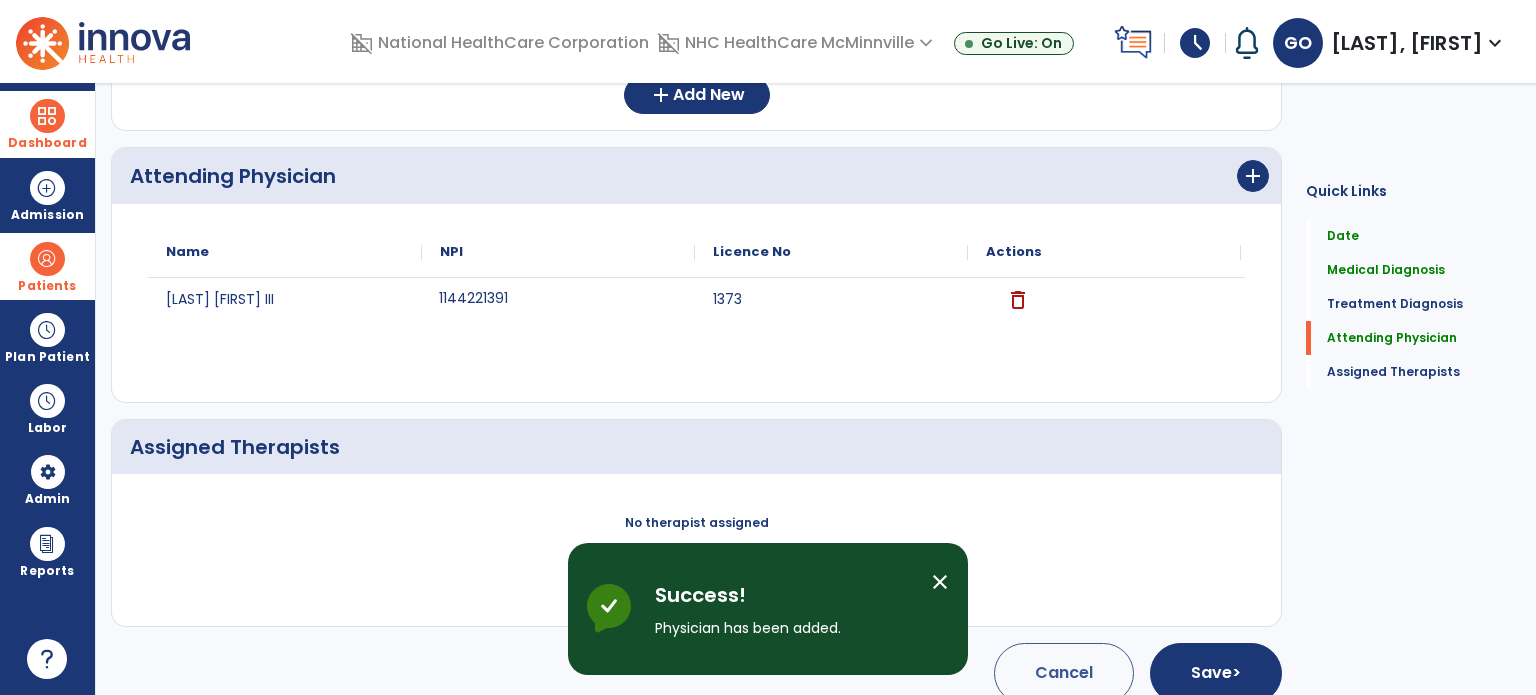 scroll, scrollTop: 1249, scrollLeft: 0, axis: vertical 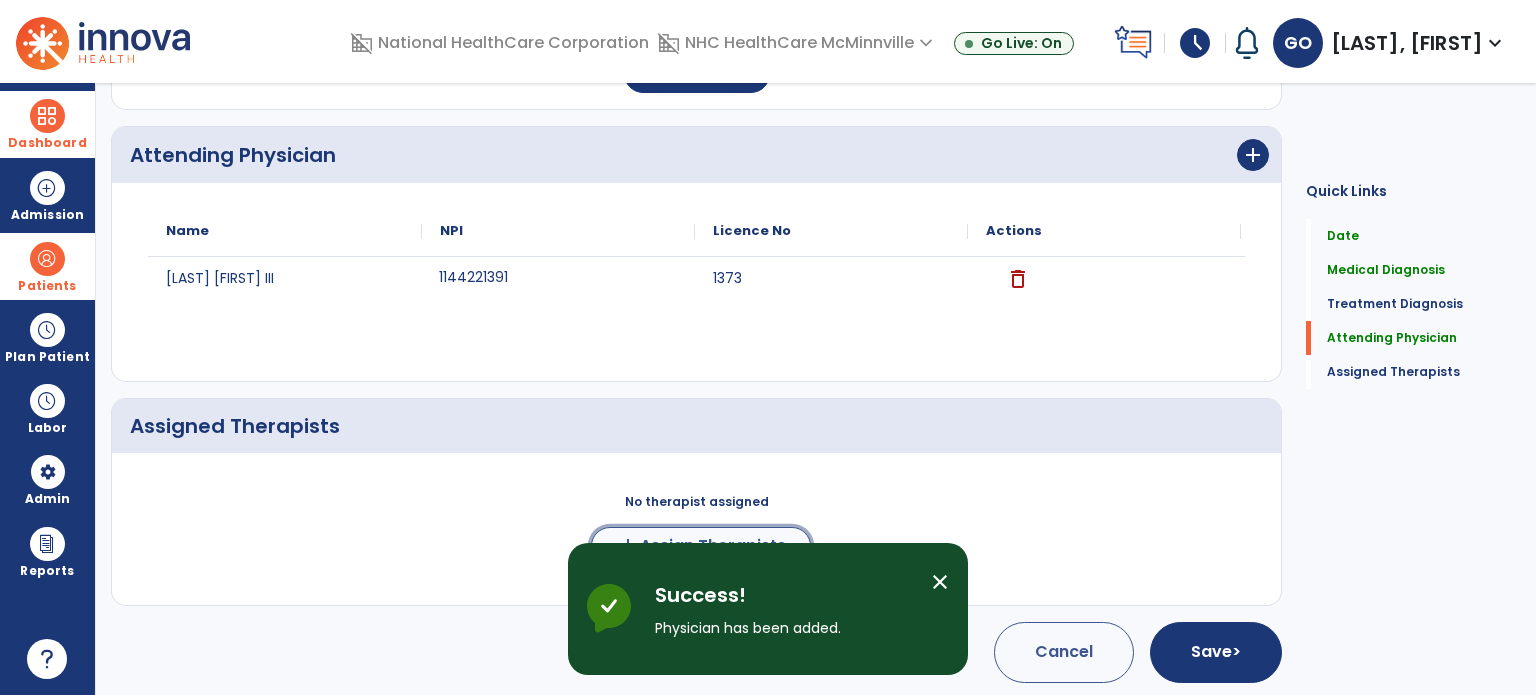 click on "Assign Therapists" 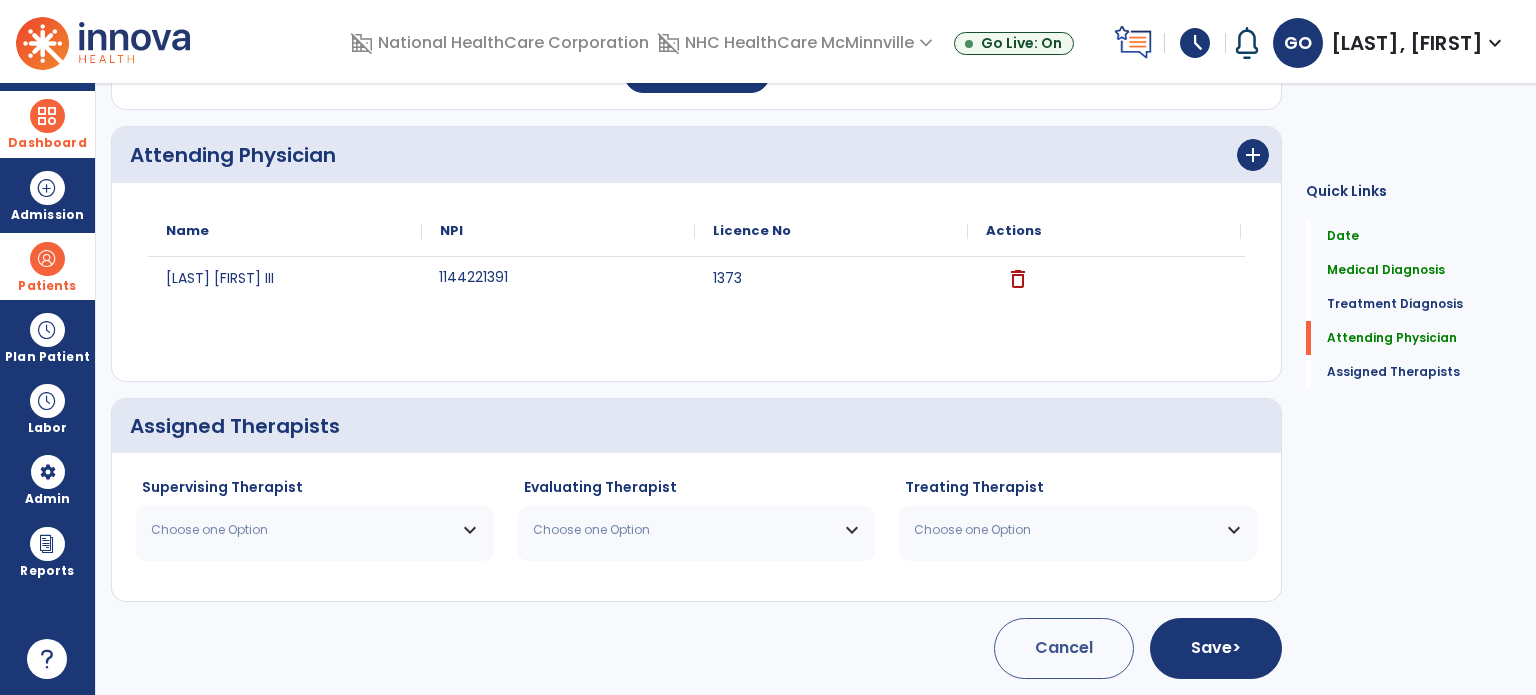 scroll, scrollTop: 1245, scrollLeft: 0, axis: vertical 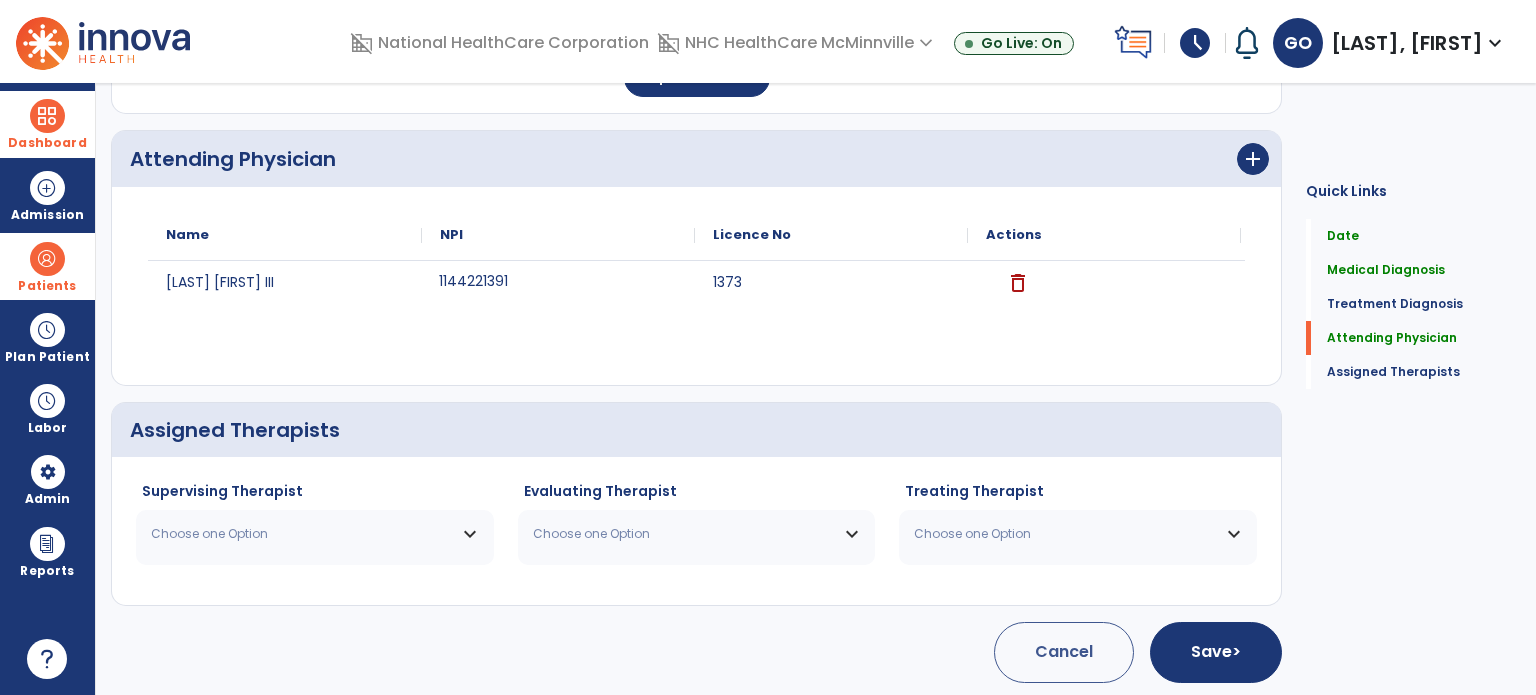 click on "Choose one Option" at bounding box center [302, 534] 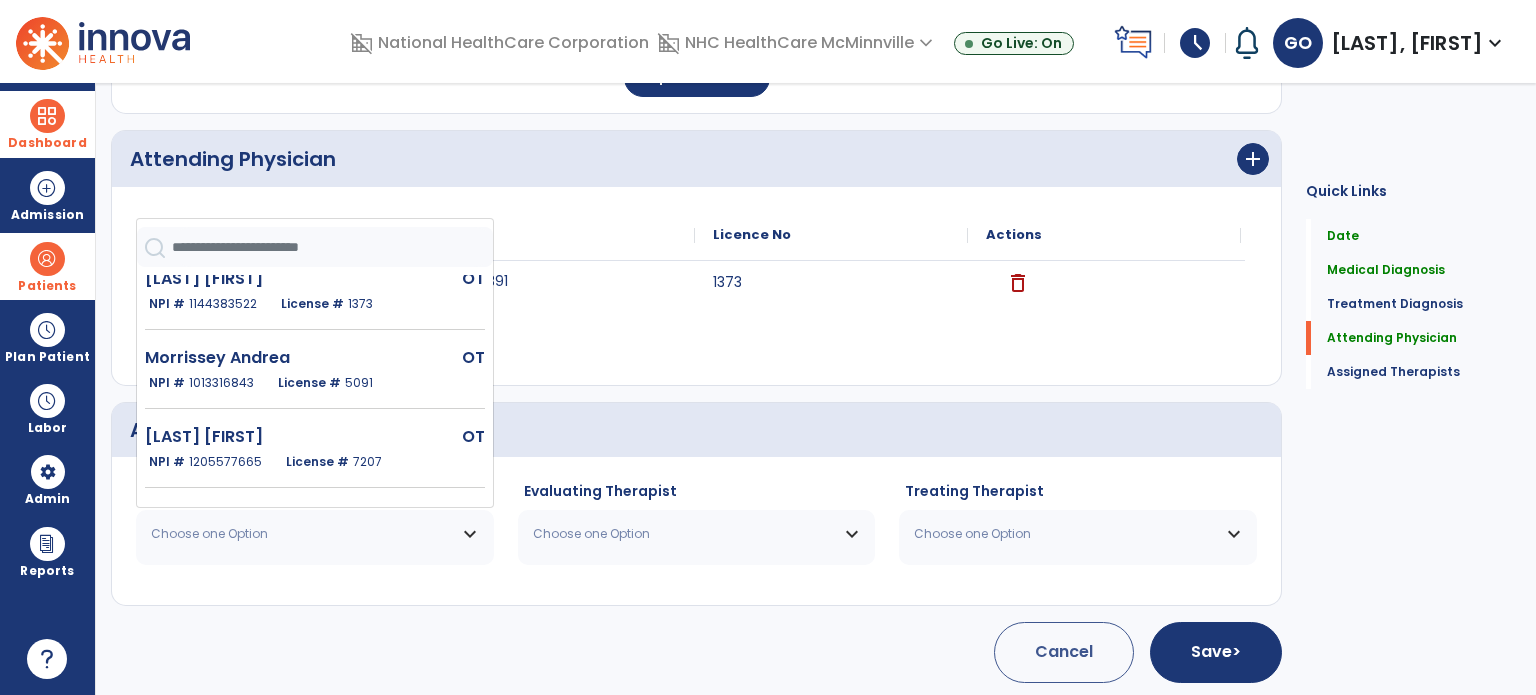 scroll, scrollTop: 300, scrollLeft: 0, axis: vertical 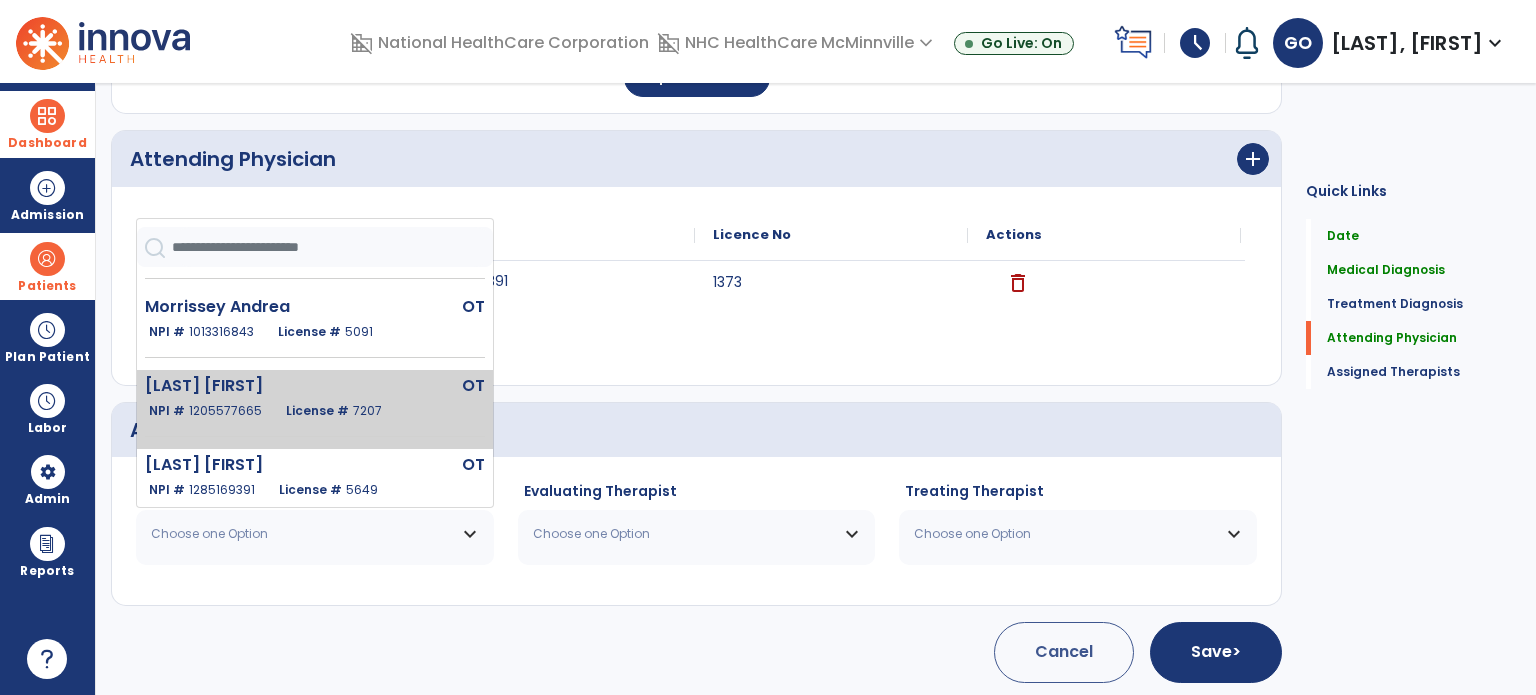 click on "7207" 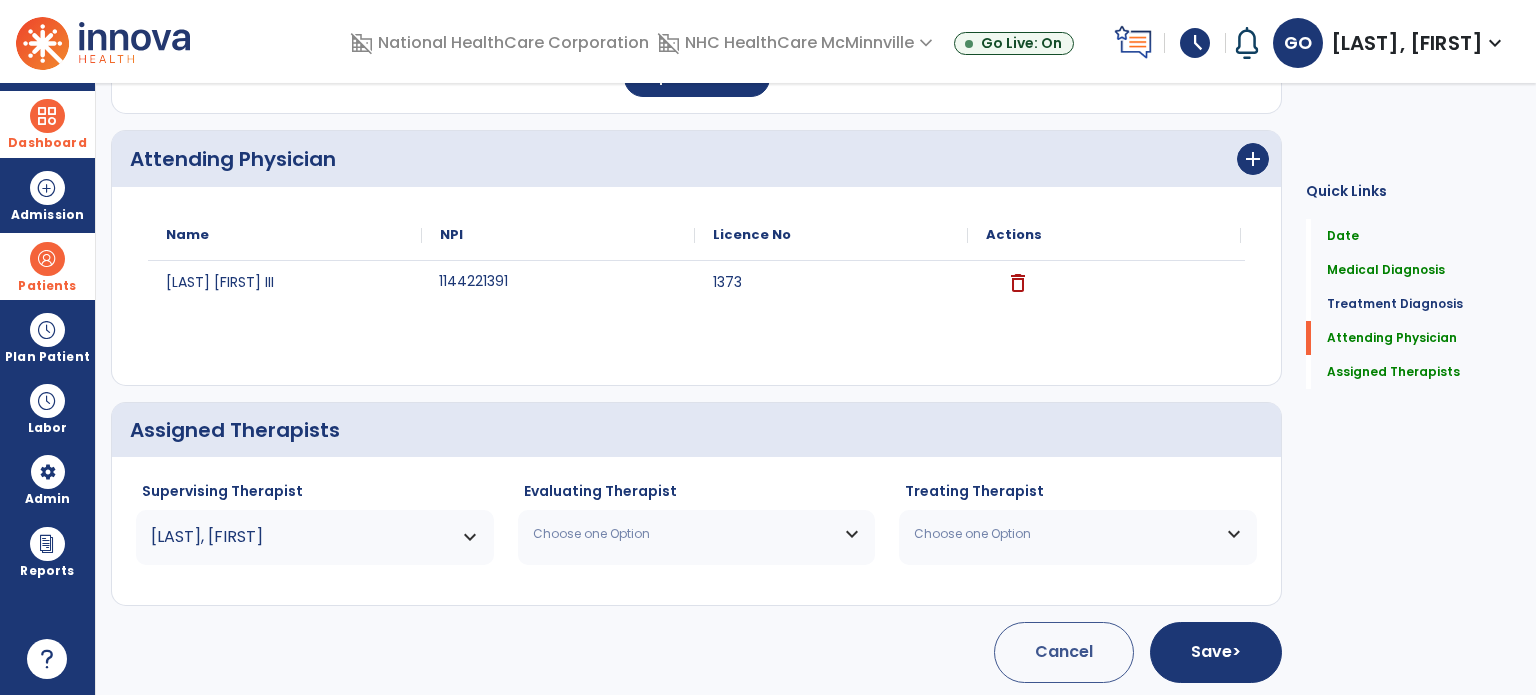 click on "Evaluating Therapist" 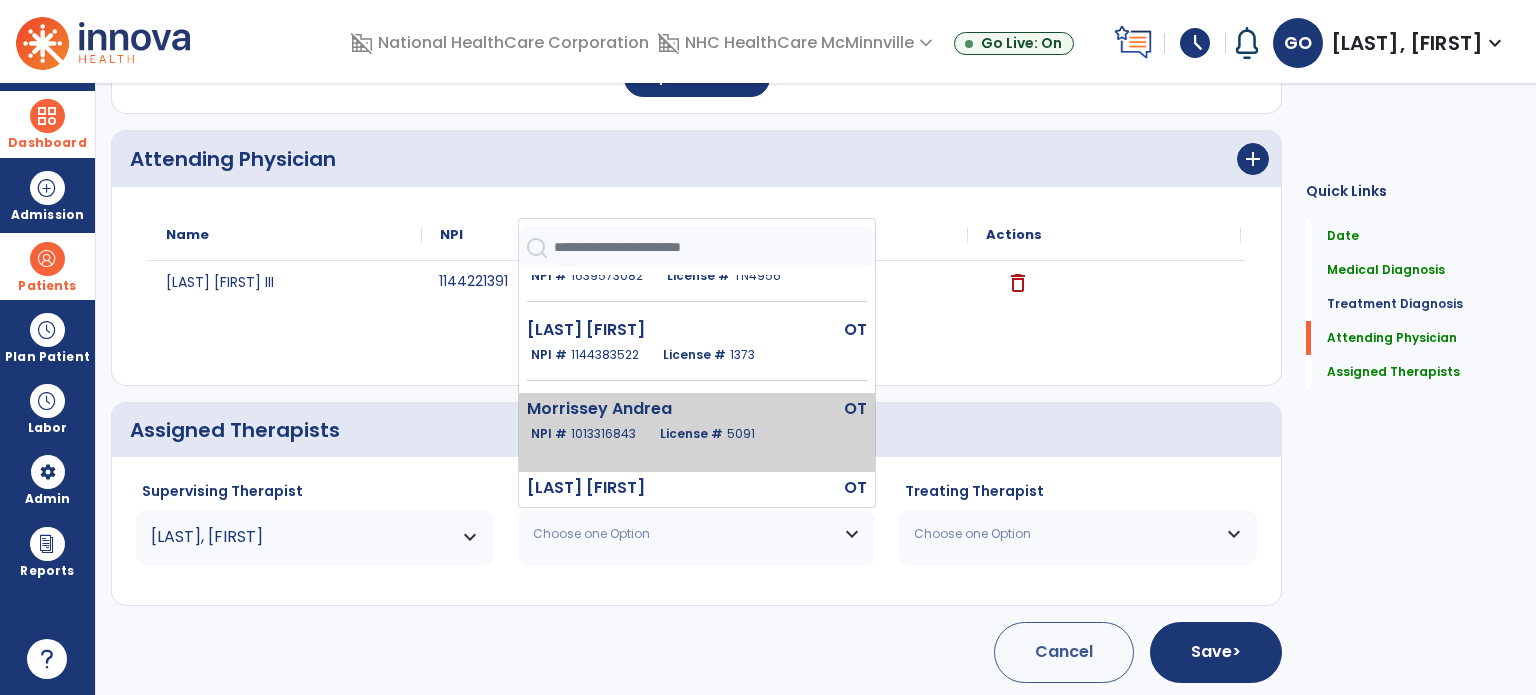 scroll, scrollTop: 200, scrollLeft: 0, axis: vertical 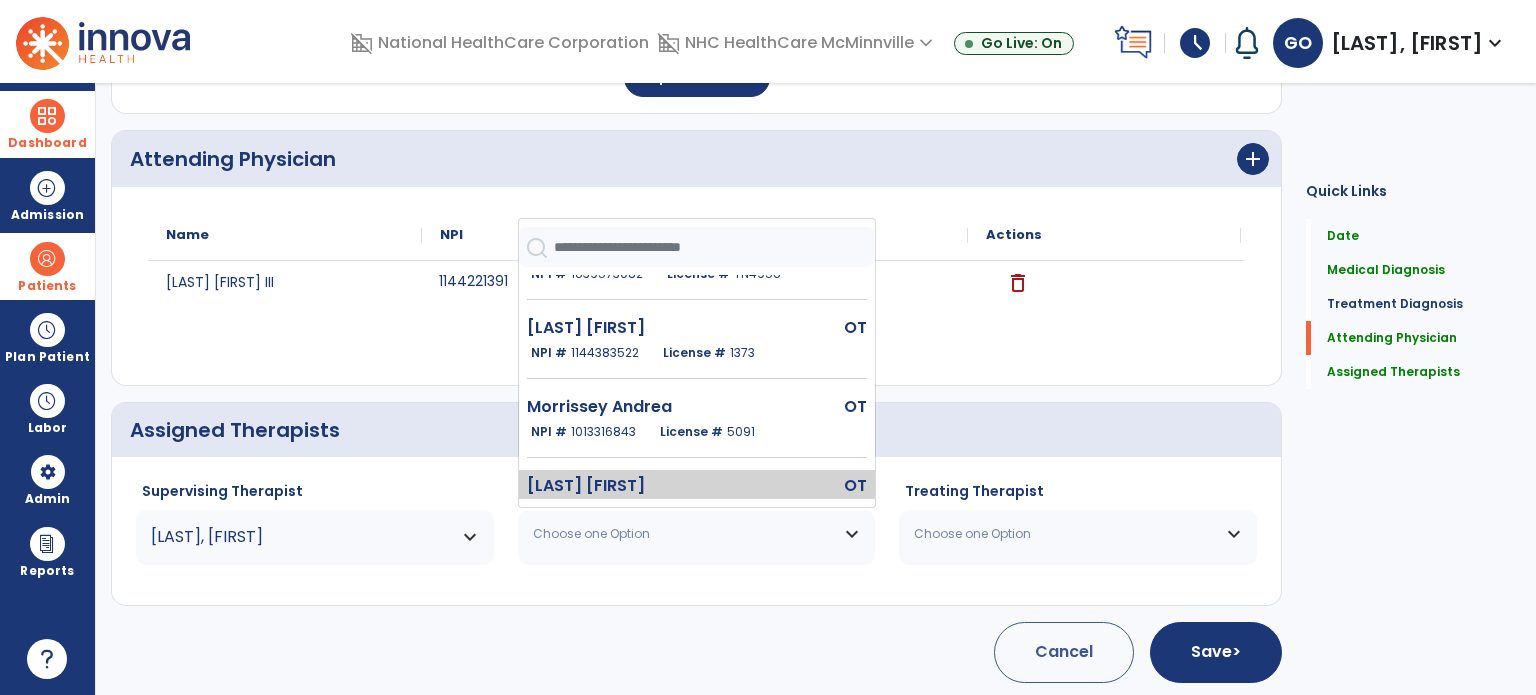 click on "[LAST] [FIRST]" 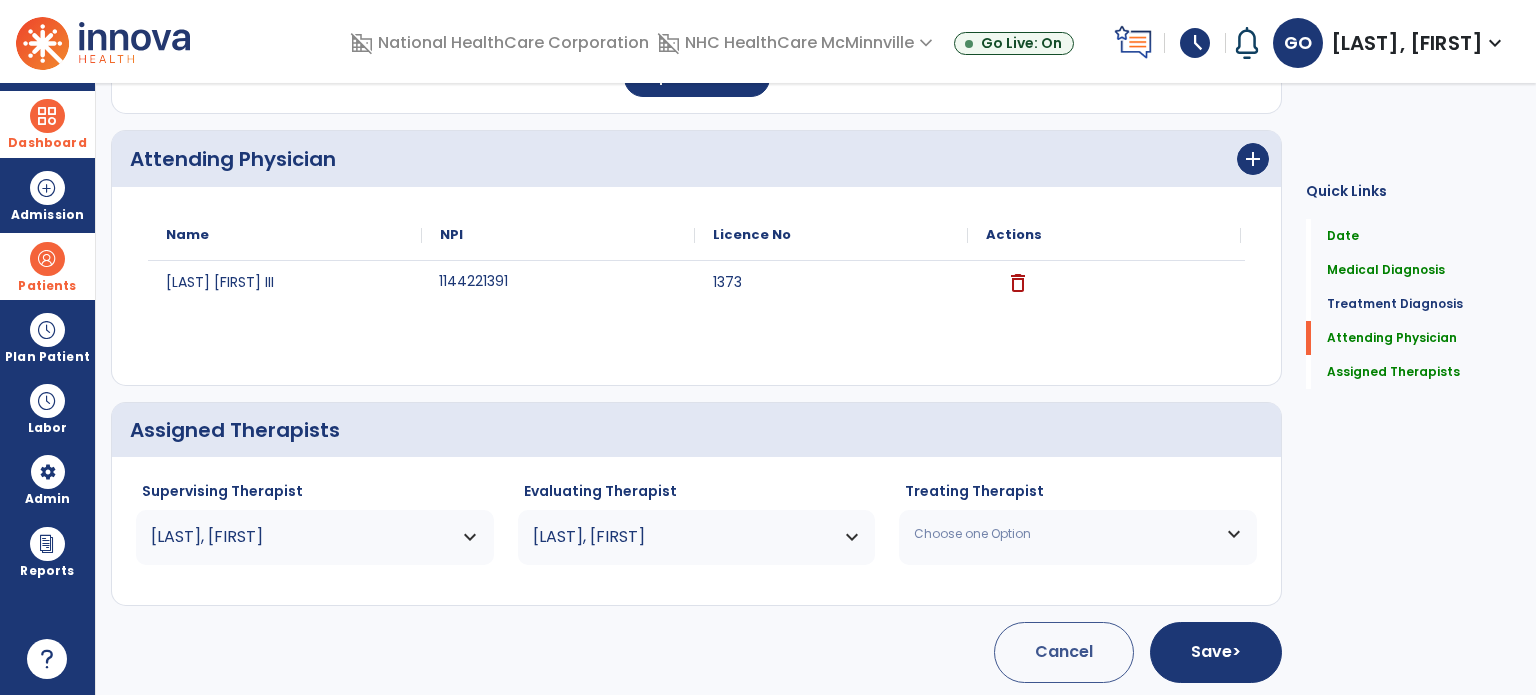 click on "Choose one Option" at bounding box center (1078, 534) 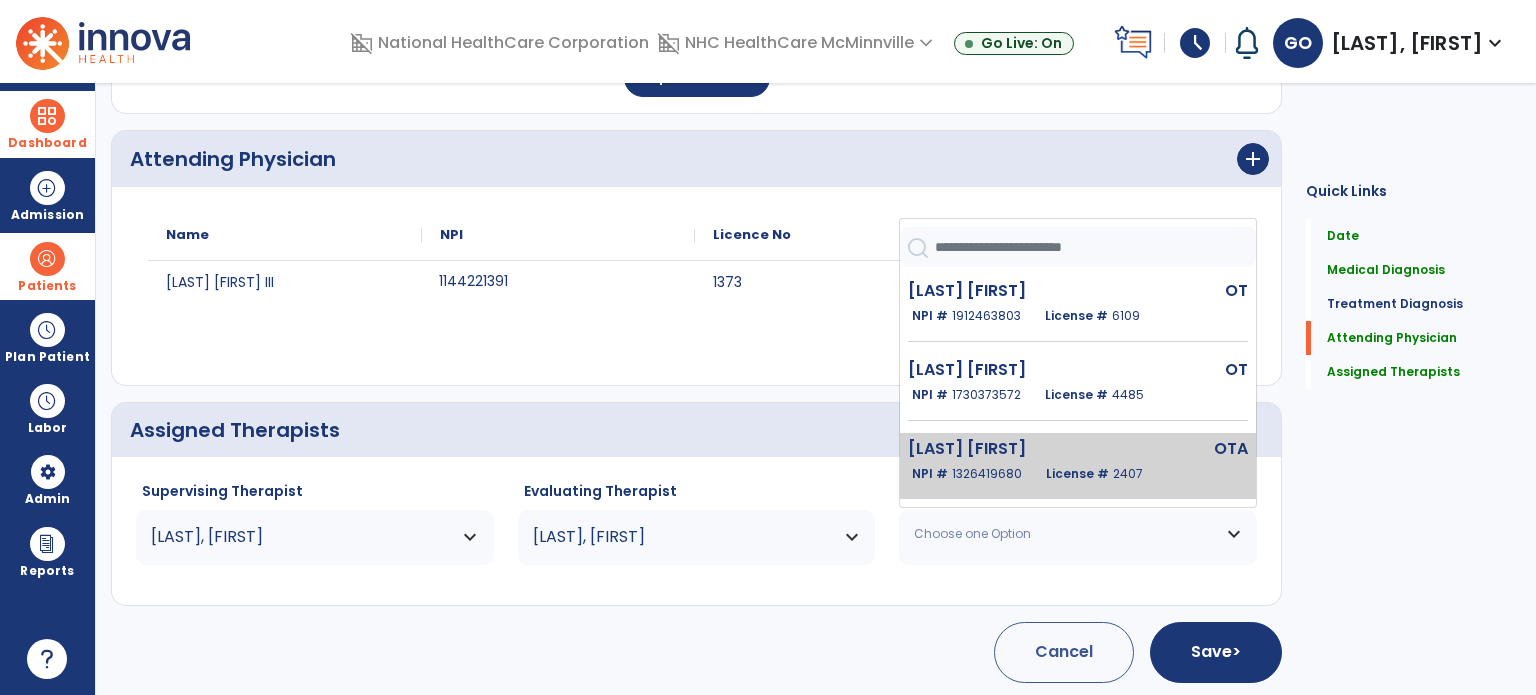 click on "1326419680" 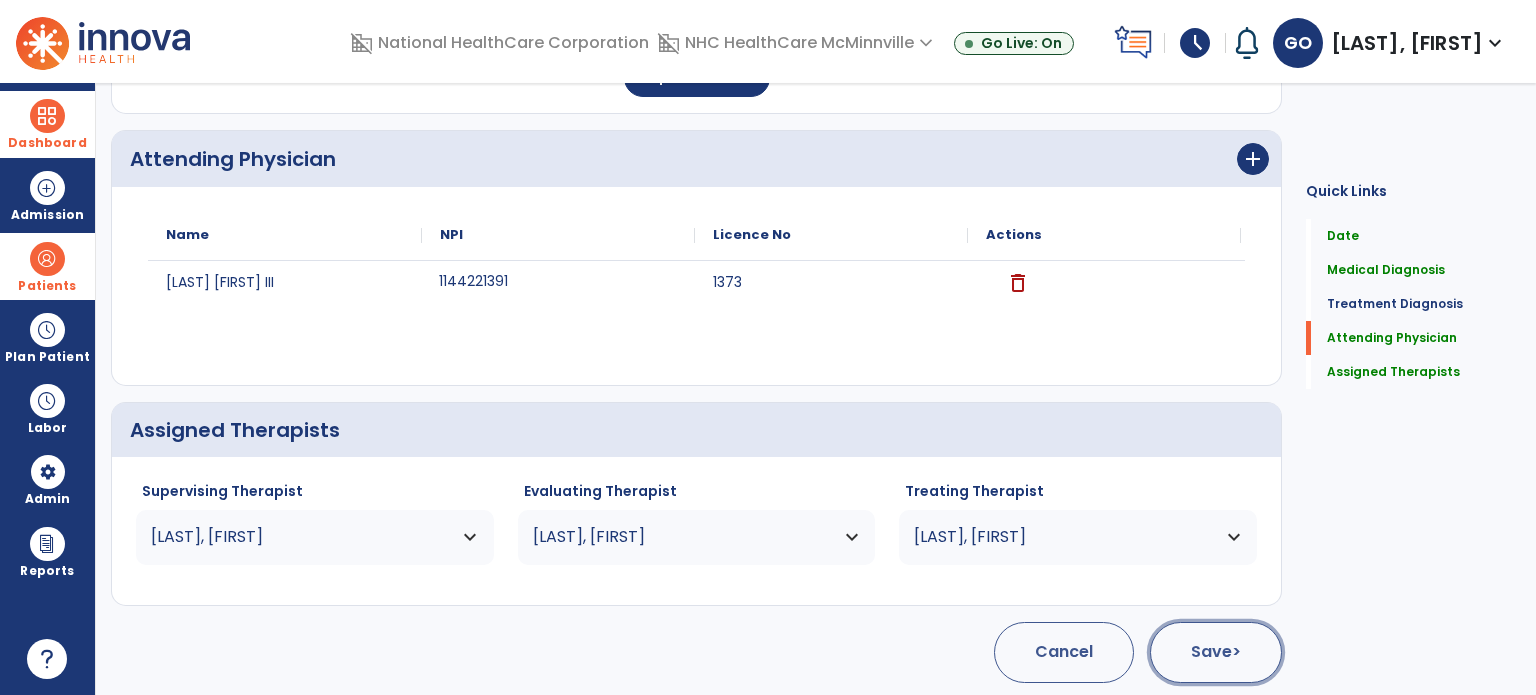 click on "Save  >" 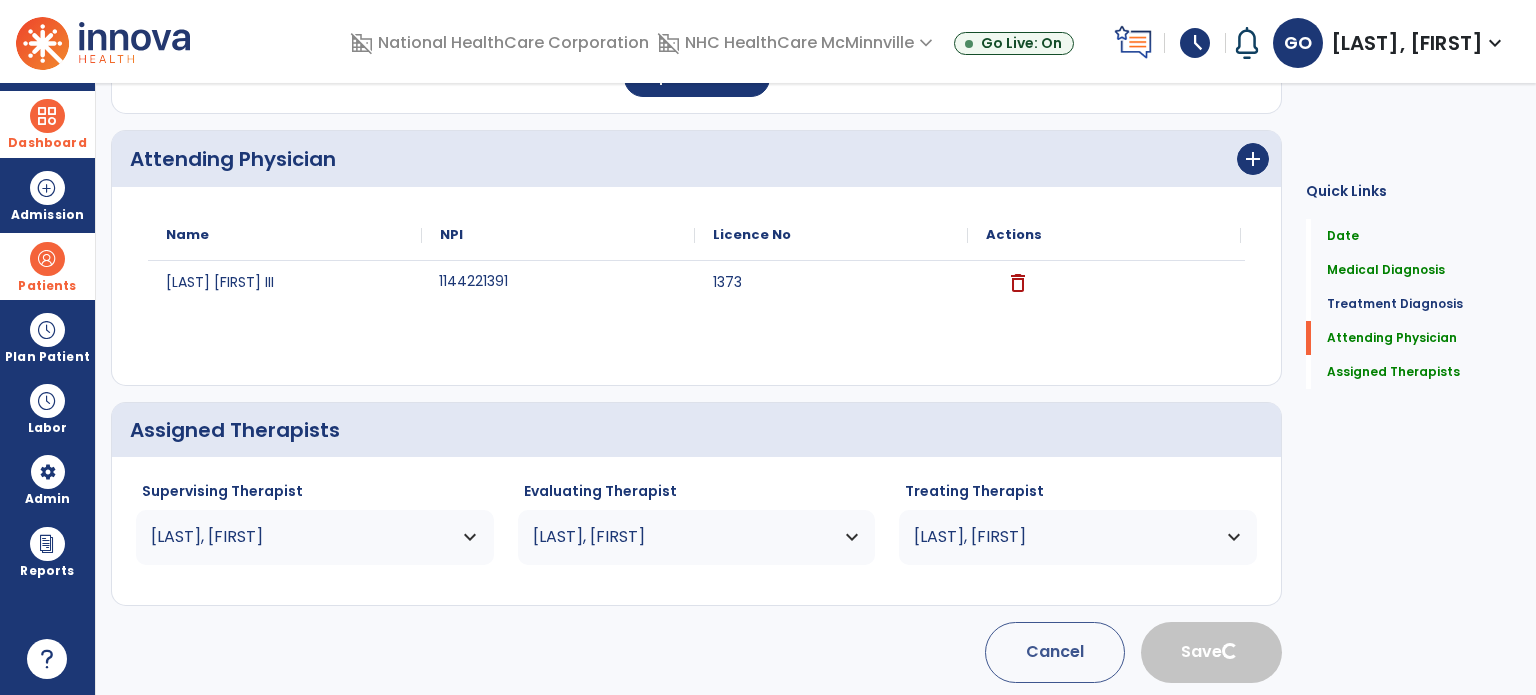 type 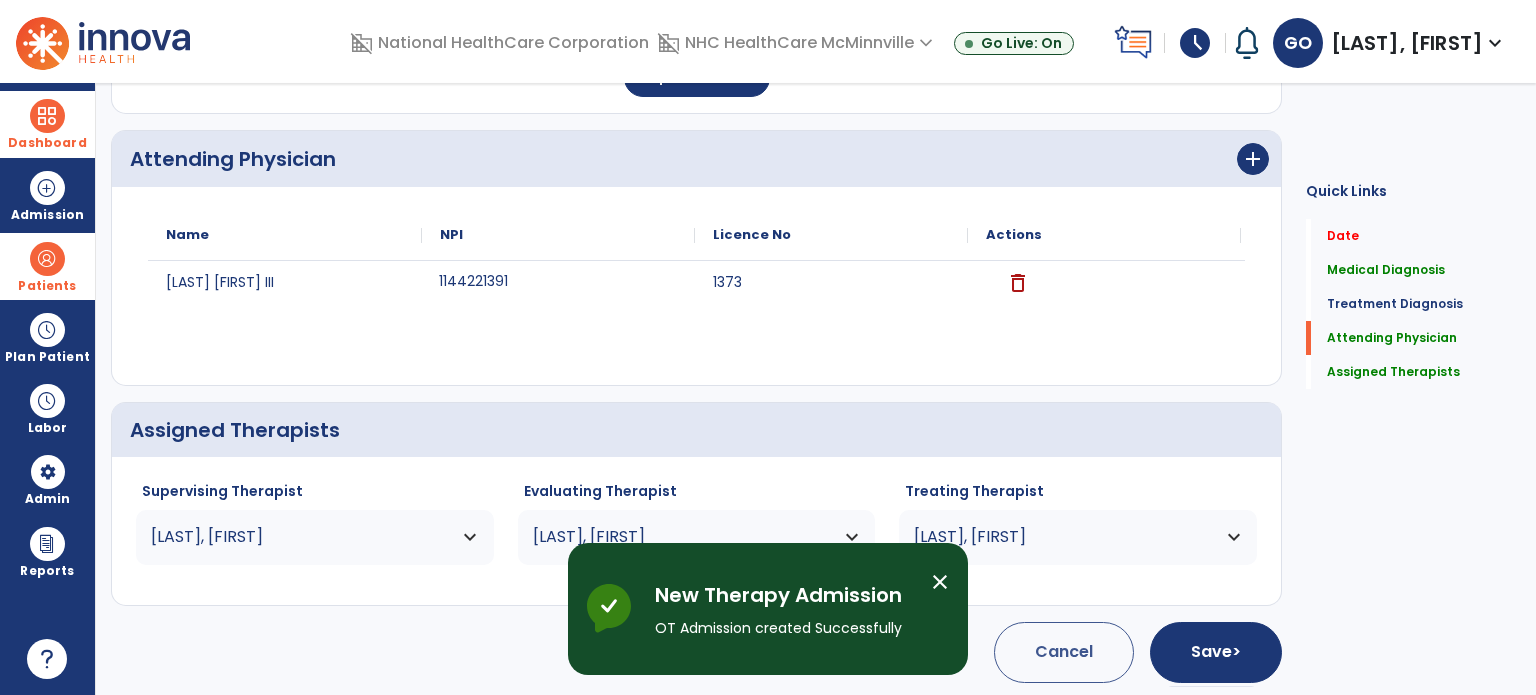 scroll, scrollTop: 62, scrollLeft: 0, axis: vertical 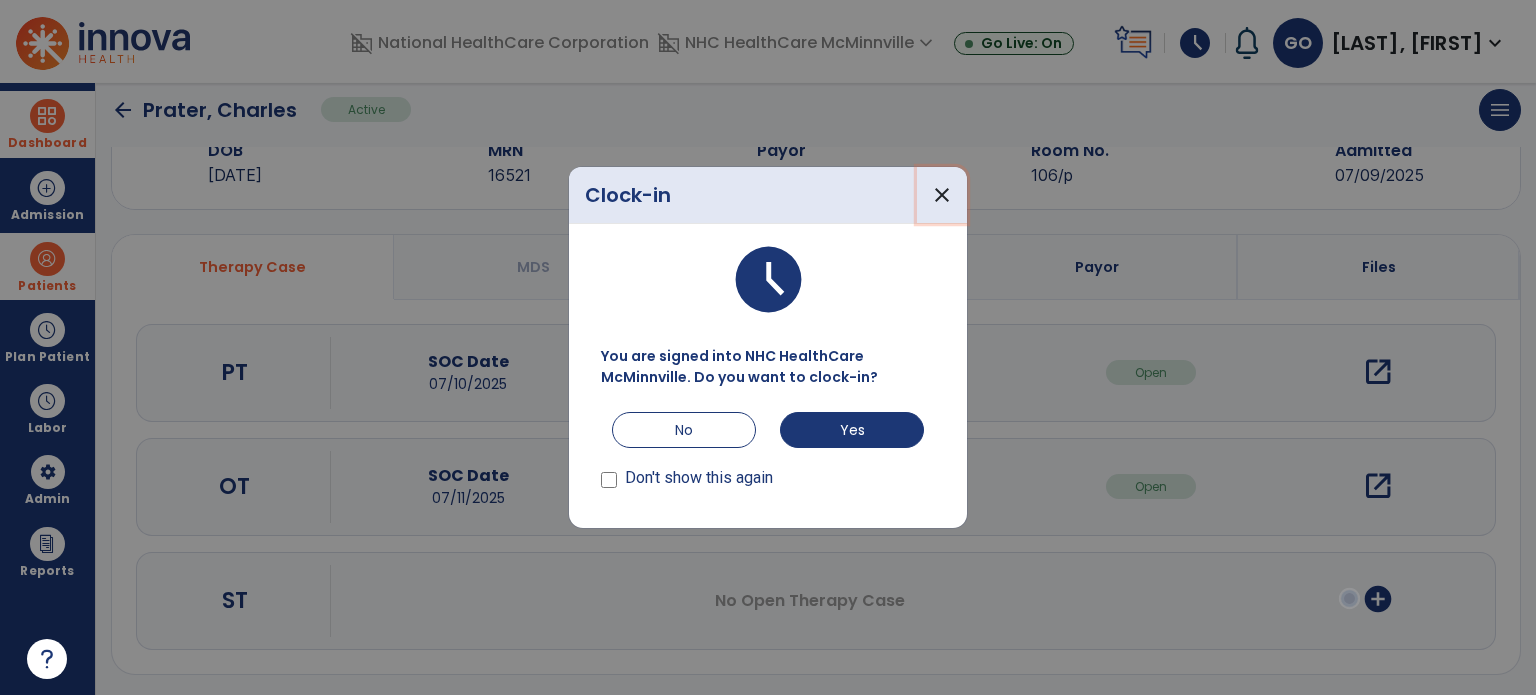 click on "close" at bounding box center [942, 195] 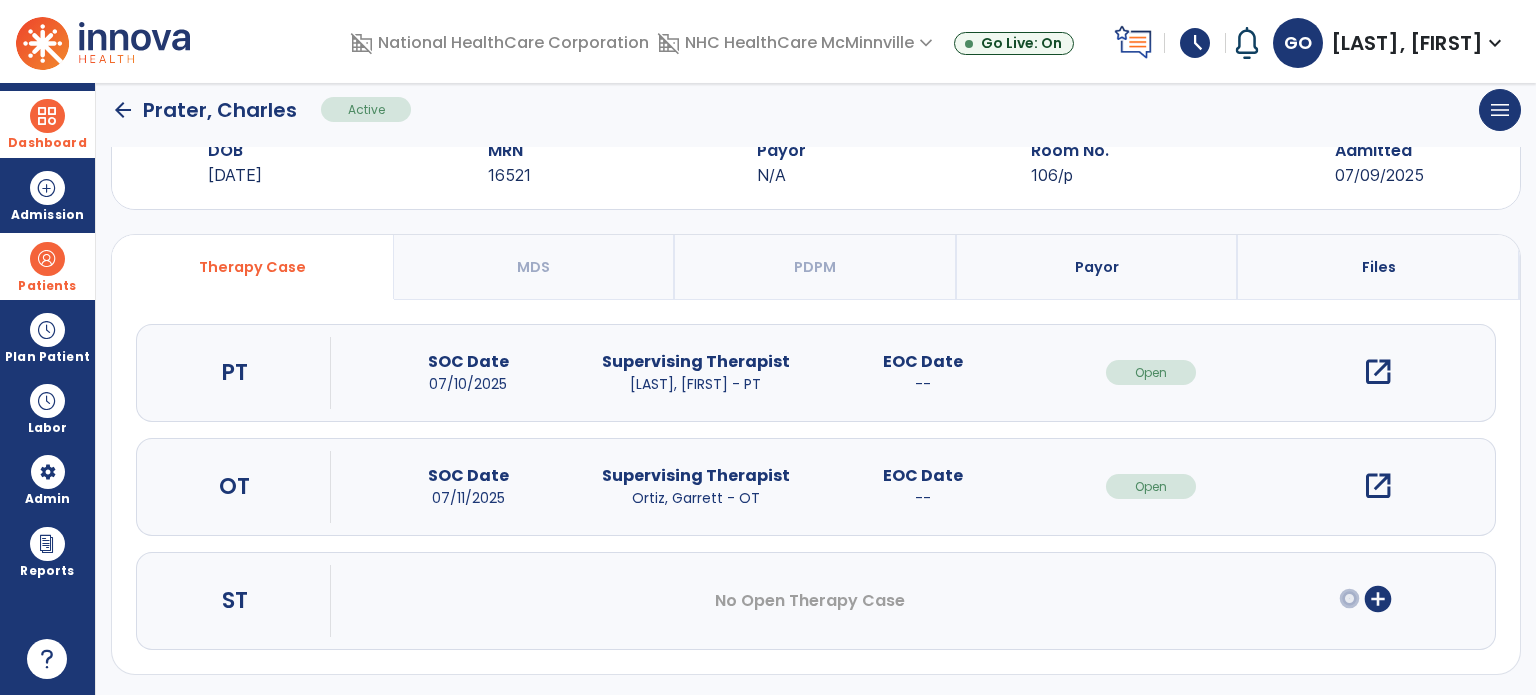 click on "Patients" at bounding box center [47, 266] 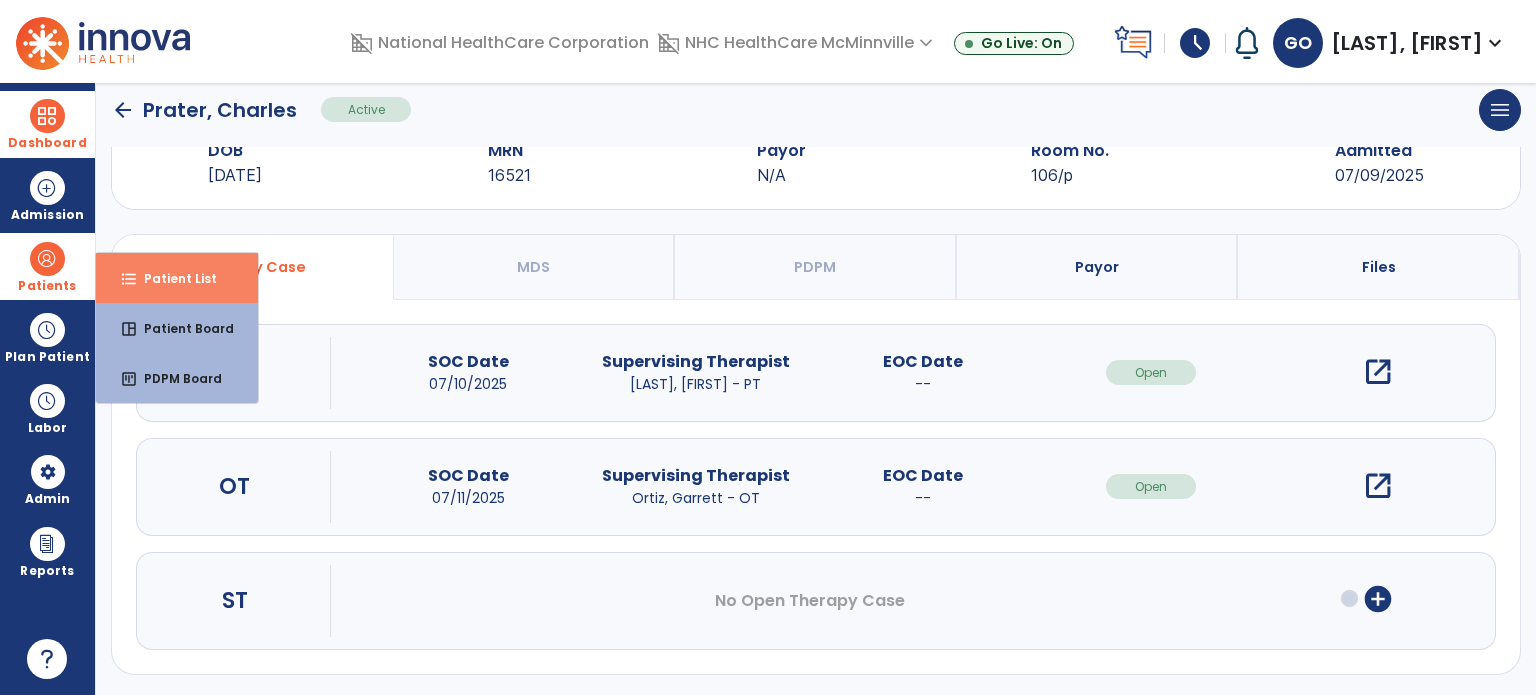 click on "format_list_bulleted  Patient List" at bounding box center (177, 278) 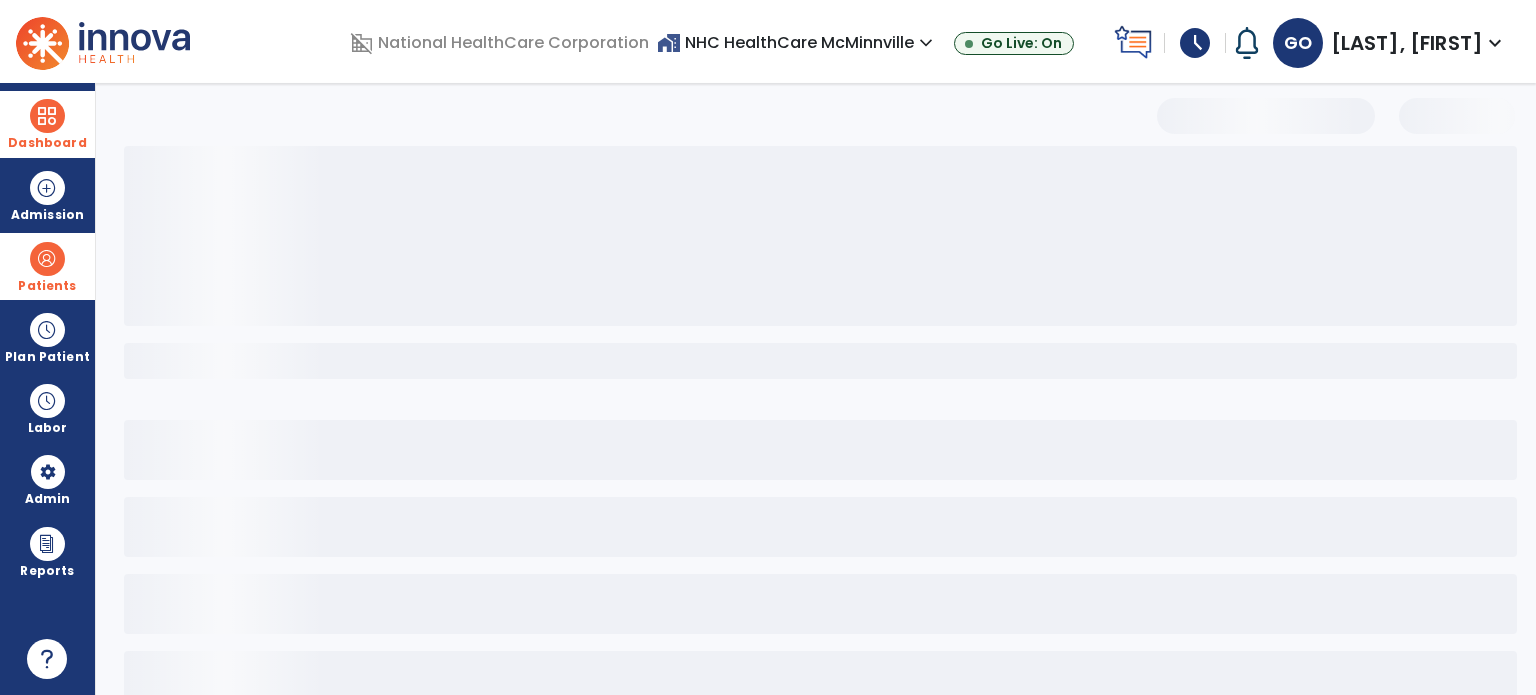 scroll, scrollTop: 46, scrollLeft: 0, axis: vertical 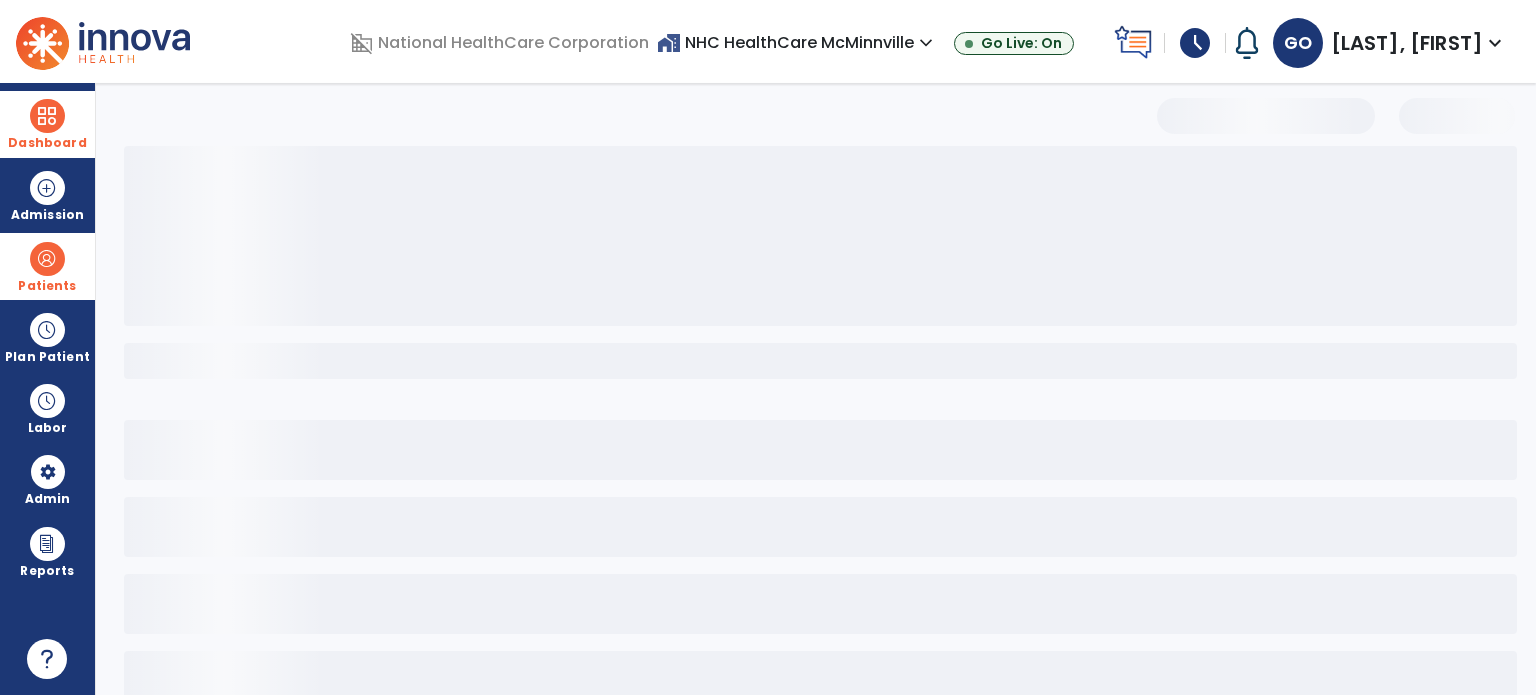 select on "***" 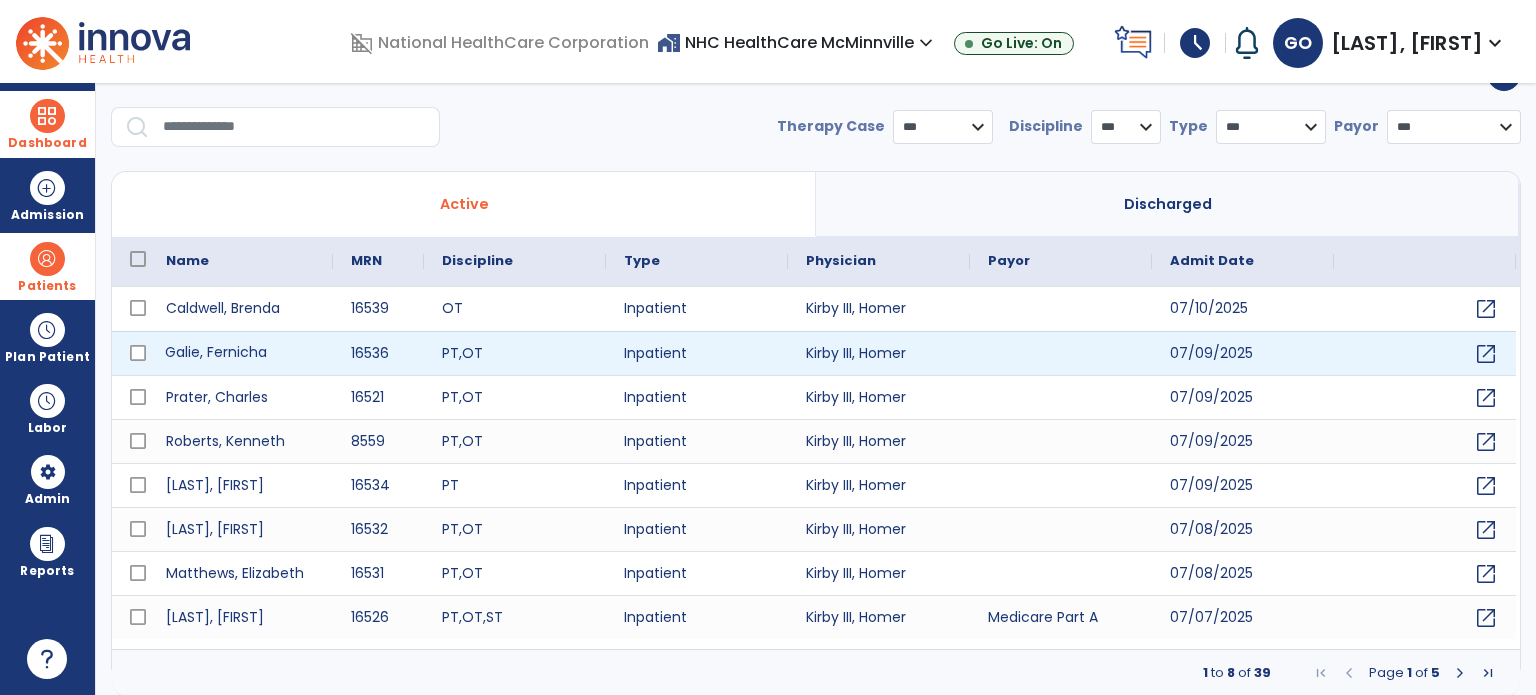 click on "Galie, Fernicha" at bounding box center (240, 353) 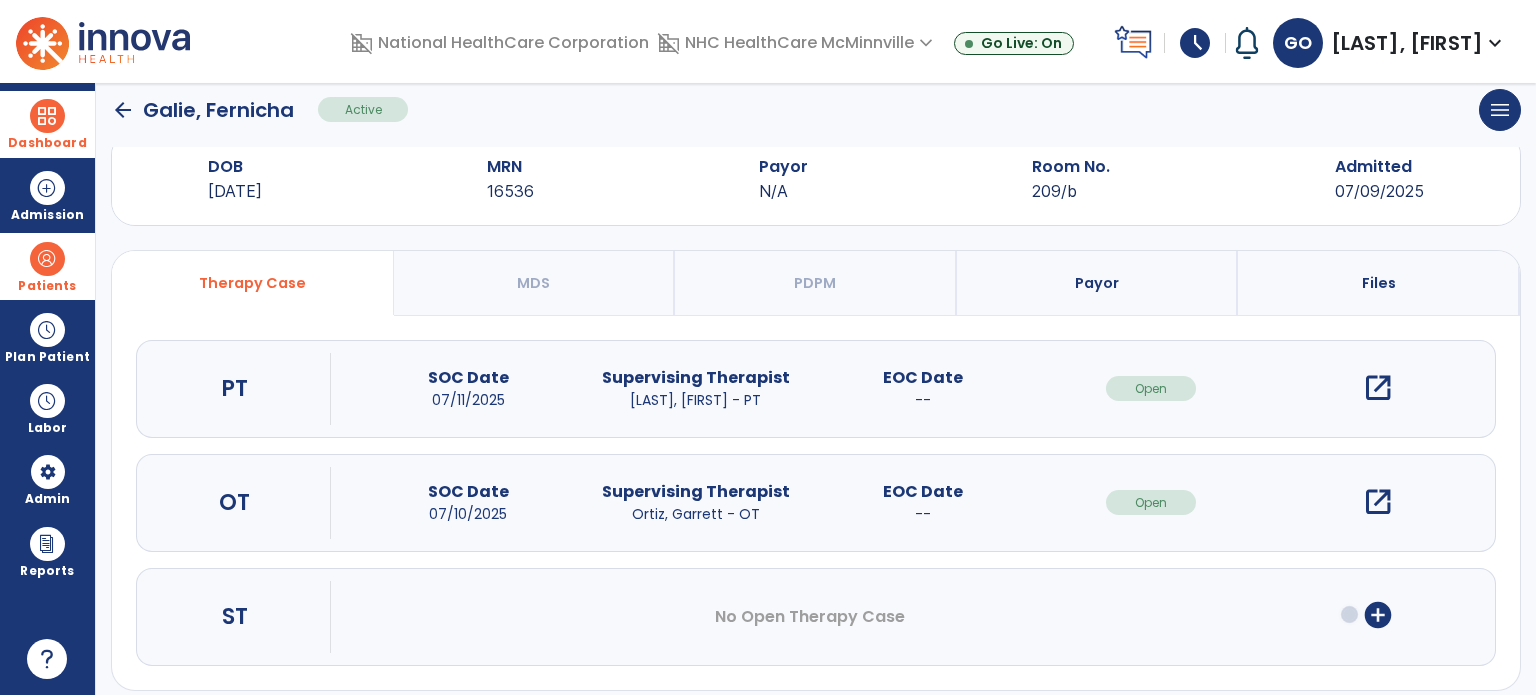 click on "Payor" at bounding box center (1098, 283) 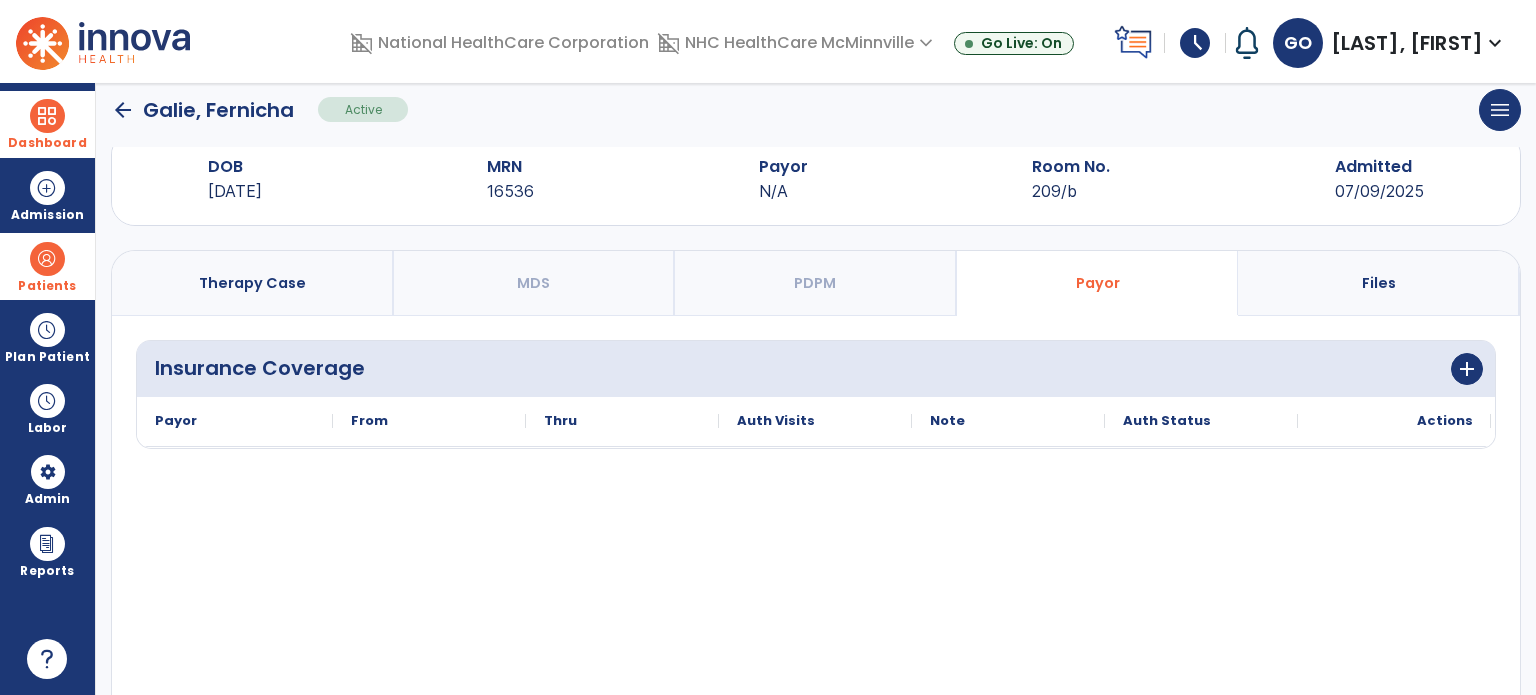 click on "Insurance Coverage  add  Add Insurance" 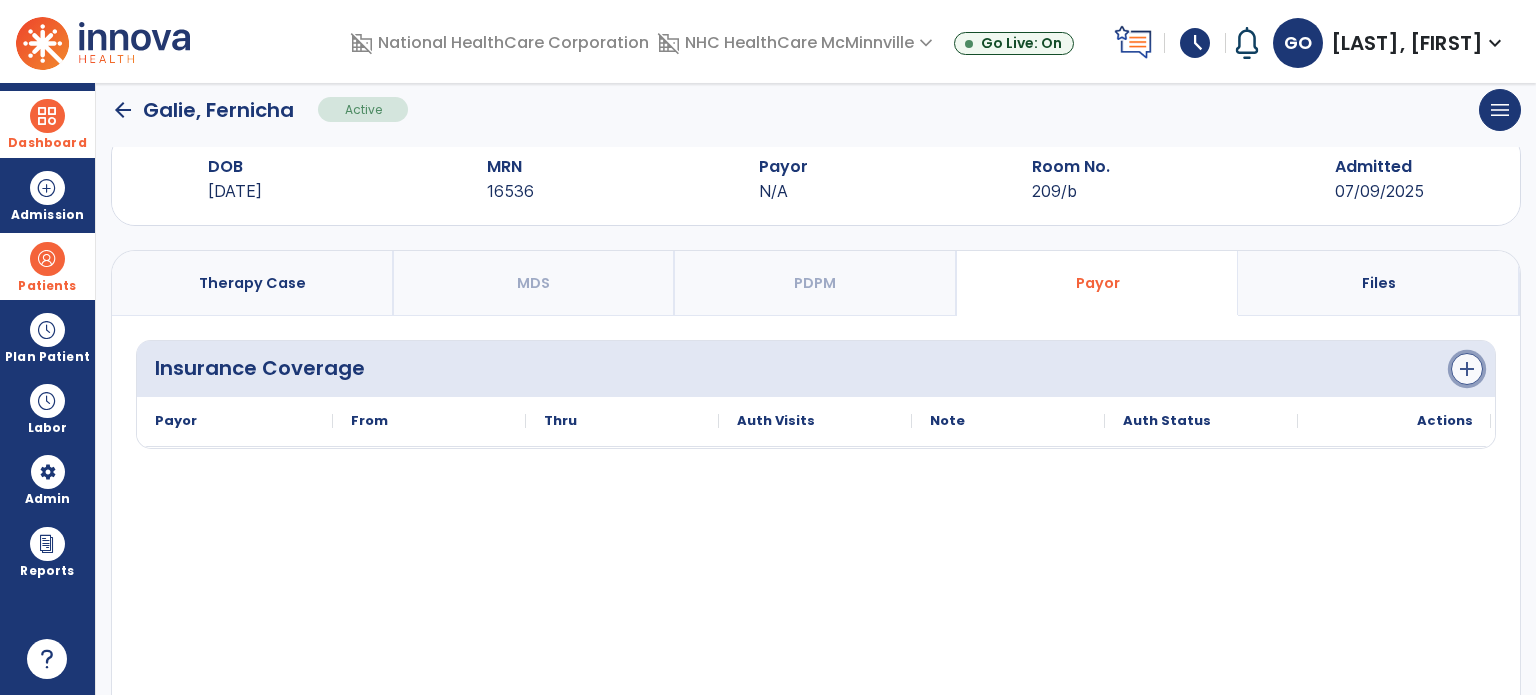 click on "add" 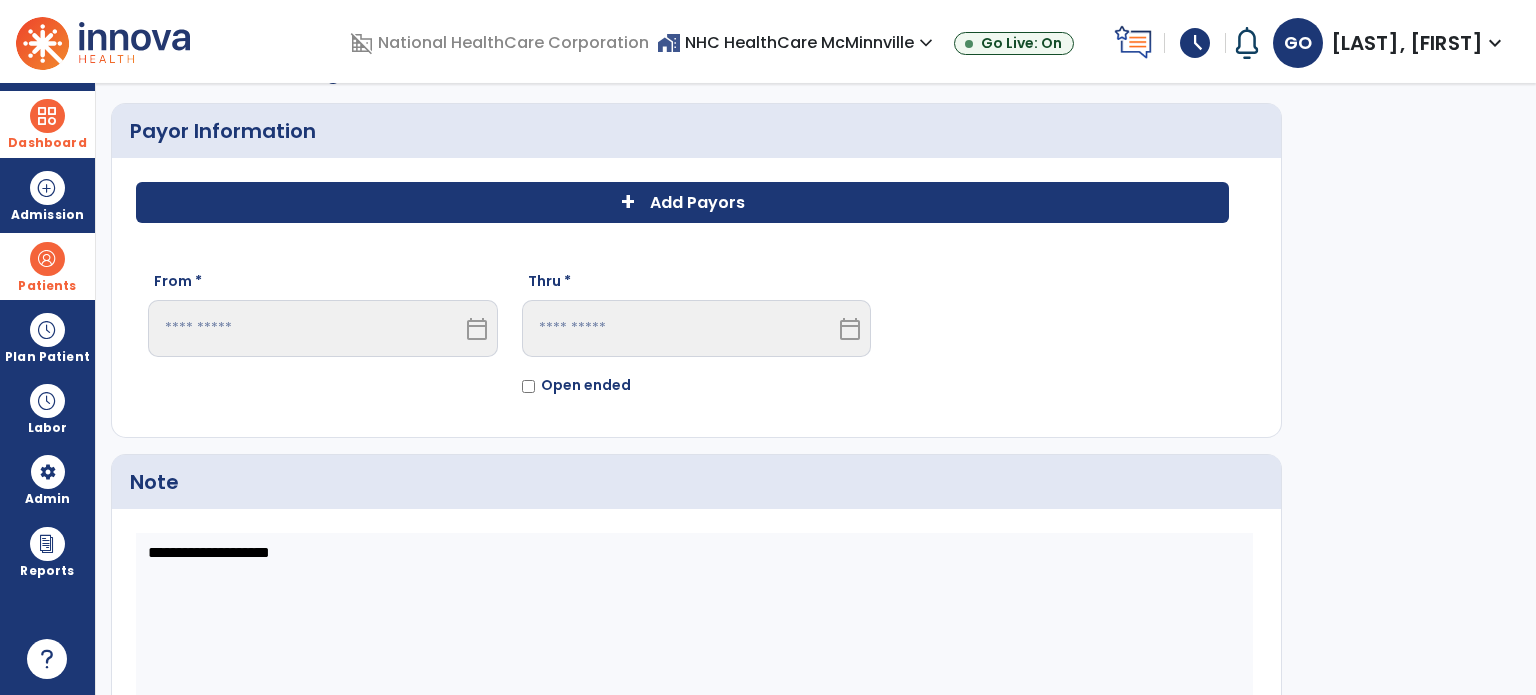 click on "+ Add Payors" 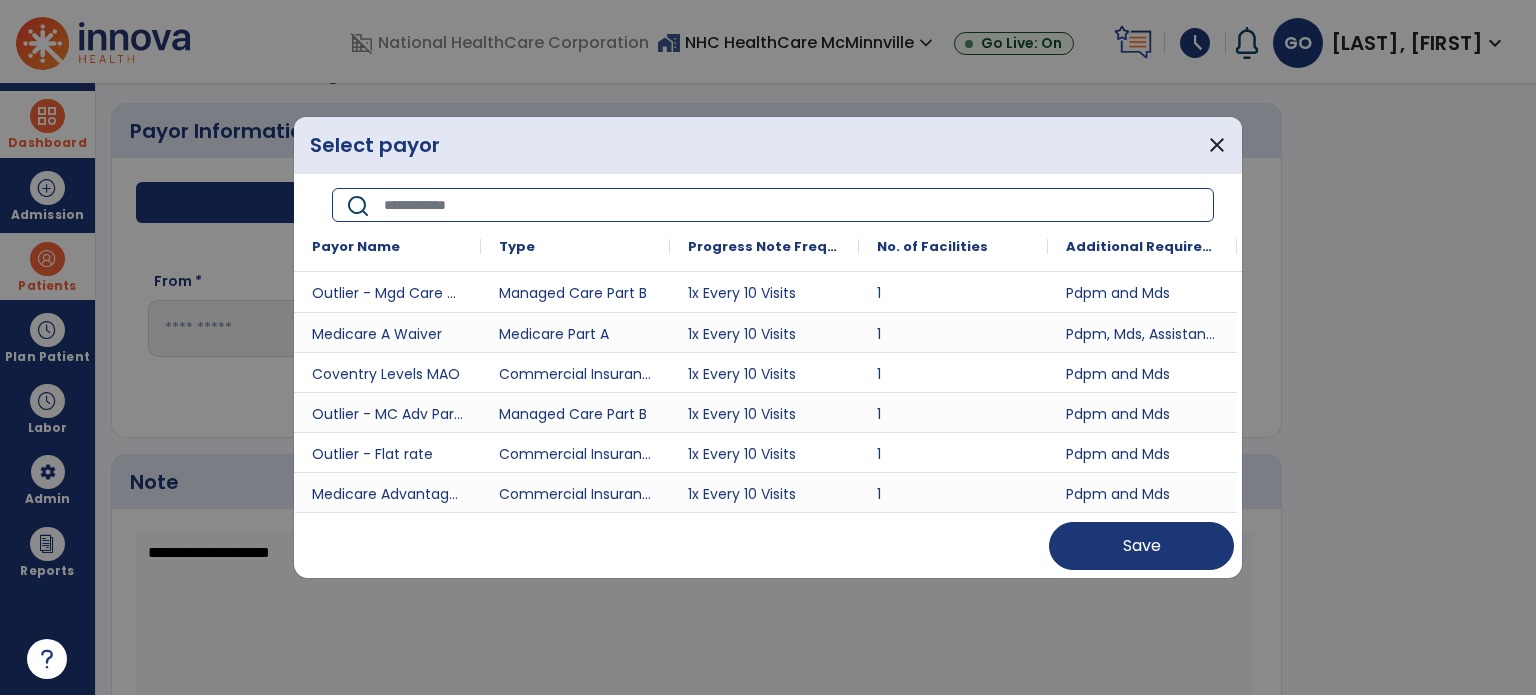 click at bounding box center (792, 205) 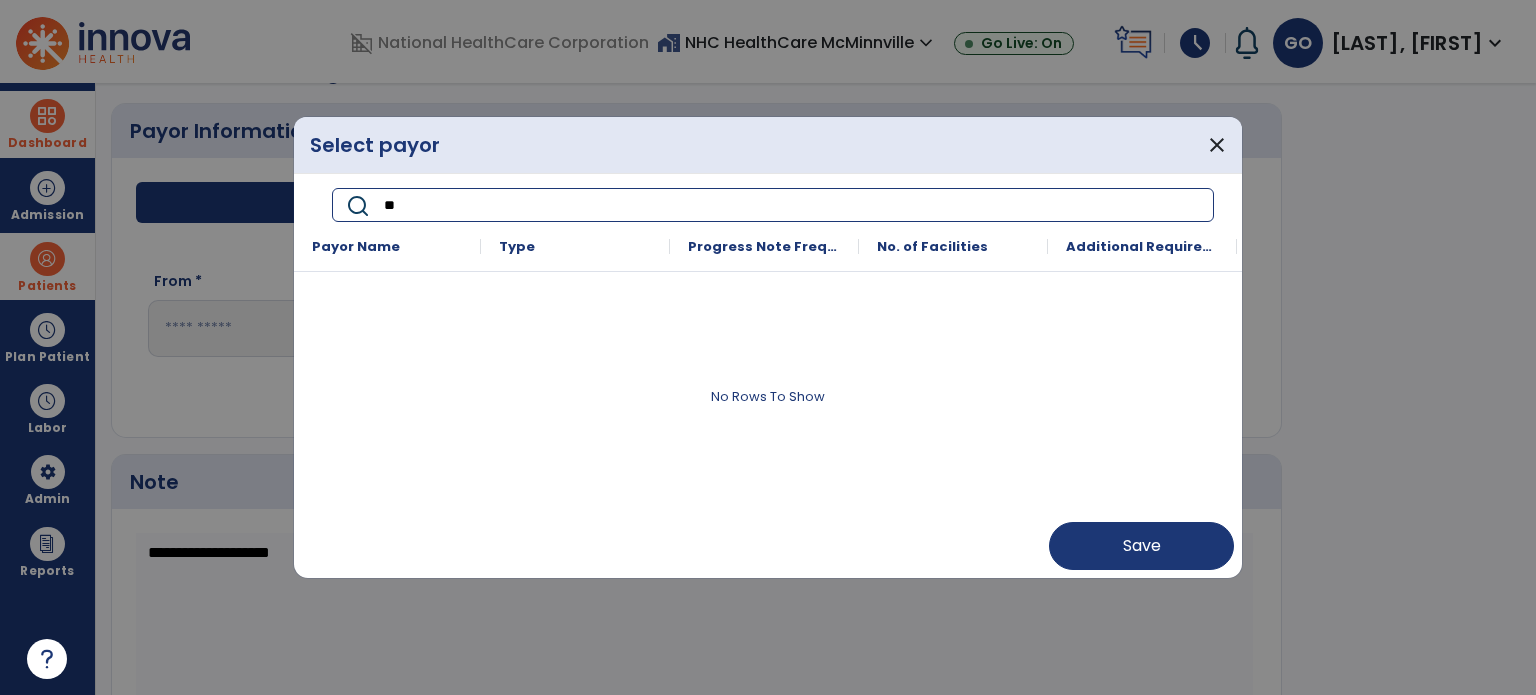 type on "*" 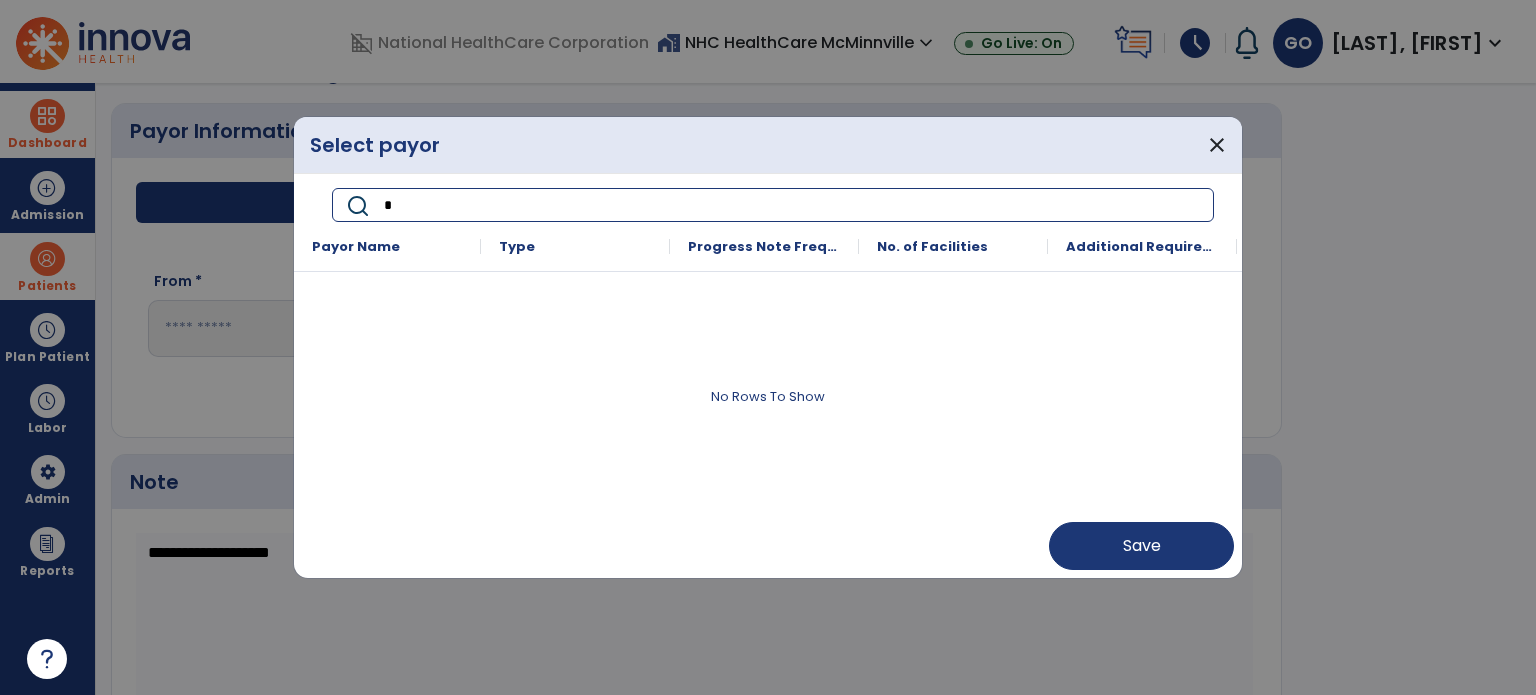 type 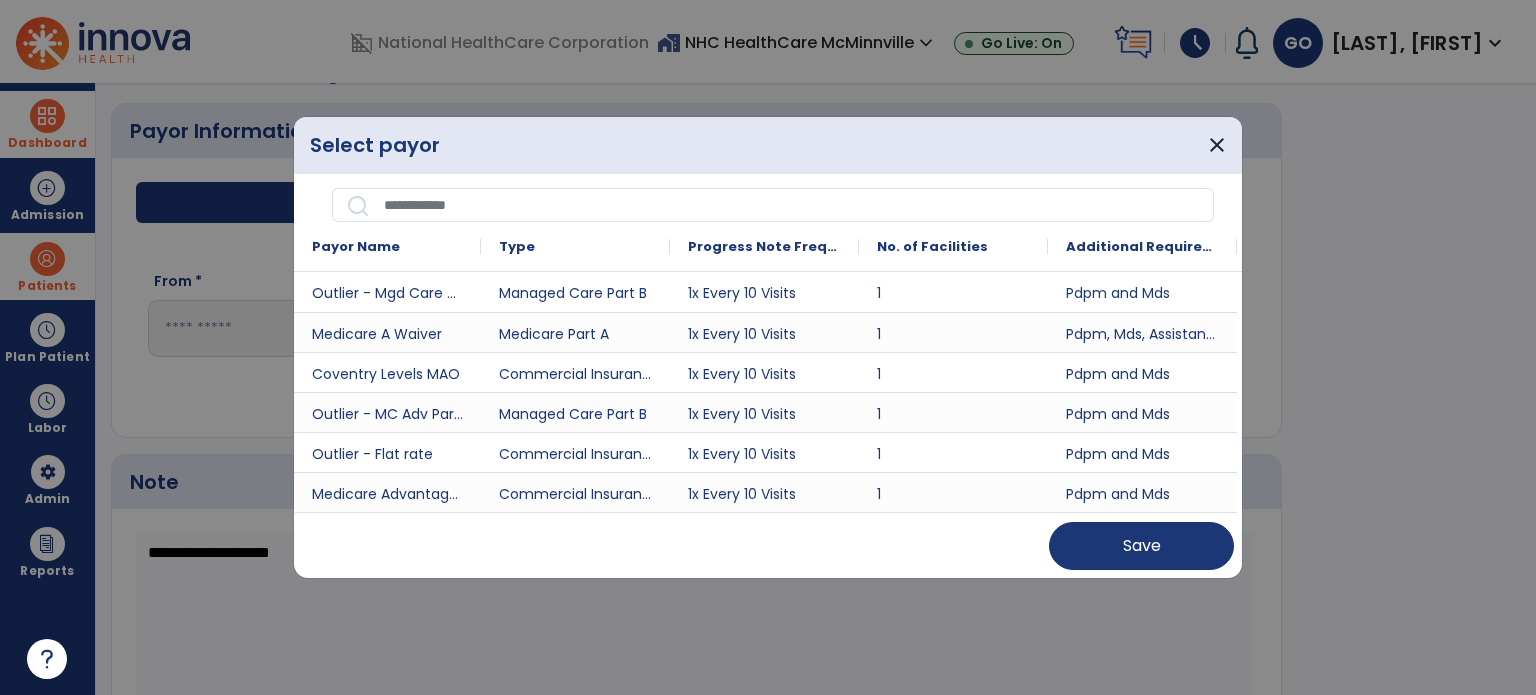 click at bounding box center [768, 347] 